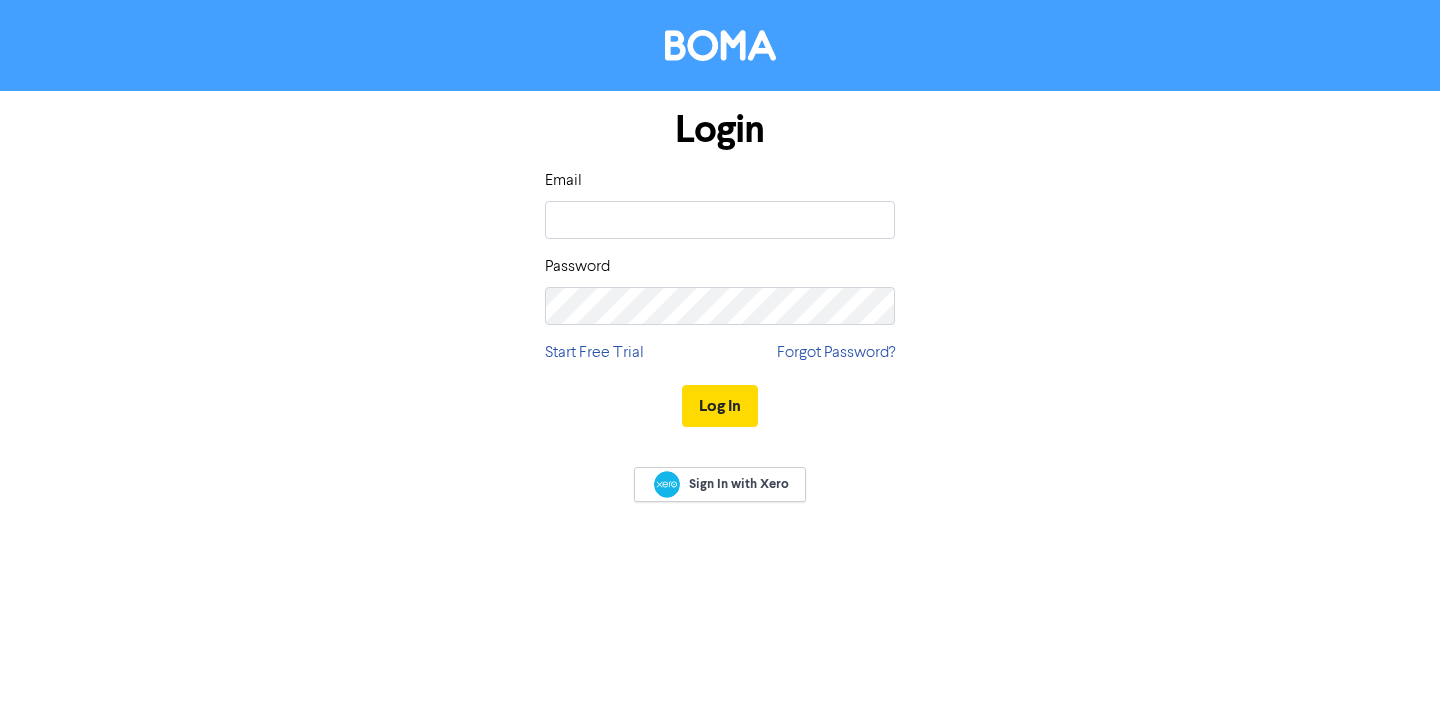 scroll, scrollTop: 0, scrollLeft: 0, axis: both 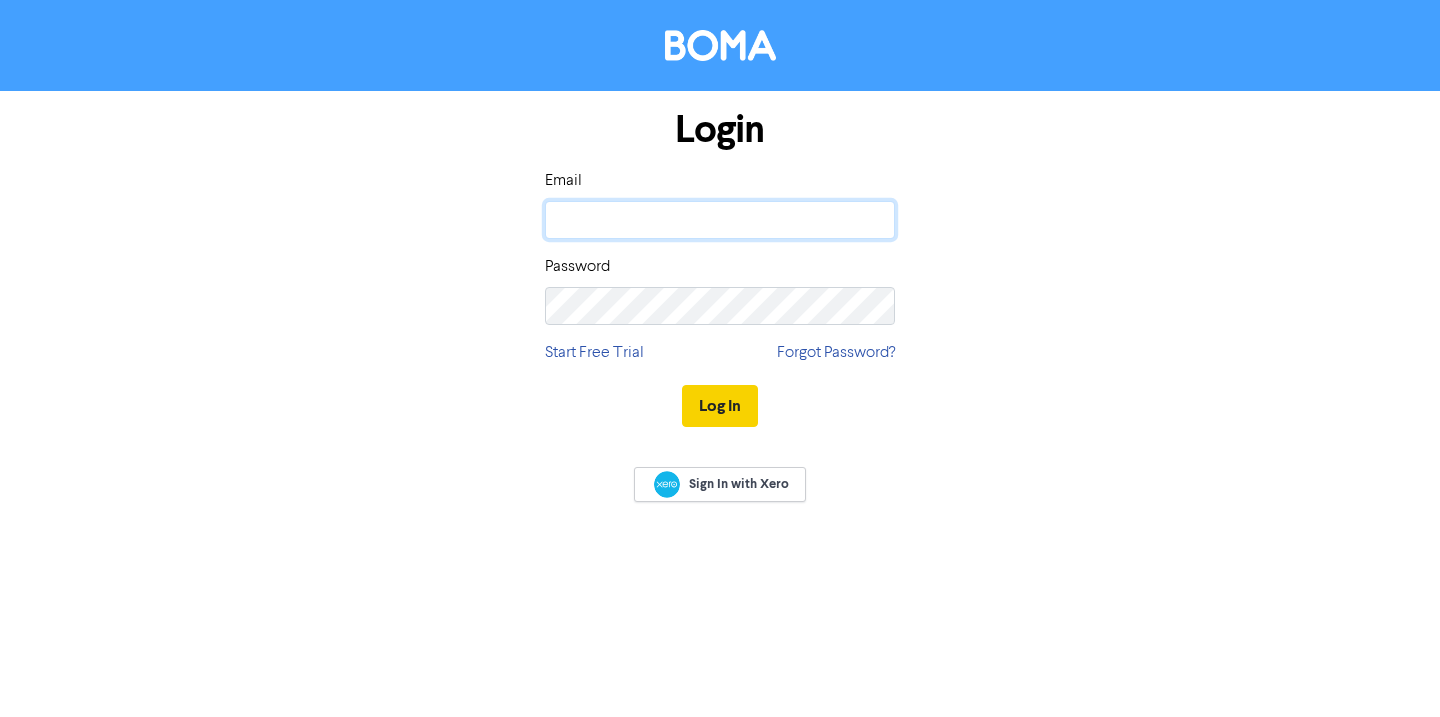 type on "[EMAIL_ADDRESS][DOMAIN_NAME]" 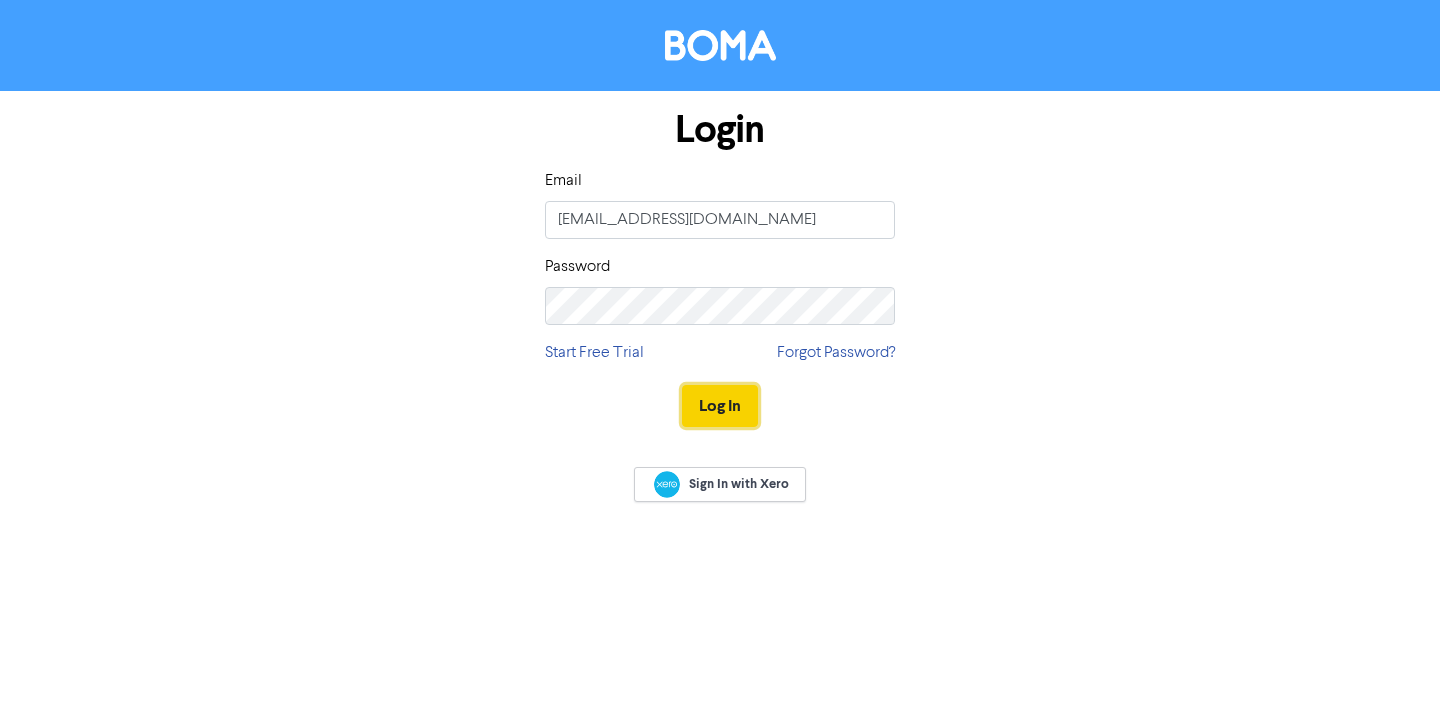 click on "Log In" at bounding box center (720, 406) 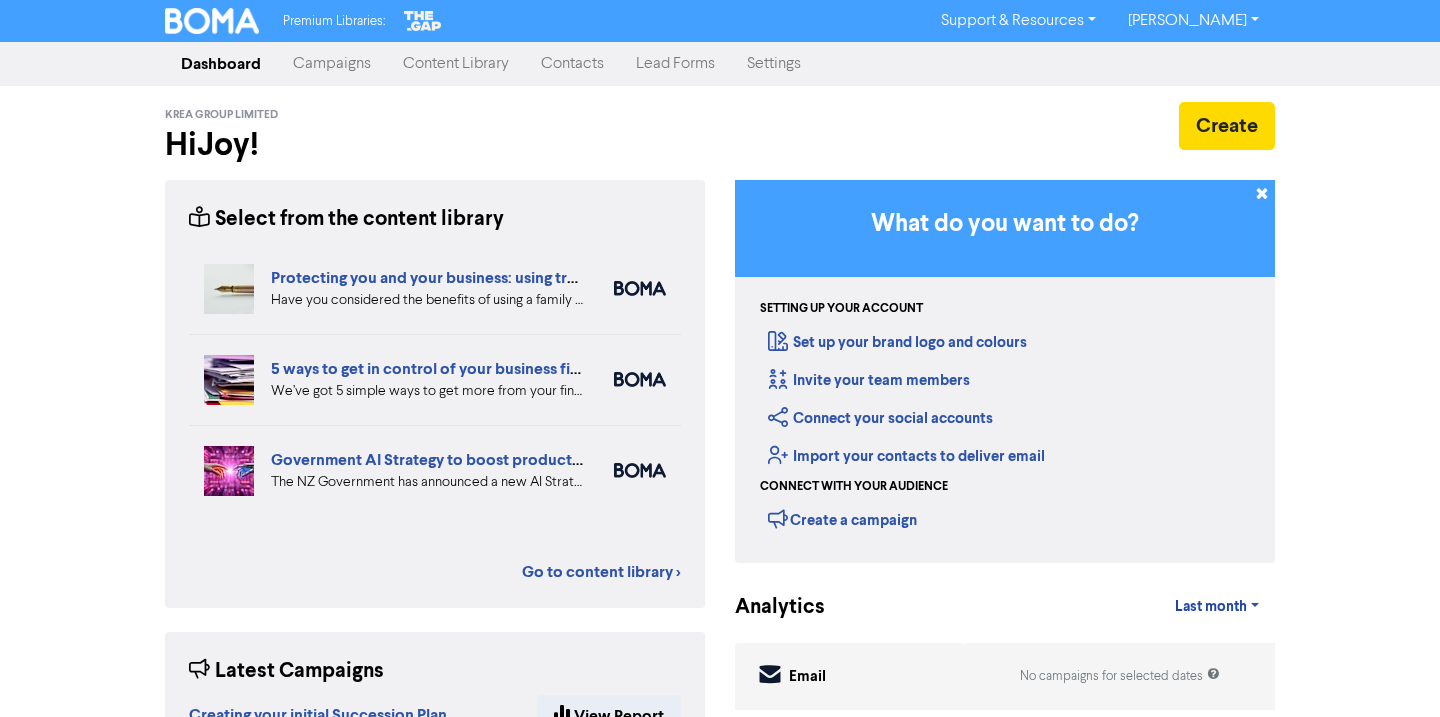 click on "Campaigns" at bounding box center [332, 64] 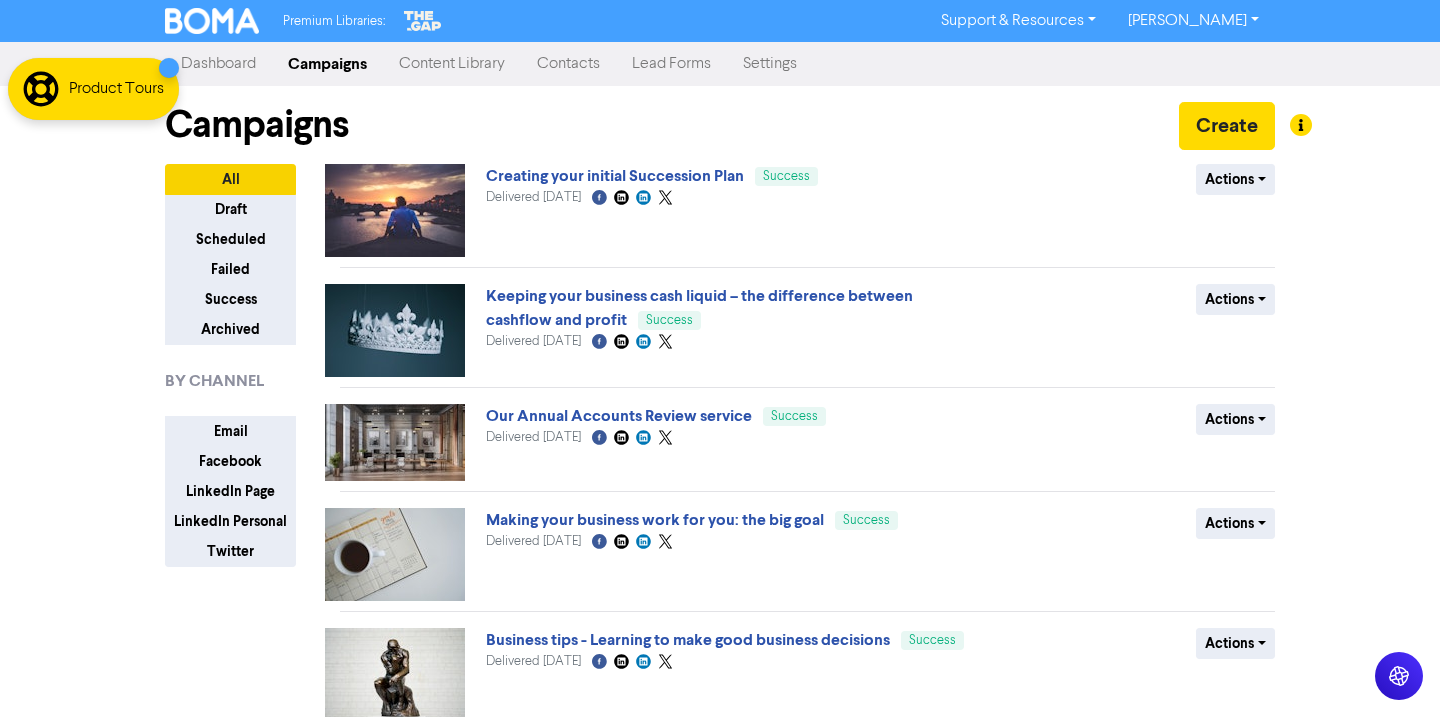 click on "Content Library" at bounding box center [452, 64] 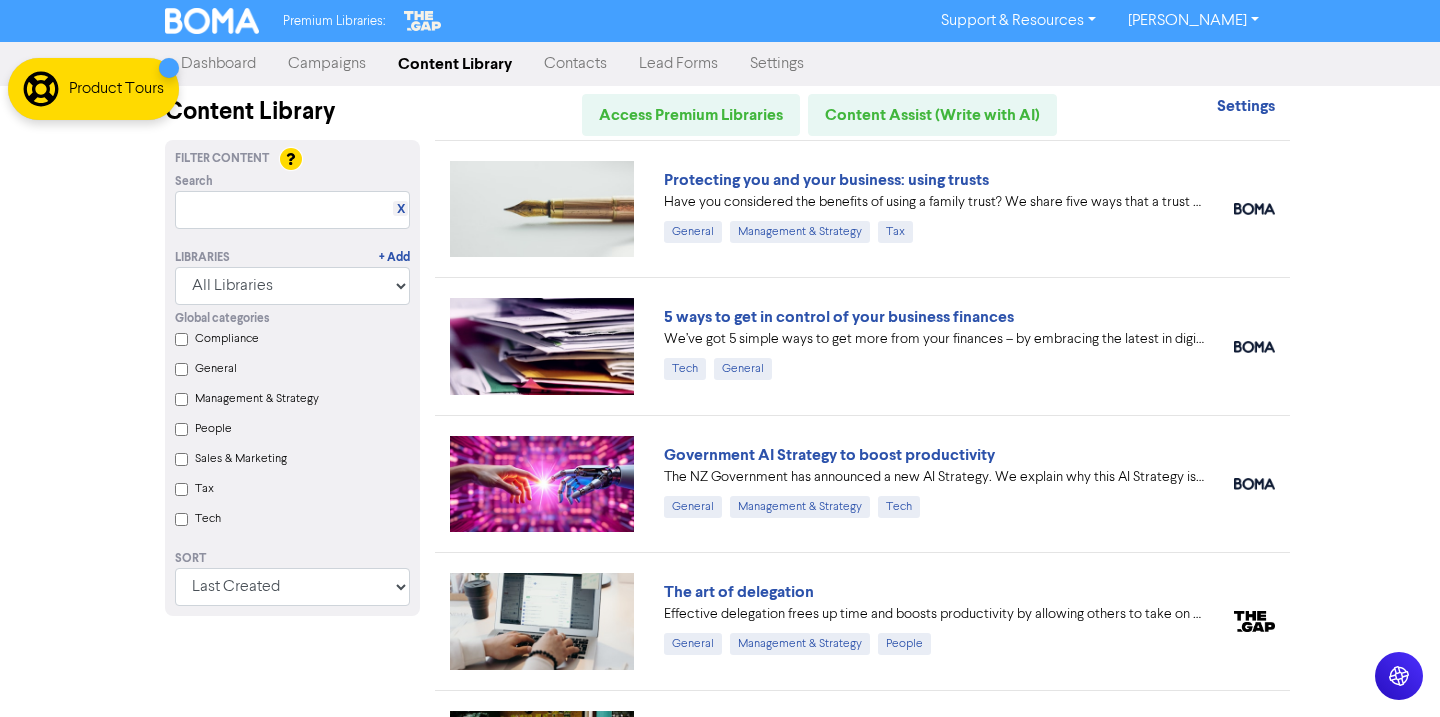 click on "Contacts" at bounding box center (575, 64) 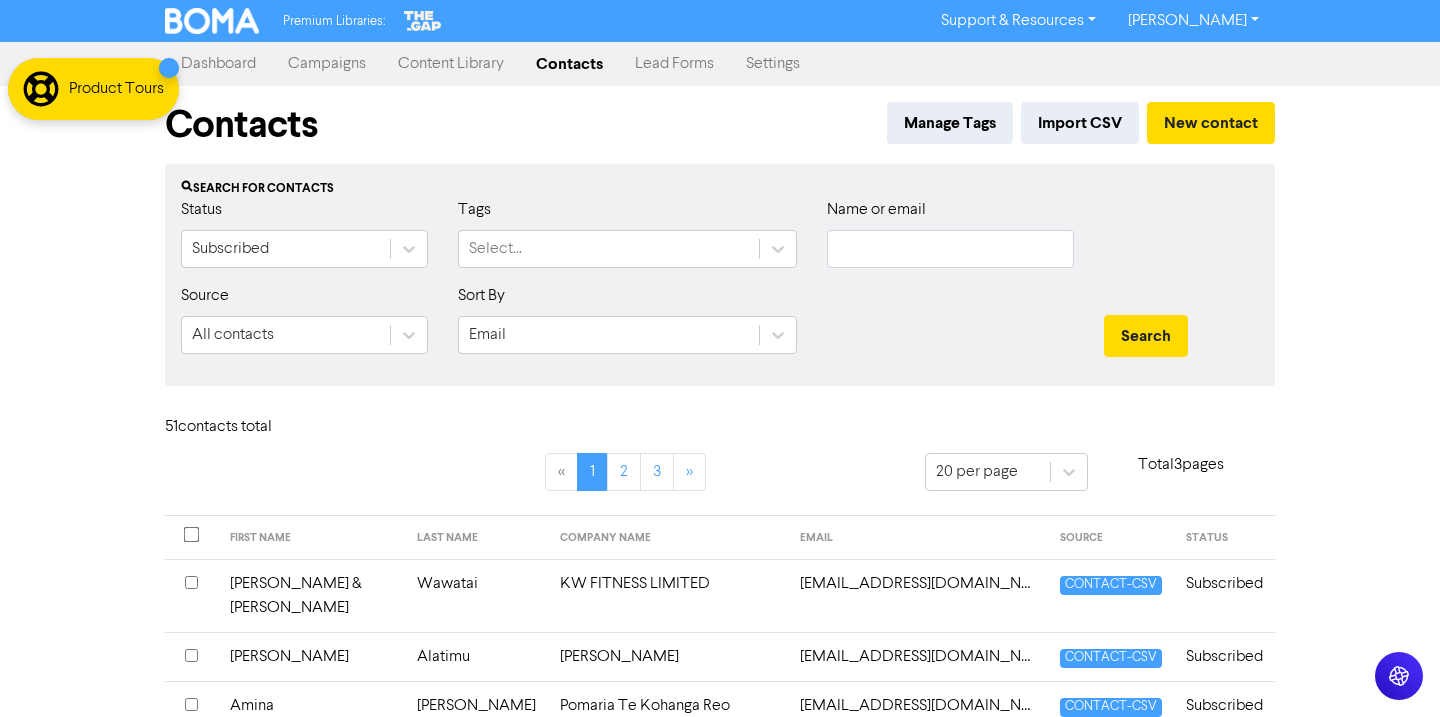 type 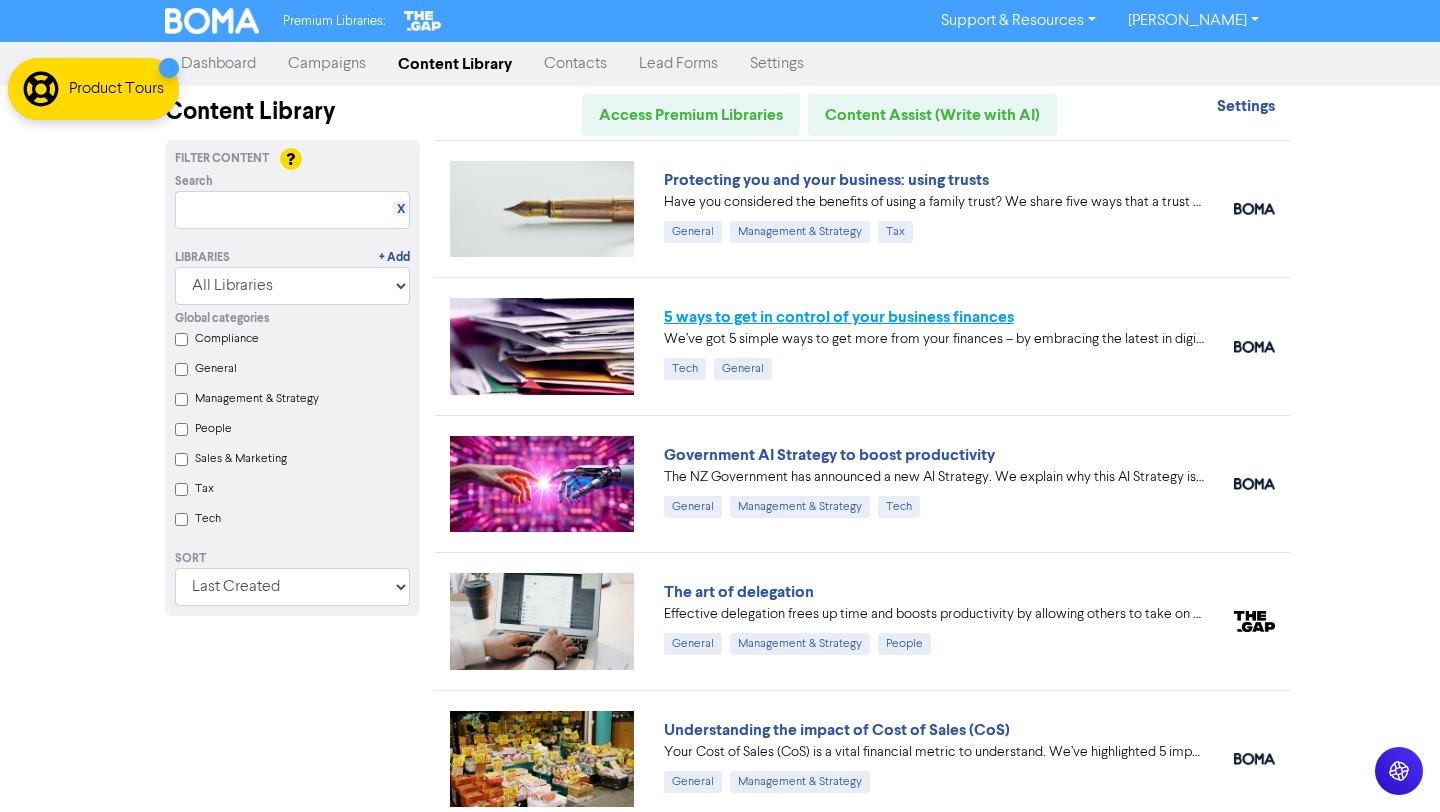 click on "5 ways to get in control of your business finances" at bounding box center [839, 317] 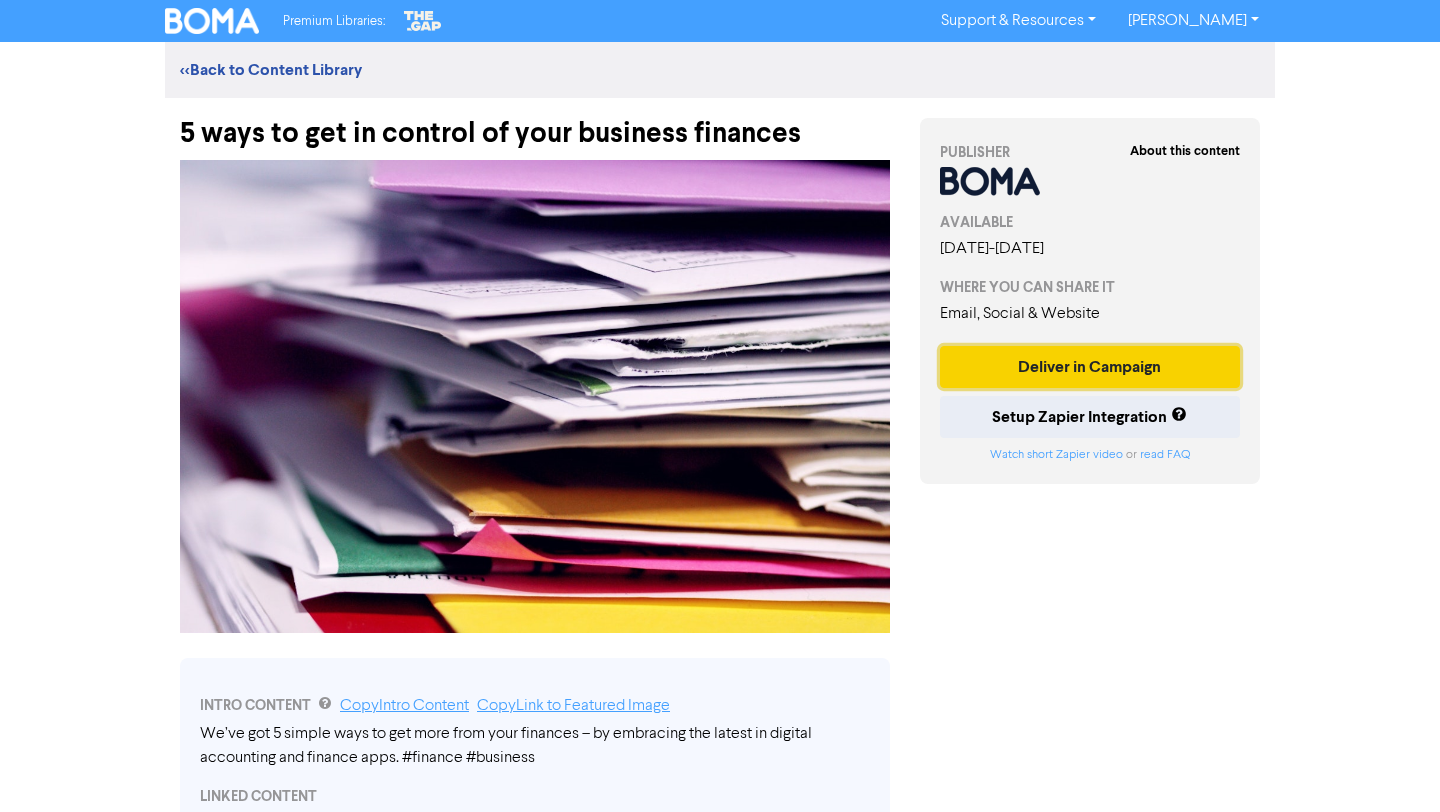 click on "Deliver in Campaign" at bounding box center [1090, 367] 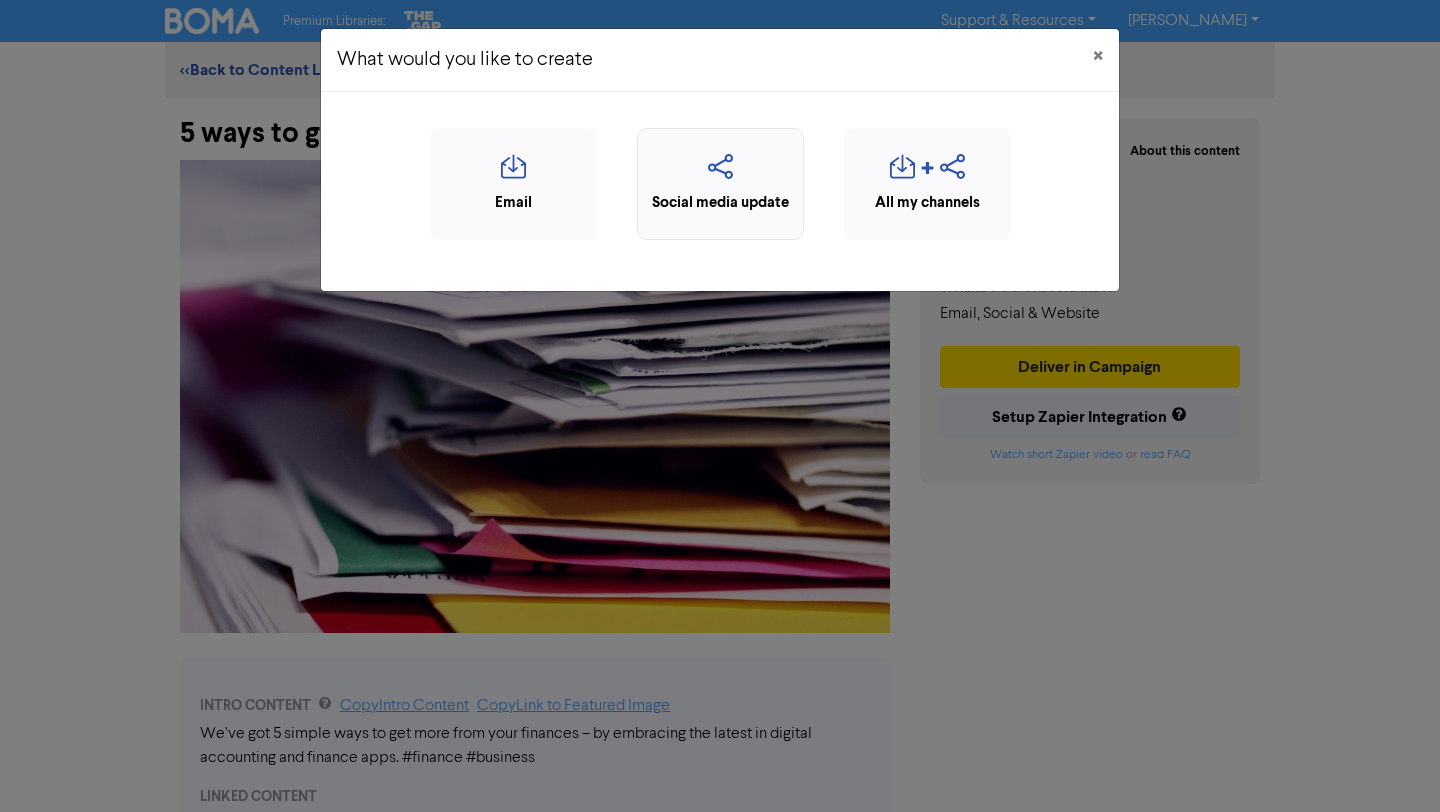 click at bounding box center [720, 173] 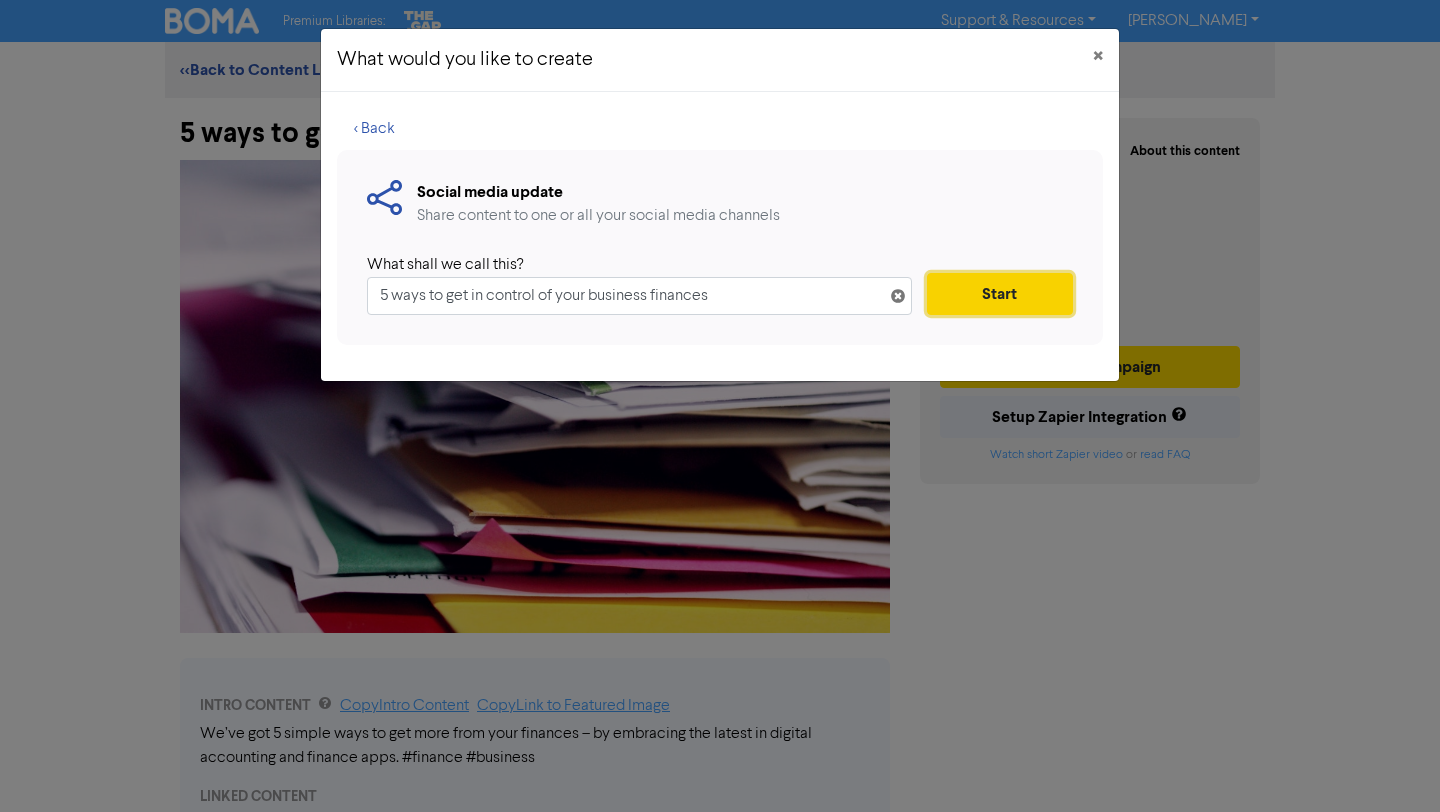click on "Start" at bounding box center (1000, 294) 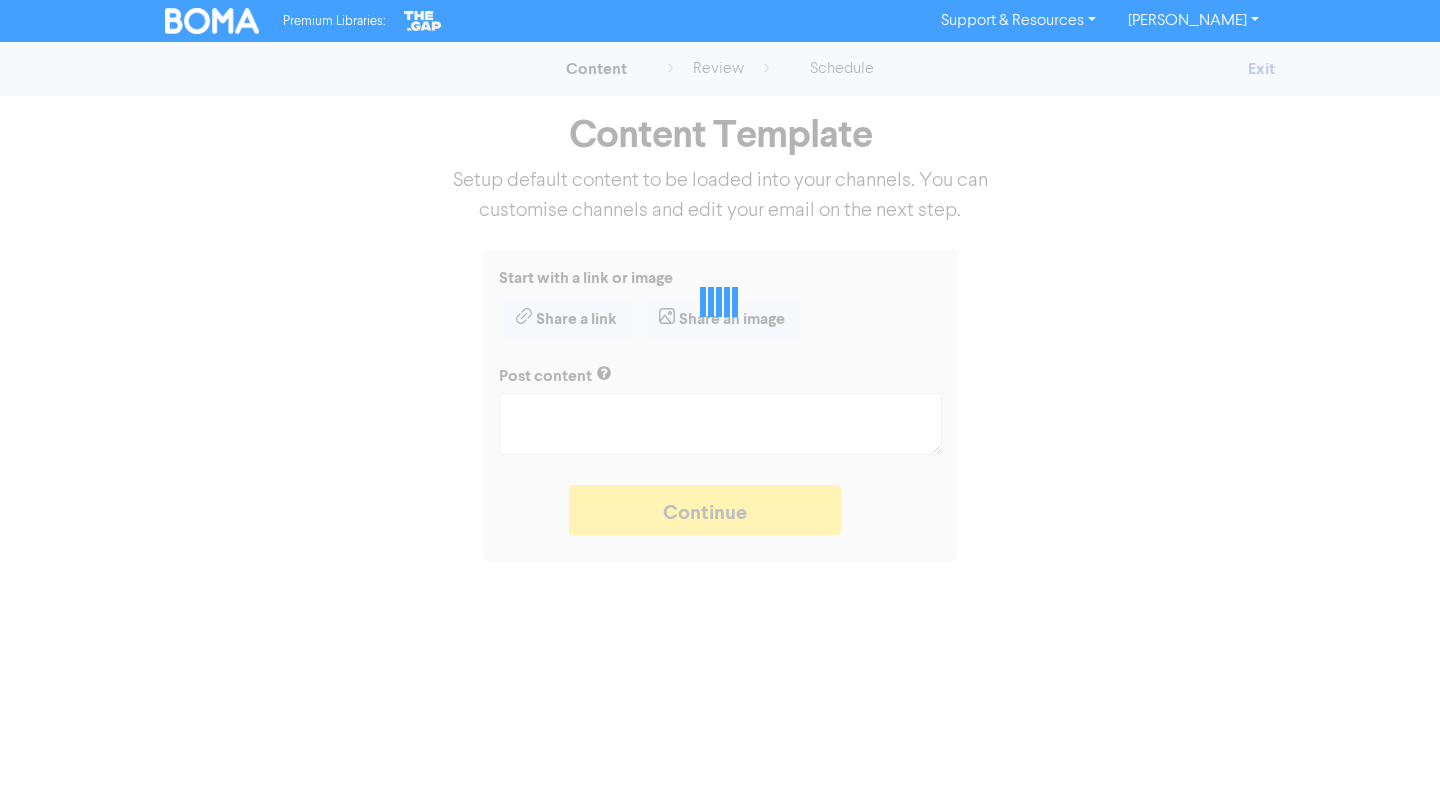 type on "x" 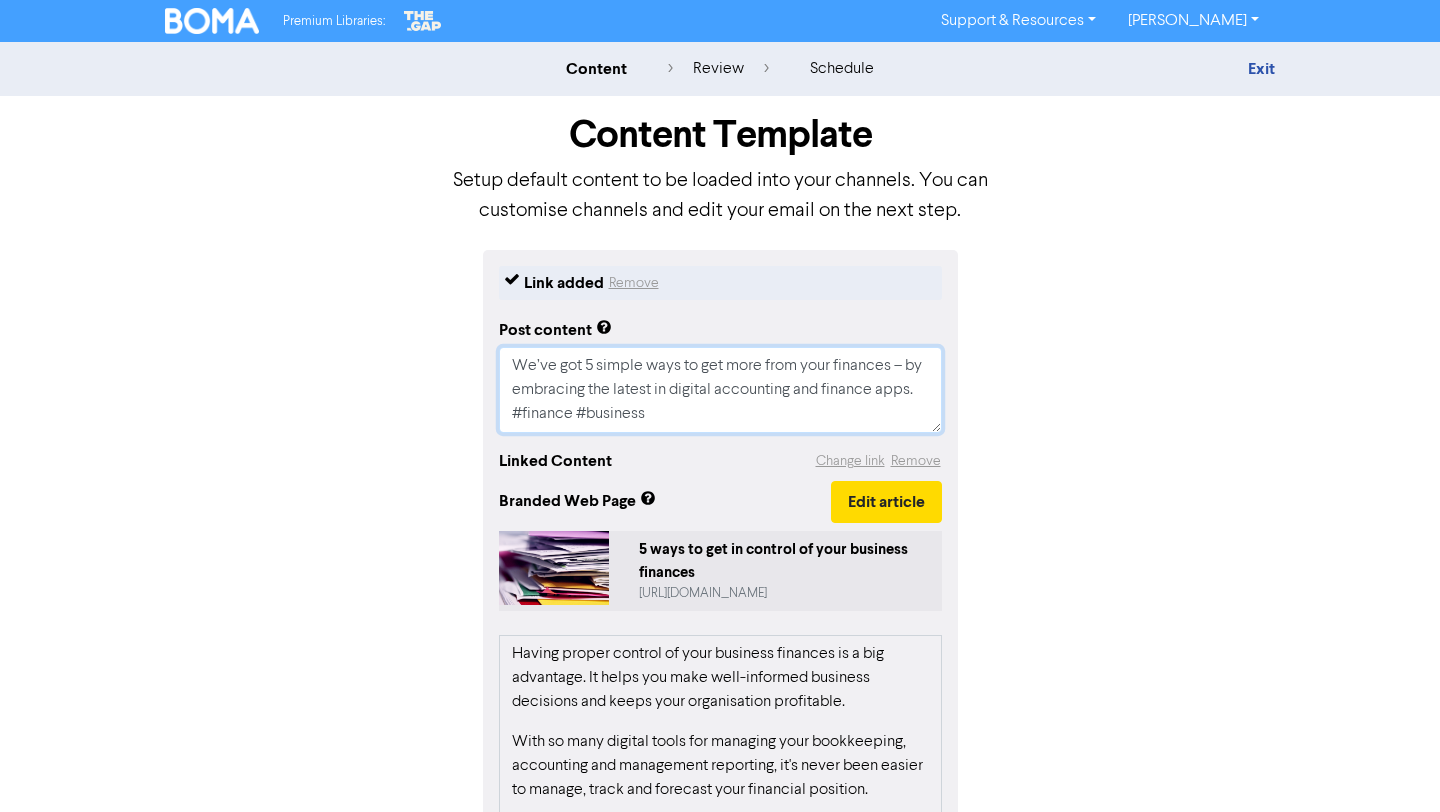 click on "We’ve got 5 simple ways to get more from your finances – by embracing the latest in digital accounting and finance apps.
#finance #business" at bounding box center (720, 390) 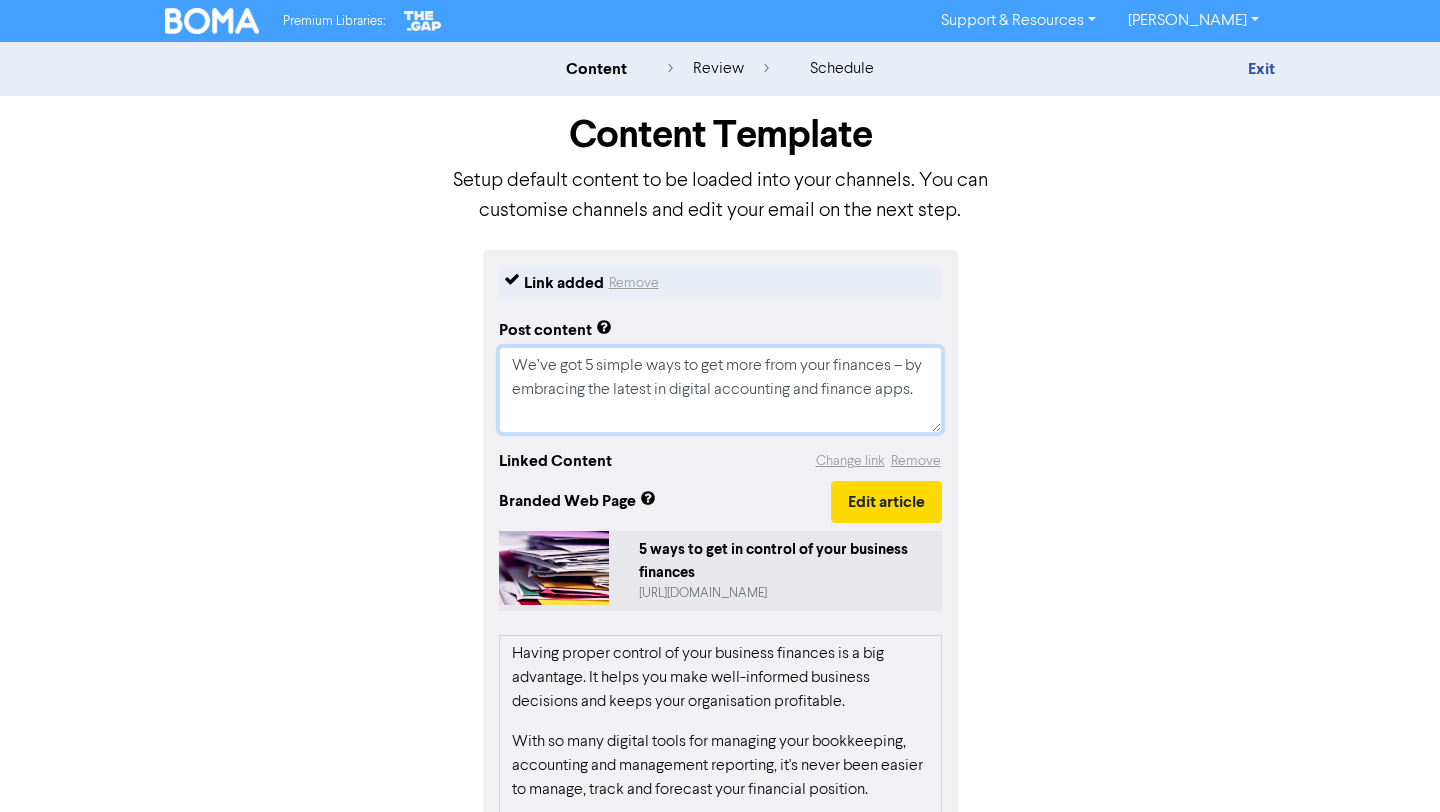 type on "x" 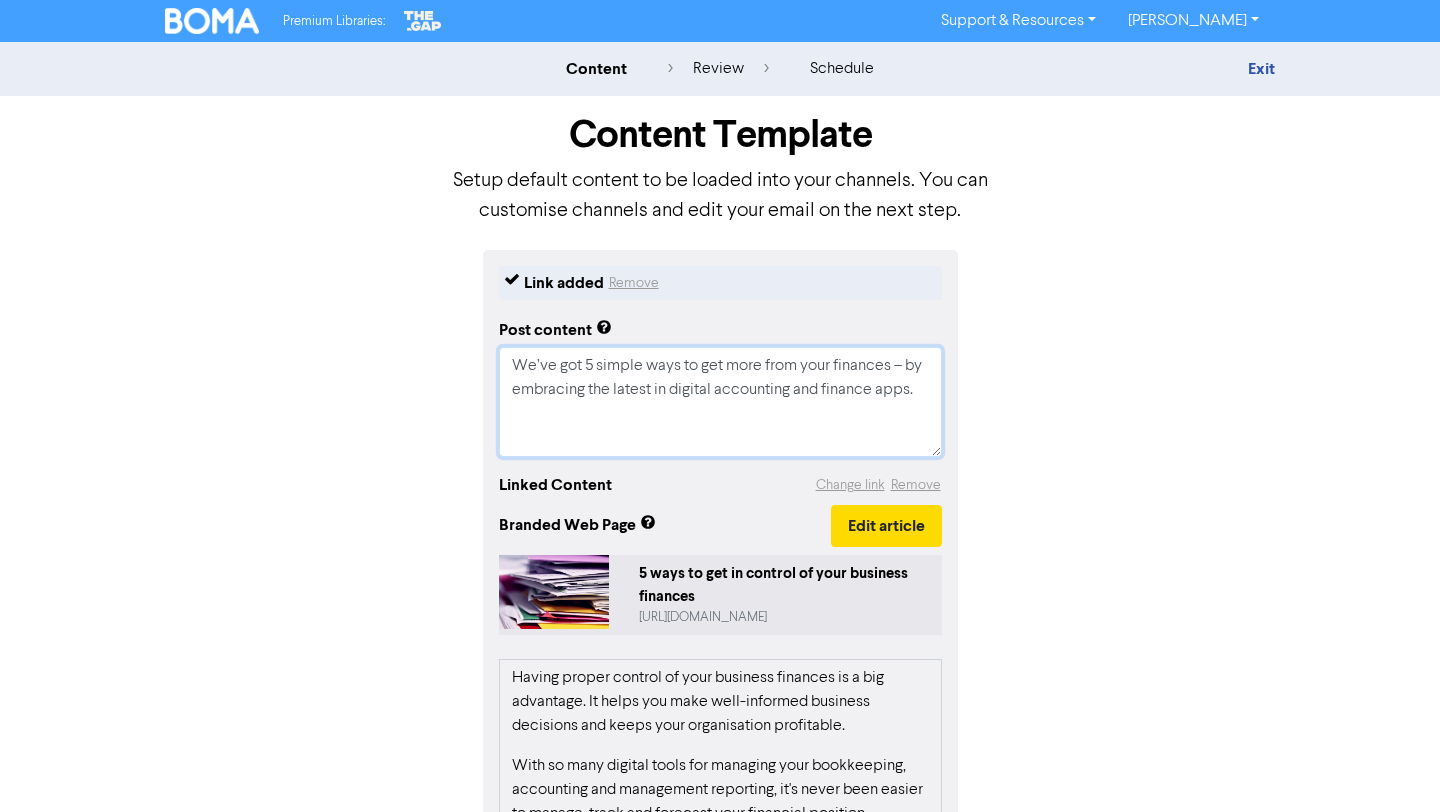 paste on "🔖 Book a discovery call with [PERSON_NAME] to determine if we are the right fit for each other:
[URL][DOMAIN_NAME]
#smallbusiness #notforprofit #newzealandbusiness" 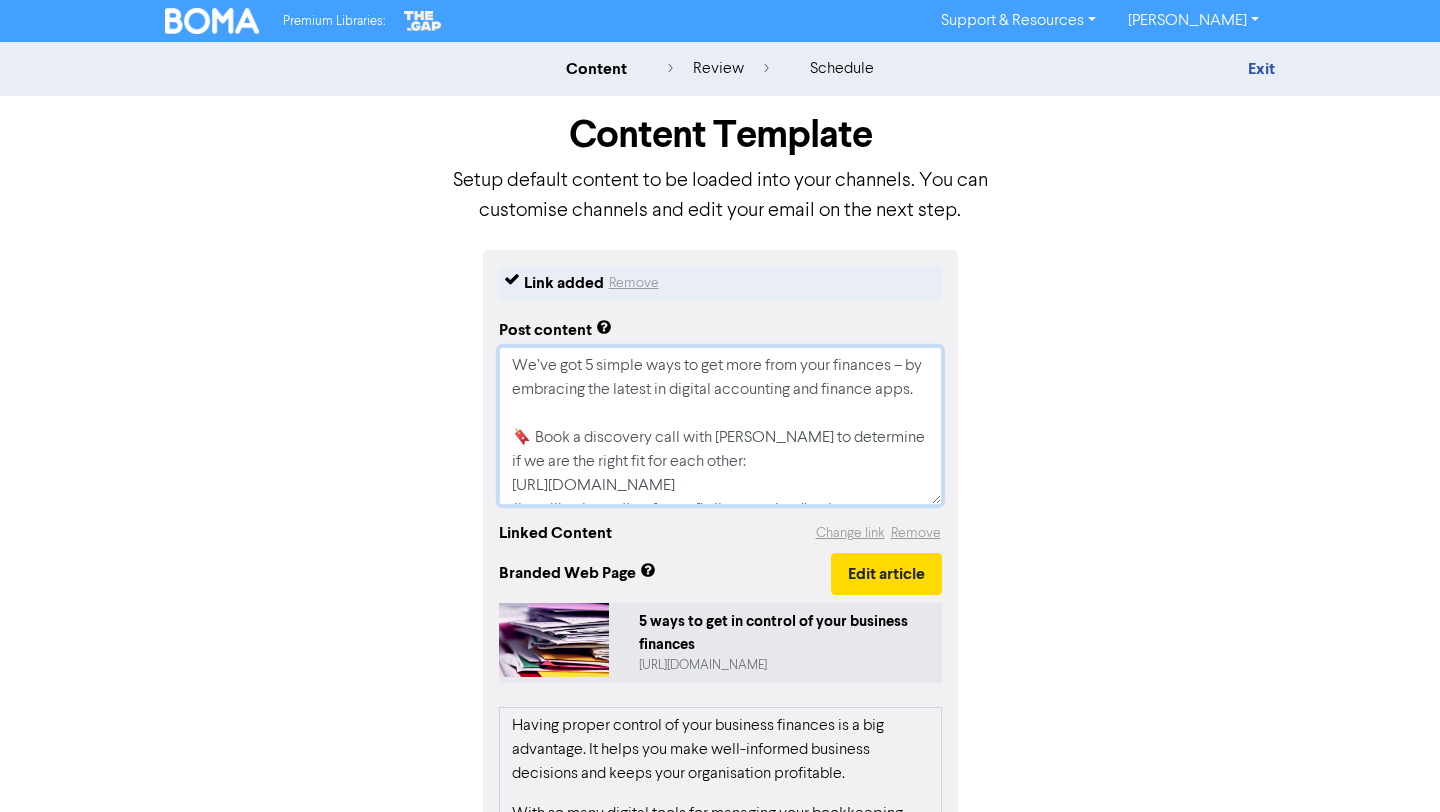 scroll, scrollTop: 14, scrollLeft: 0, axis: vertical 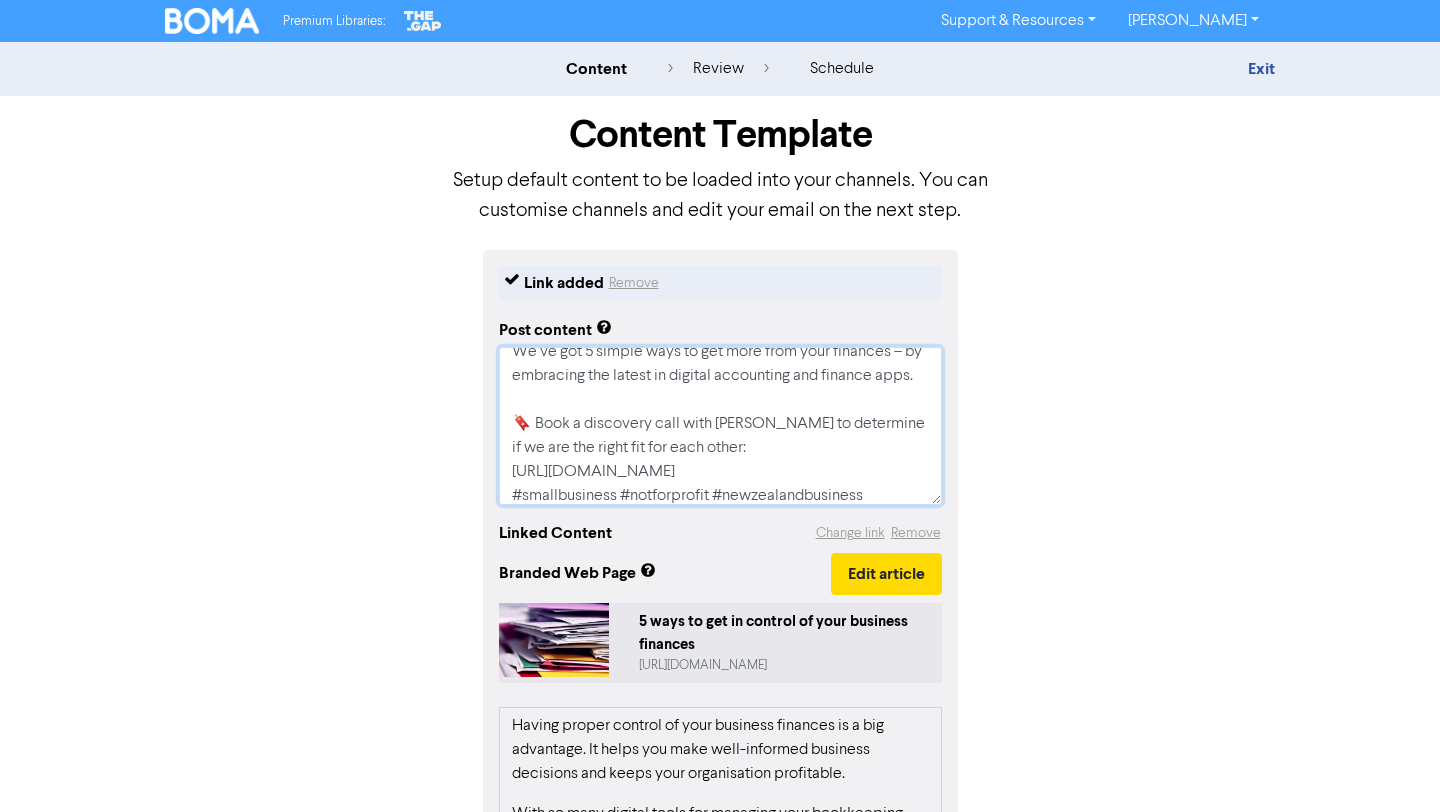 click on "We’ve got 5 simple ways to get more from your finances – by embracing the latest in digital accounting and finance apps.
🔖 Book a discovery call with [PERSON_NAME] to determine if we are the right fit for each other:
[URL][DOMAIN_NAME]
#smallbusiness #notforprofit #newzealandbusiness" at bounding box center (720, 426) 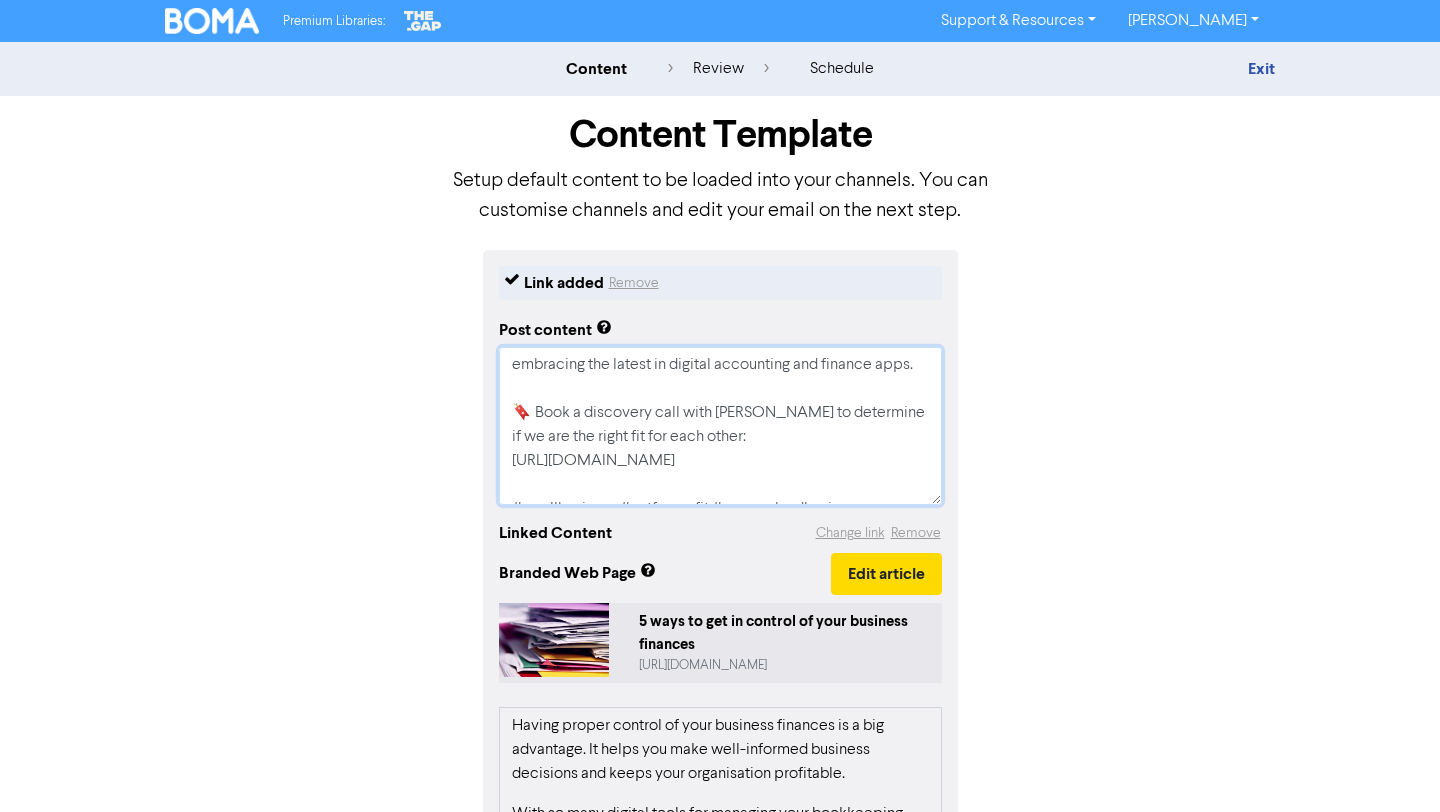 scroll, scrollTop: 0, scrollLeft: 0, axis: both 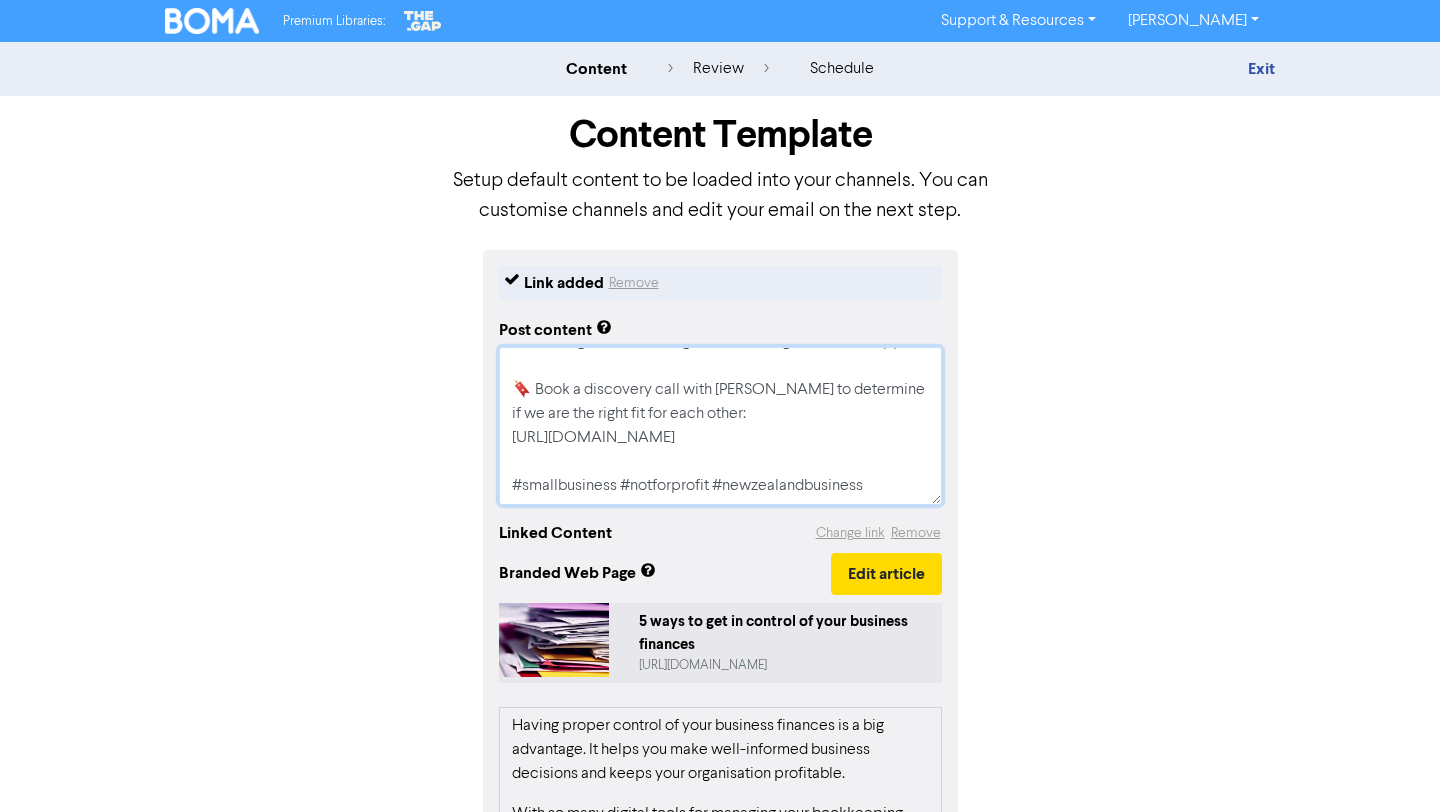 drag, startPoint x: 507, startPoint y: 365, endPoint x: 768, endPoint y: 601, distance: 351.8764 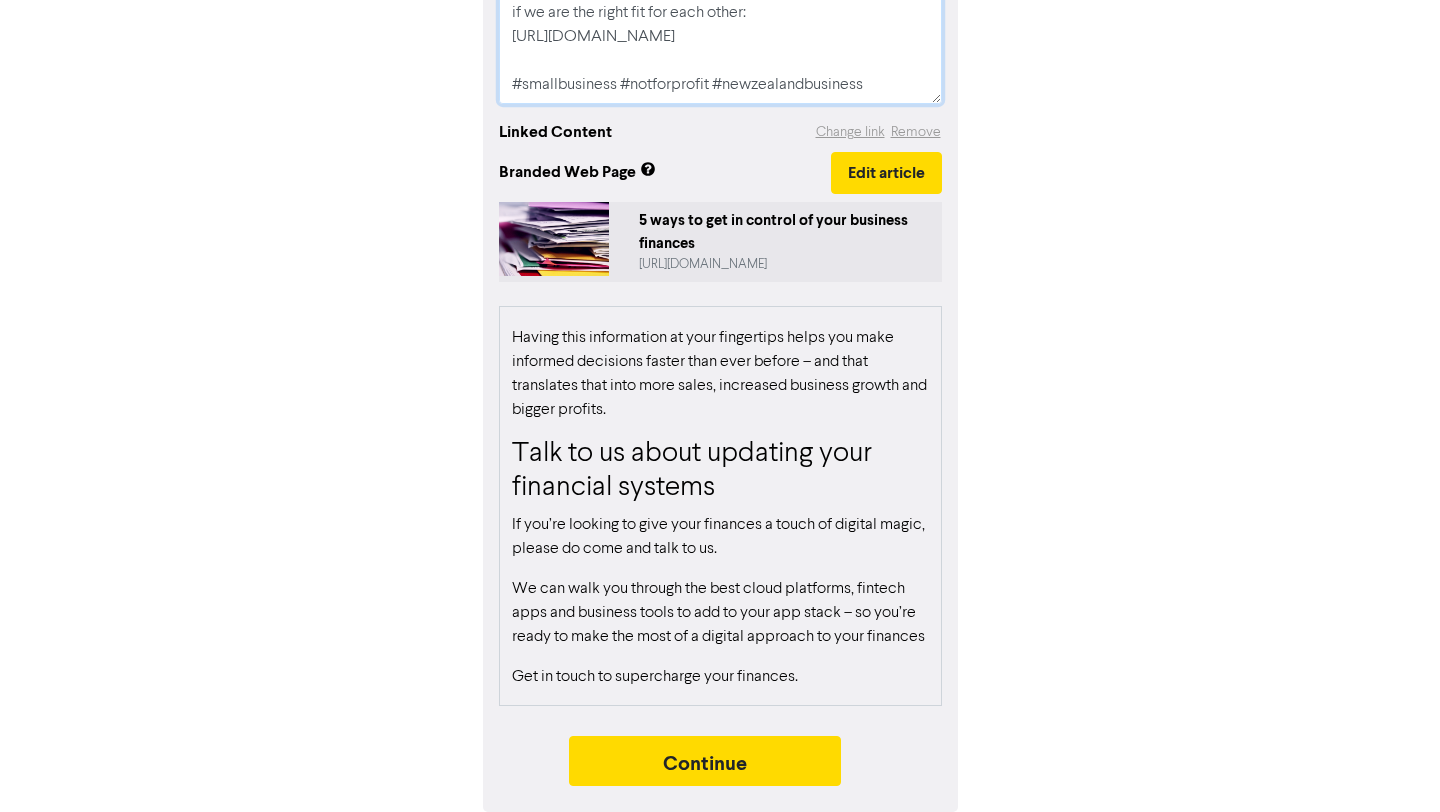 scroll, scrollTop: 2078, scrollLeft: 0, axis: vertical 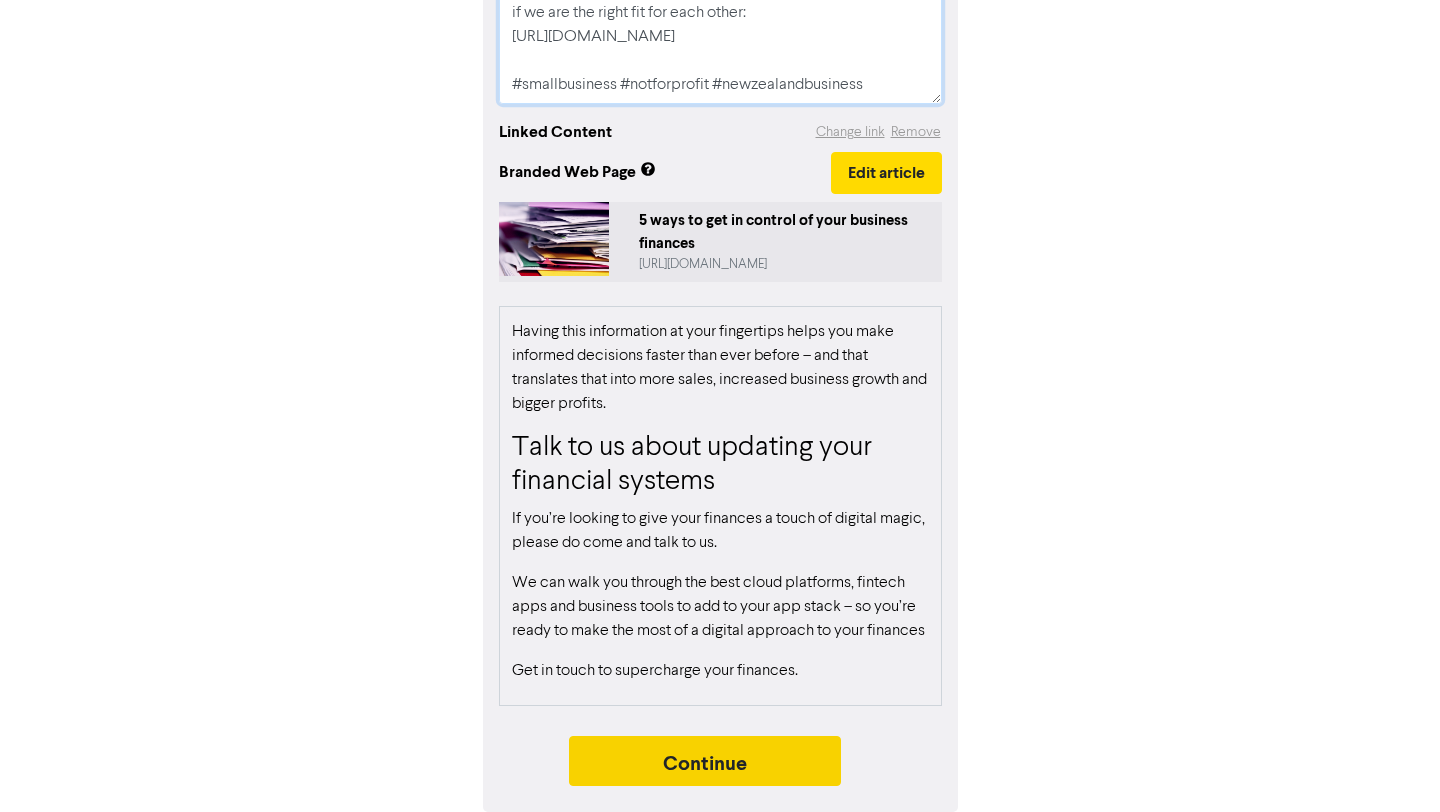 type on "We’ve got 5 simple ways to get more from your finances – by embracing the latest in digital accounting and finance apps.
🔖 Book a discovery call with [PERSON_NAME] to determine if we are the right fit for each other:
[URL][DOMAIN_NAME]
#smallbusiness #notforprofit #newzealandbusiness" 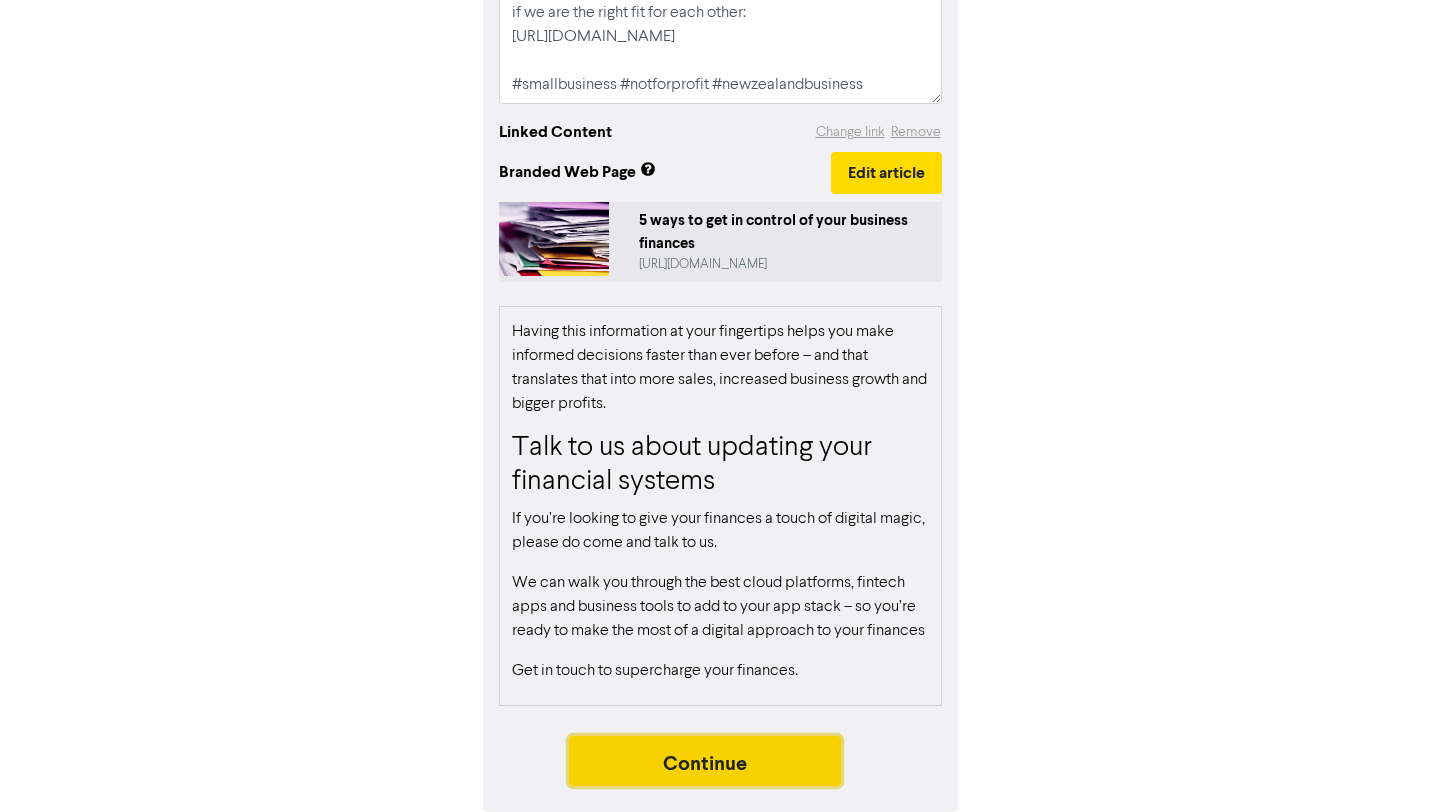 click on "Continue" at bounding box center (705, 761) 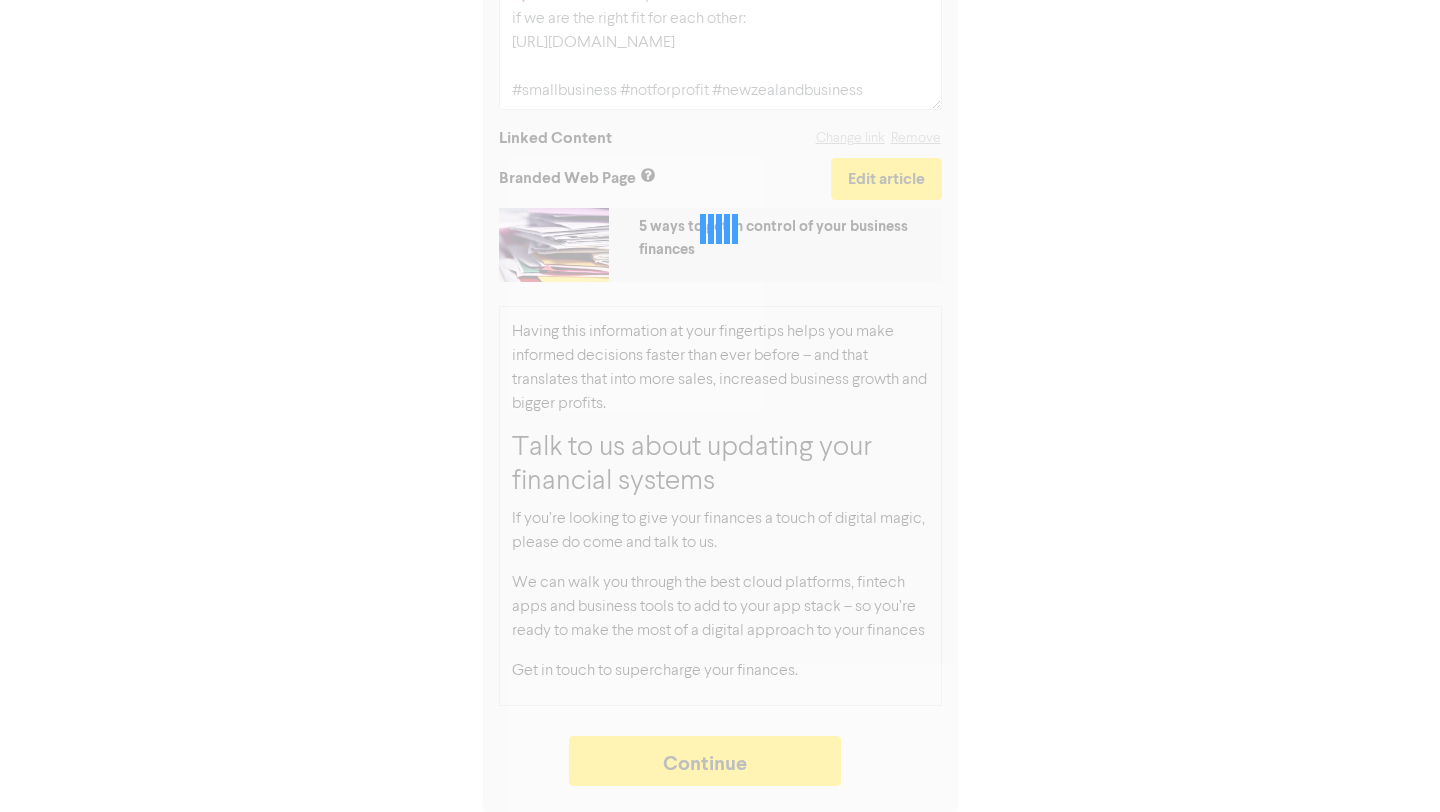 type on "x" 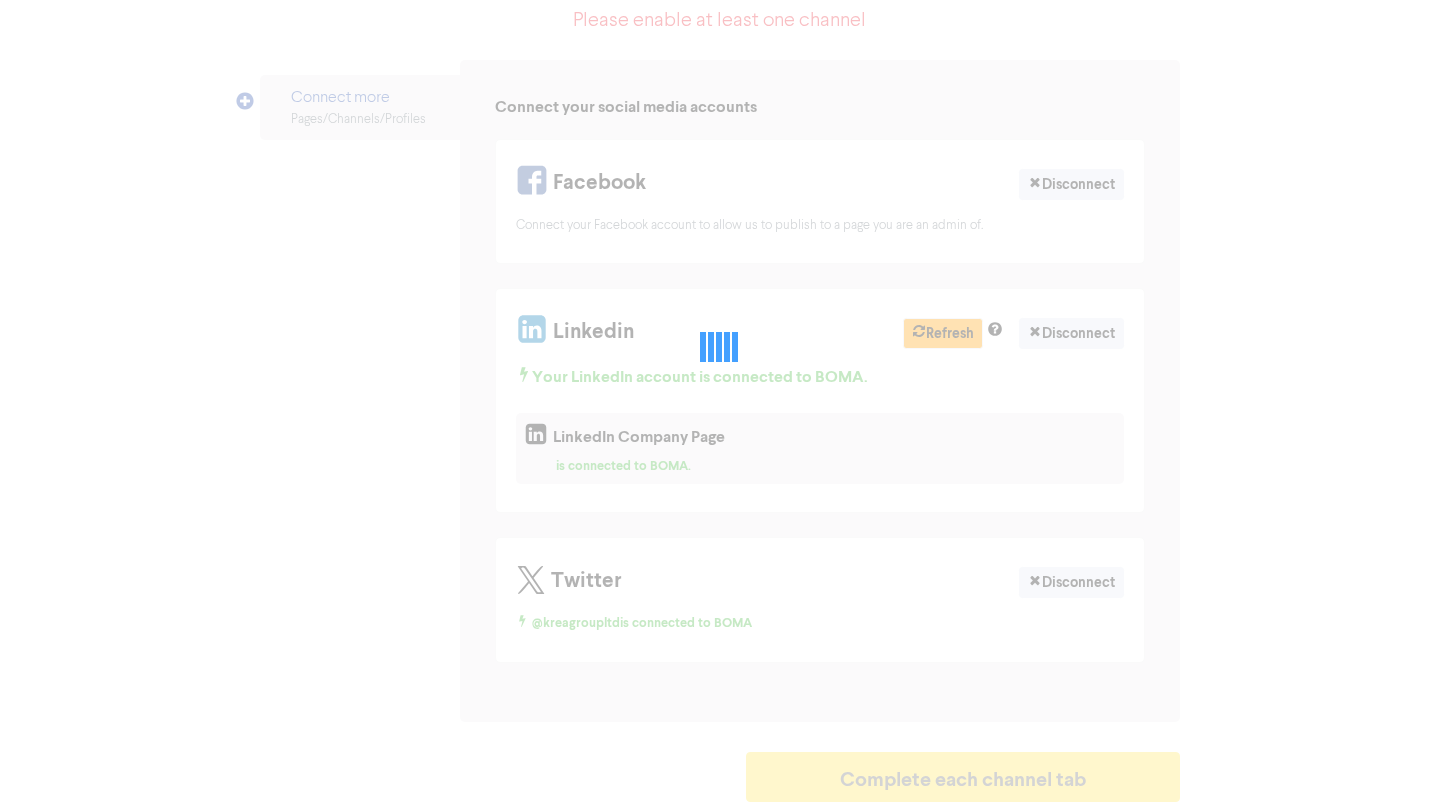 scroll, scrollTop: 0, scrollLeft: 0, axis: both 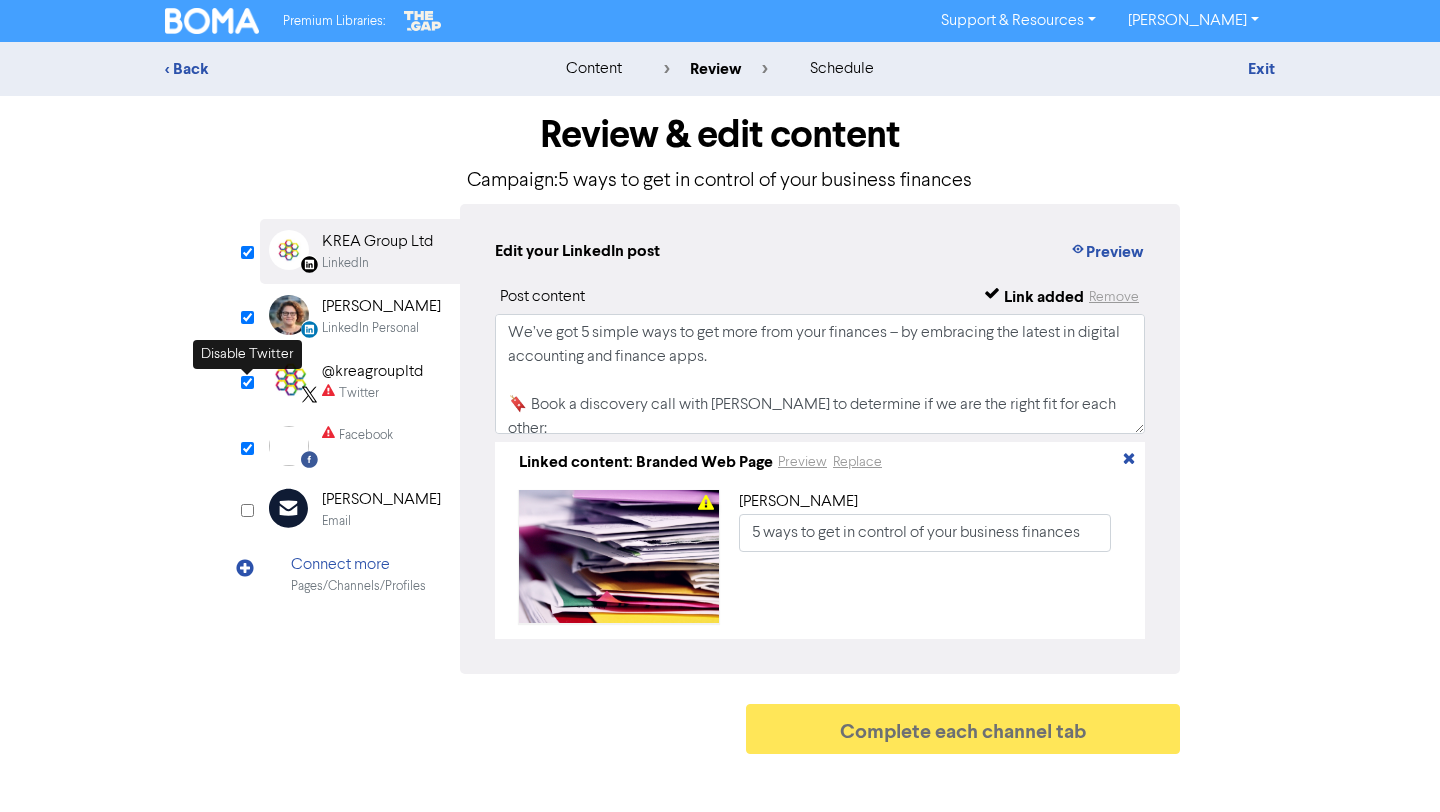 click at bounding box center [247, 382] 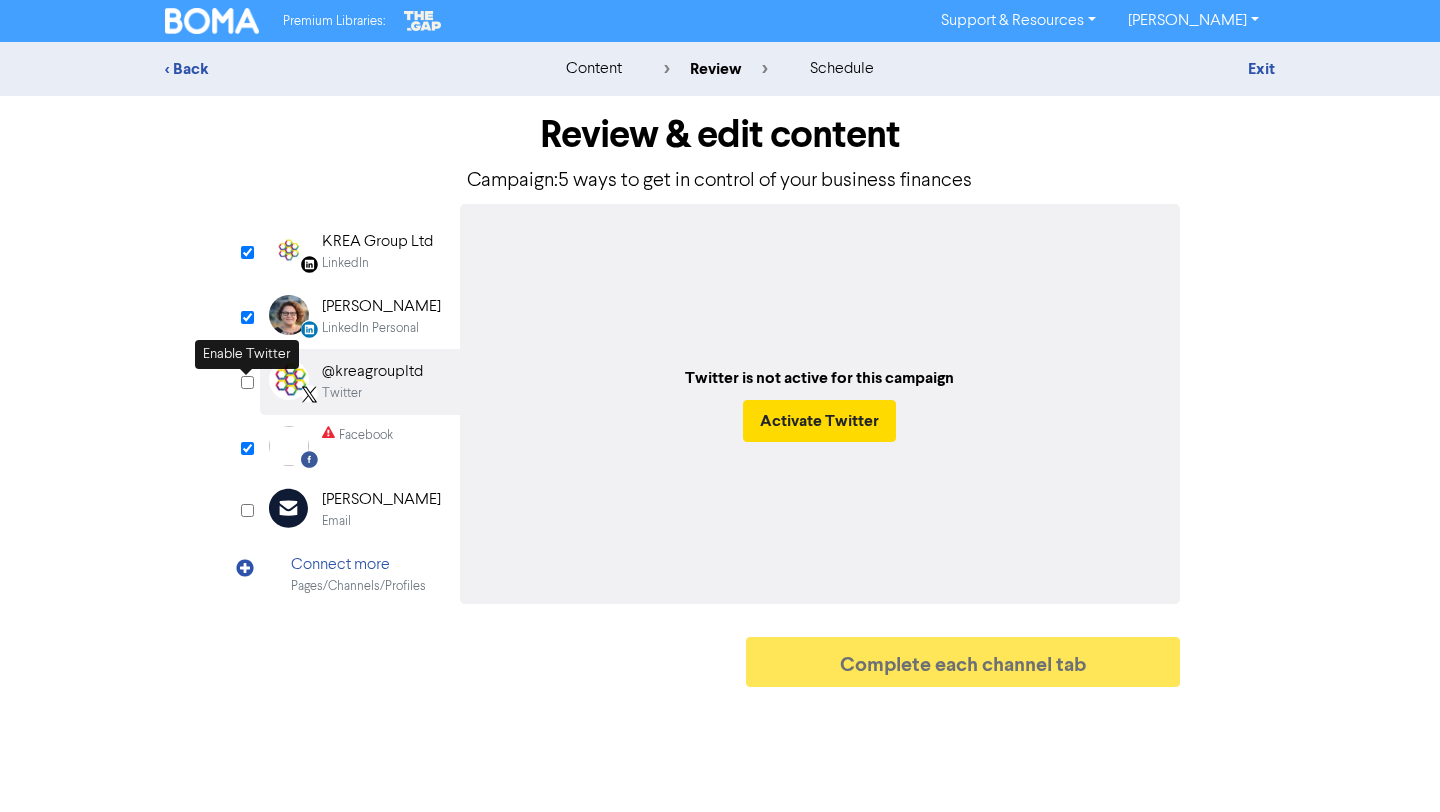 click at bounding box center [247, 382] 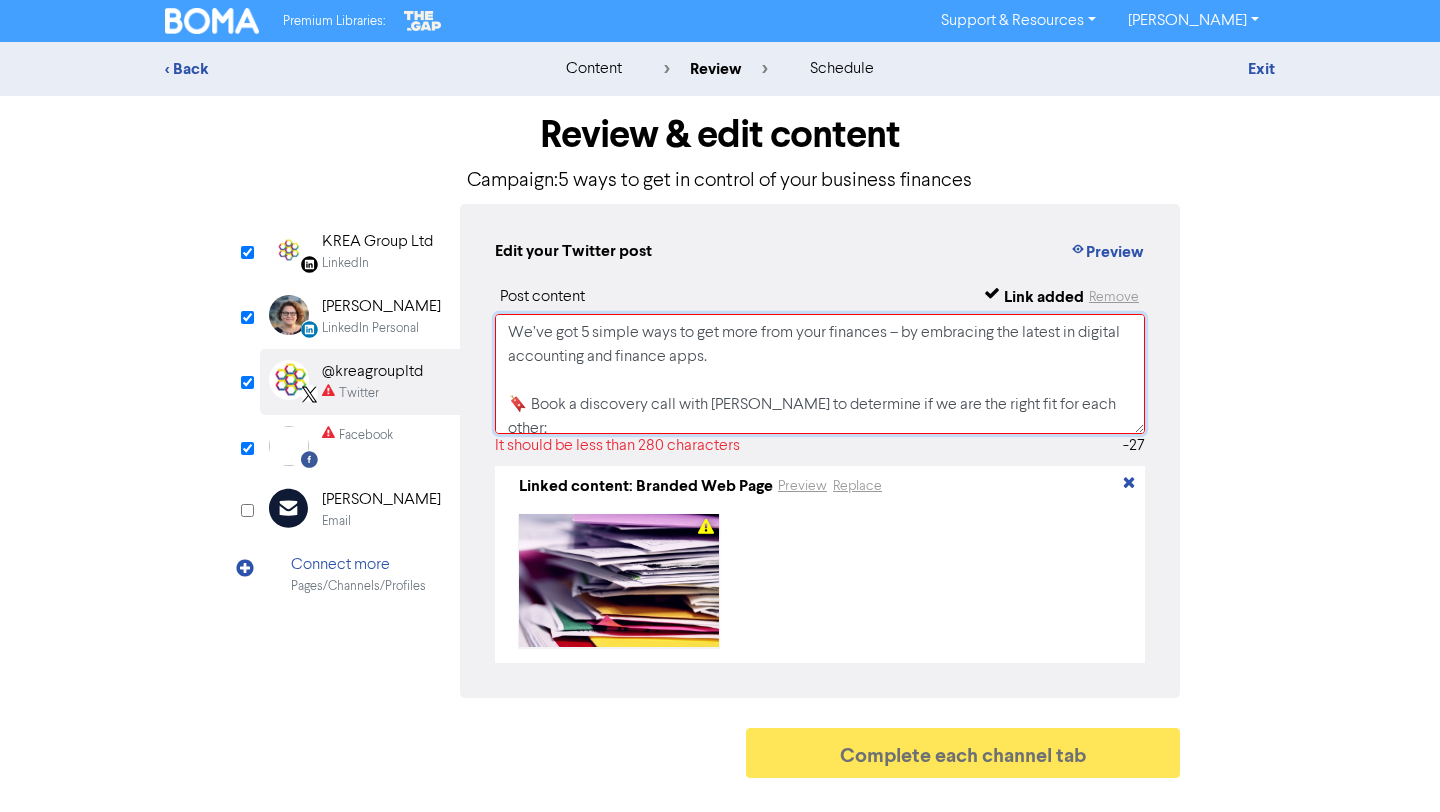 click on "We’ve got 5 simple ways to get more from your finances – by embracing the latest in digital accounting and finance apps.
🔖 Book a discovery call with [PERSON_NAME] to determine if we are the right fit for each other:
[URL][DOMAIN_NAME]
#smallbusiness #notforprofit #newzealandbusiness
[URL][DOMAIN_NAME]" at bounding box center (820, 374) 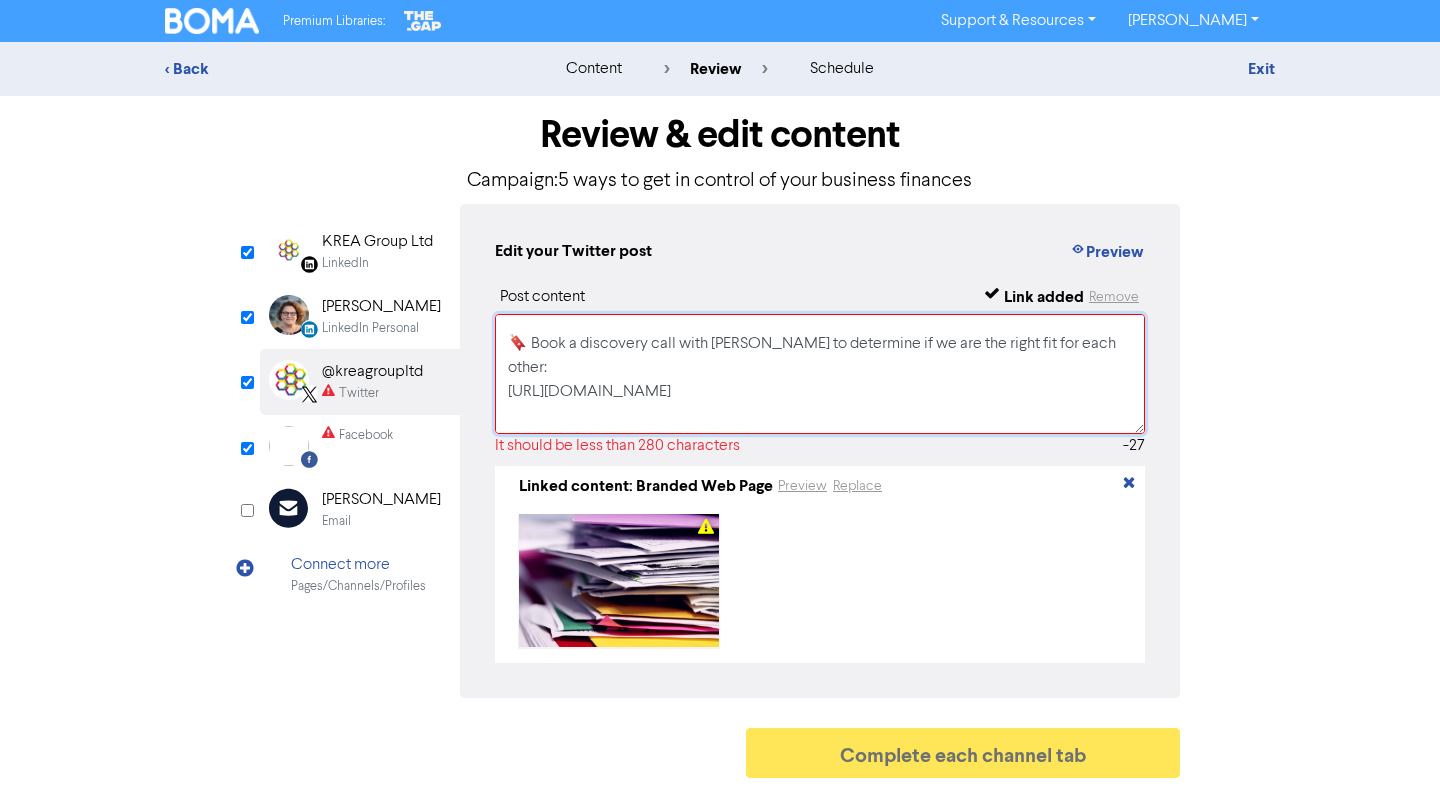 scroll, scrollTop: 59, scrollLeft: 0, axis: vertical 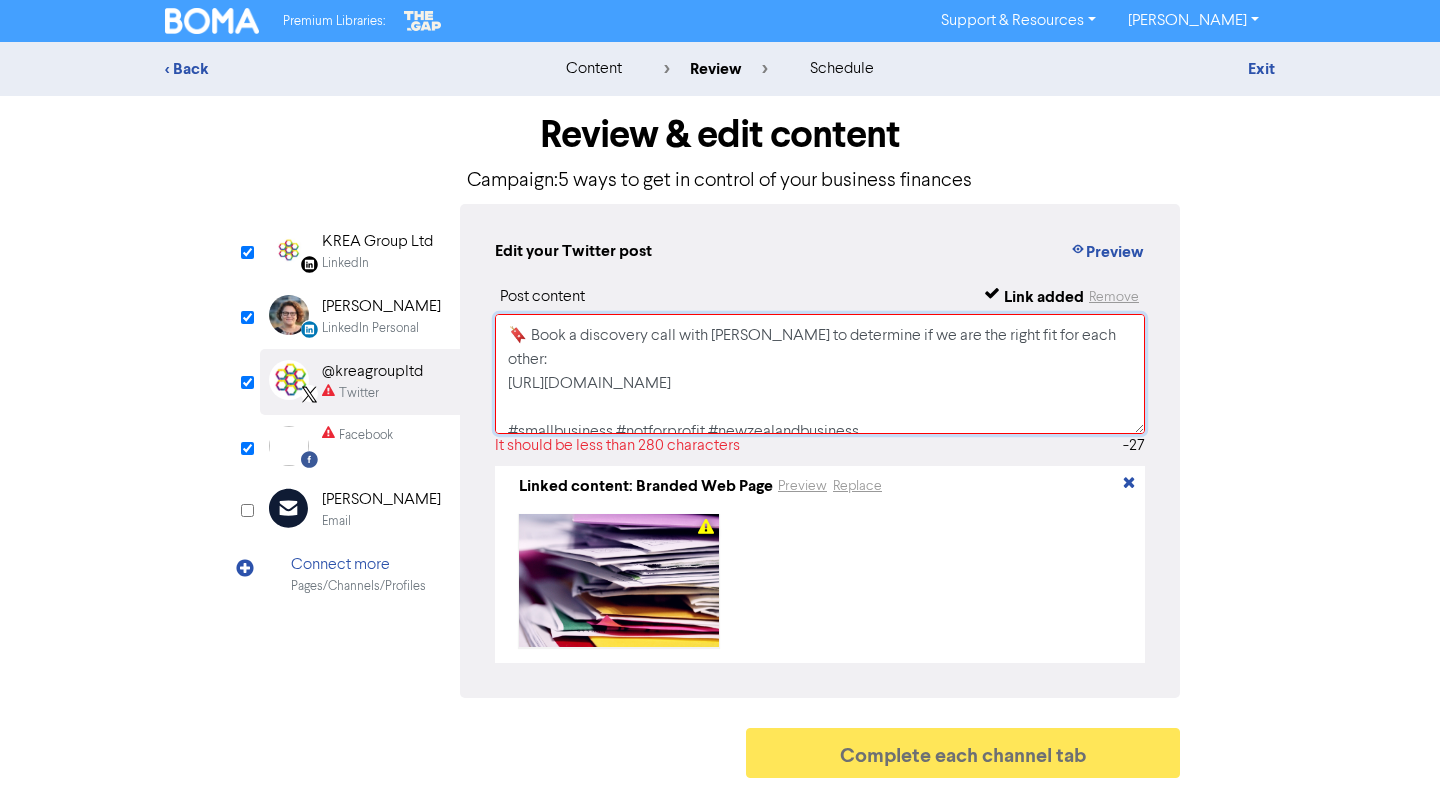 drag, startPoint x: 878, startPoint y: 417, endPoint x: 639, endPoint y: 420, distance: 239.01883 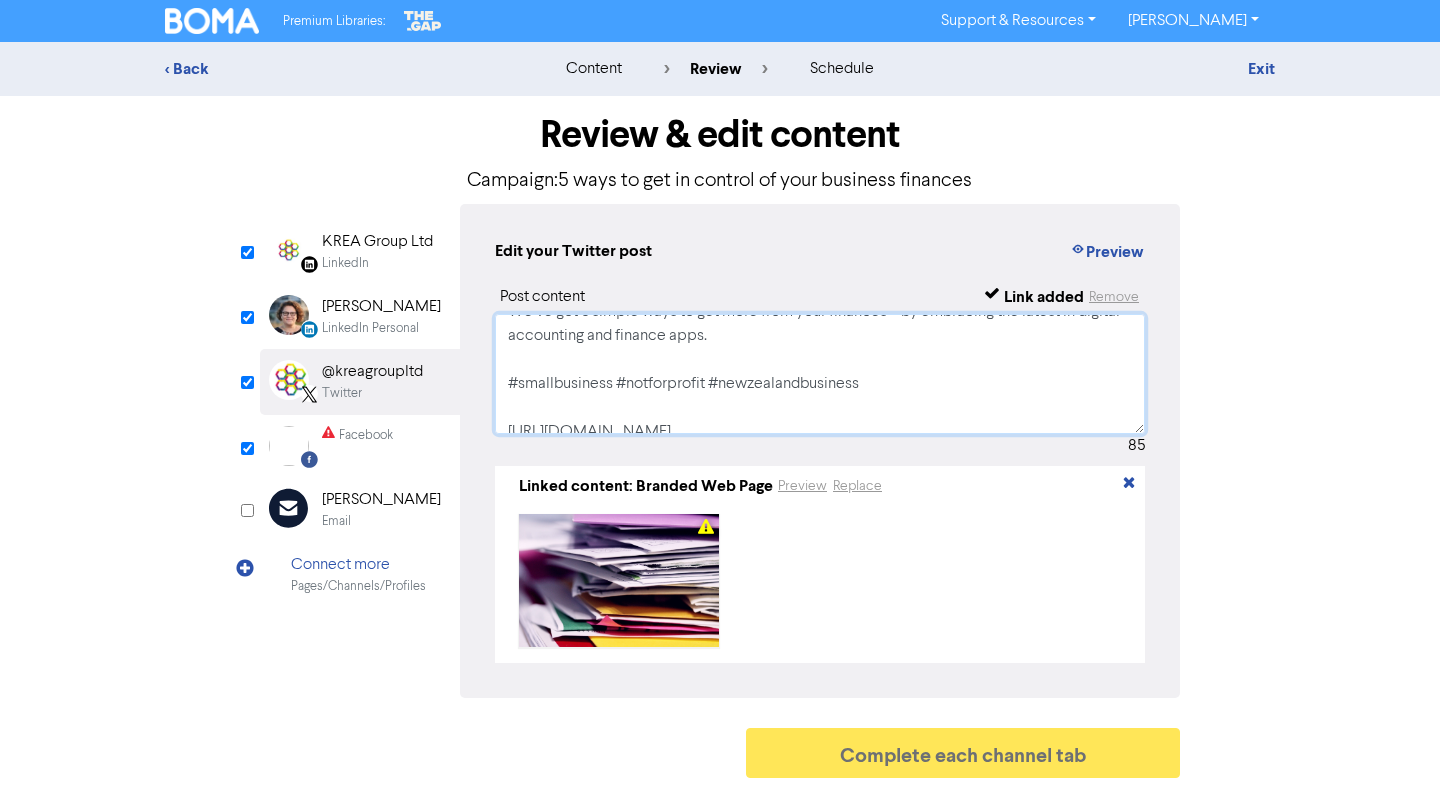 scroll, scrollTop: 0, scrollLeft: 0, axis: both 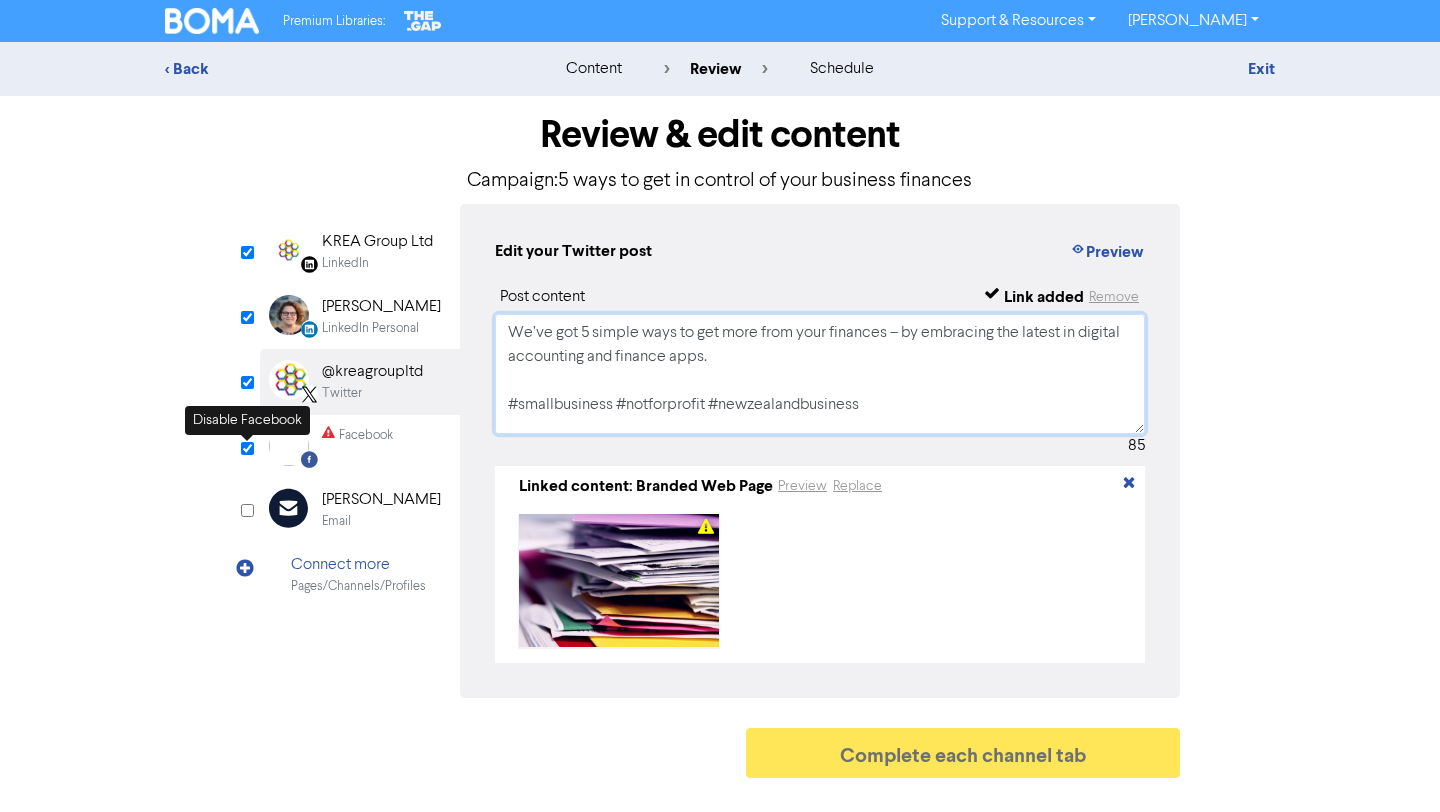 type on "We’ve got 5 simple ways to get more from your finances – by embracing the latest in digital accounting and finance apps.
#smallbusiness #notforprofit #newzealandbusiness
[URL][DOMAIN_NAME]" 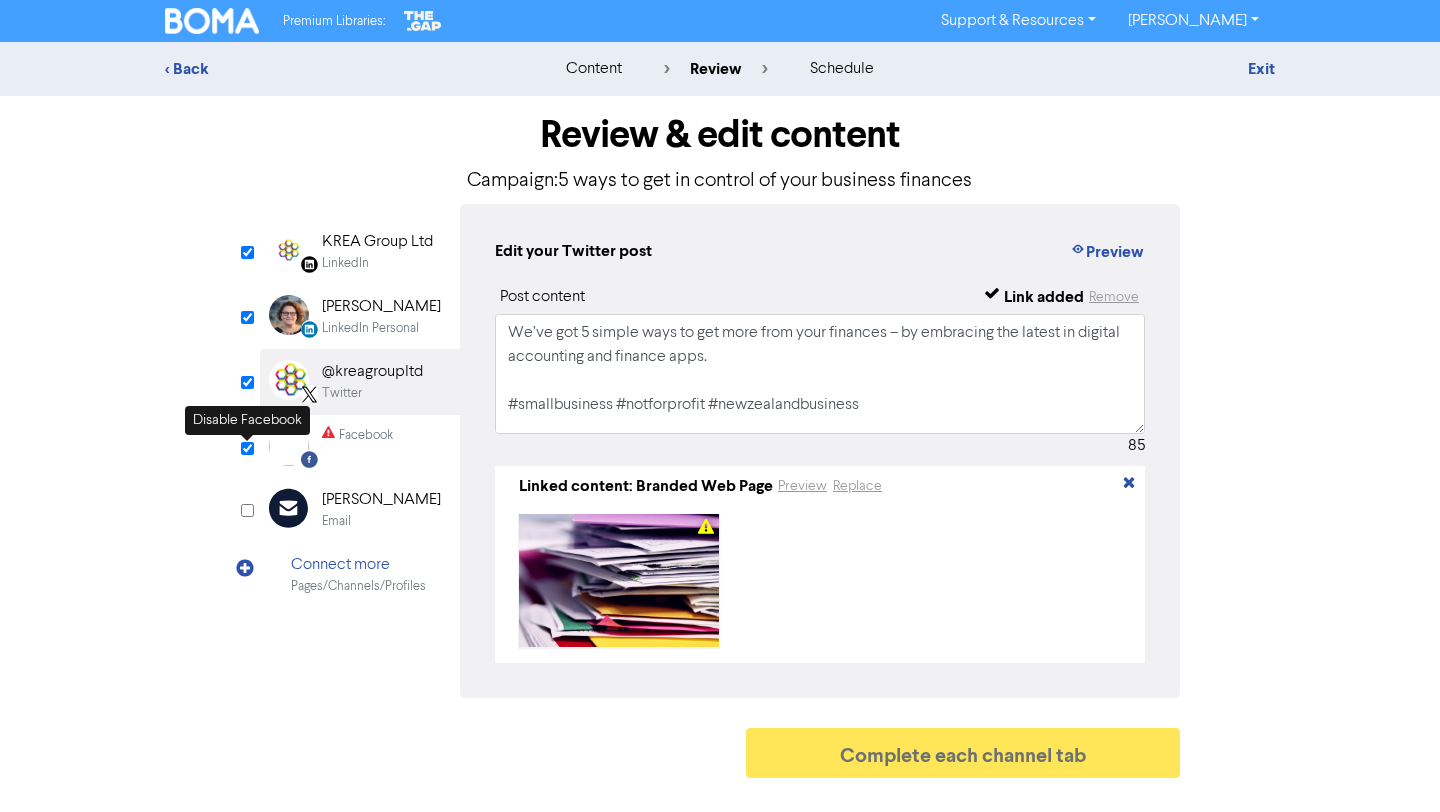 click at bounding box center [247, 448] 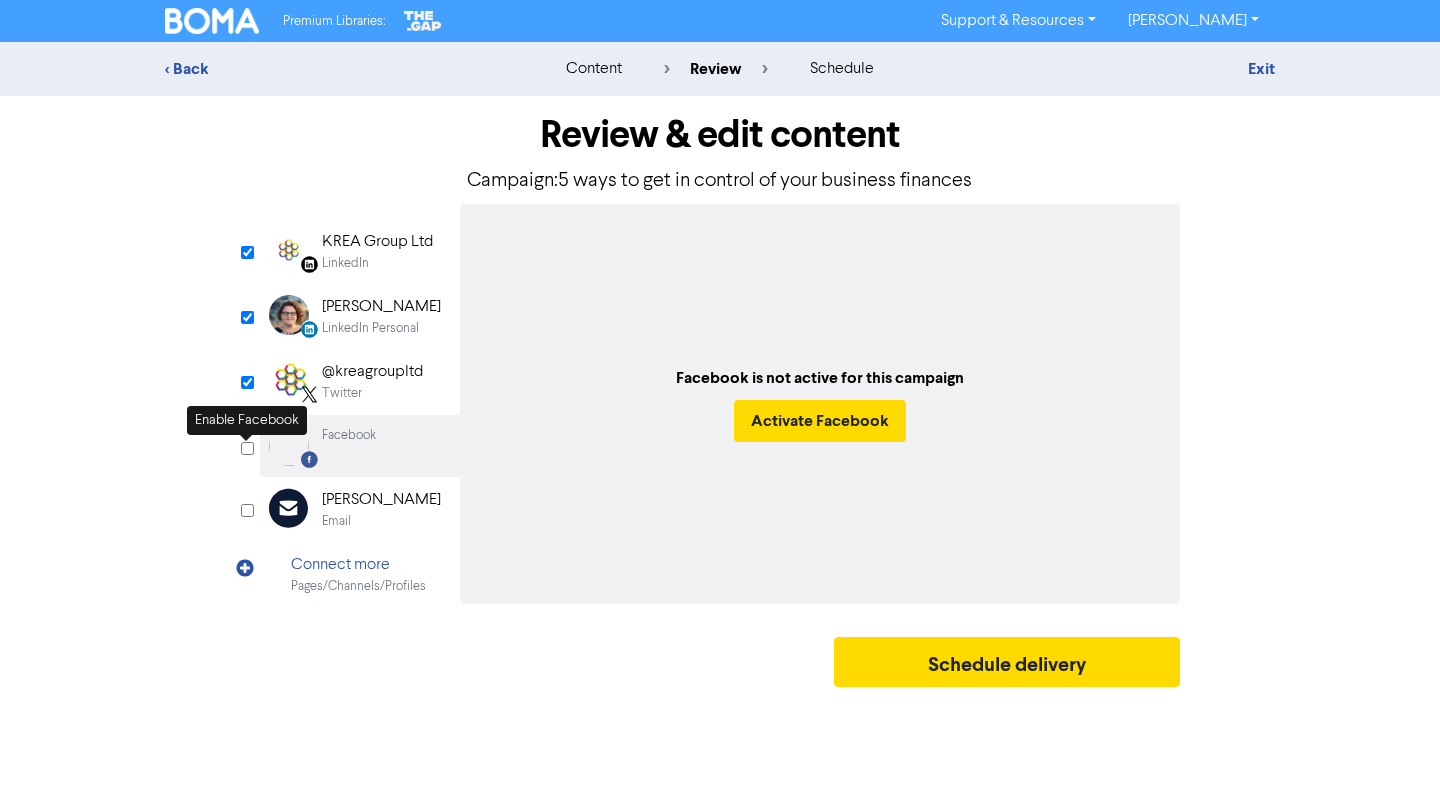 click at bounding box center [247, 448] 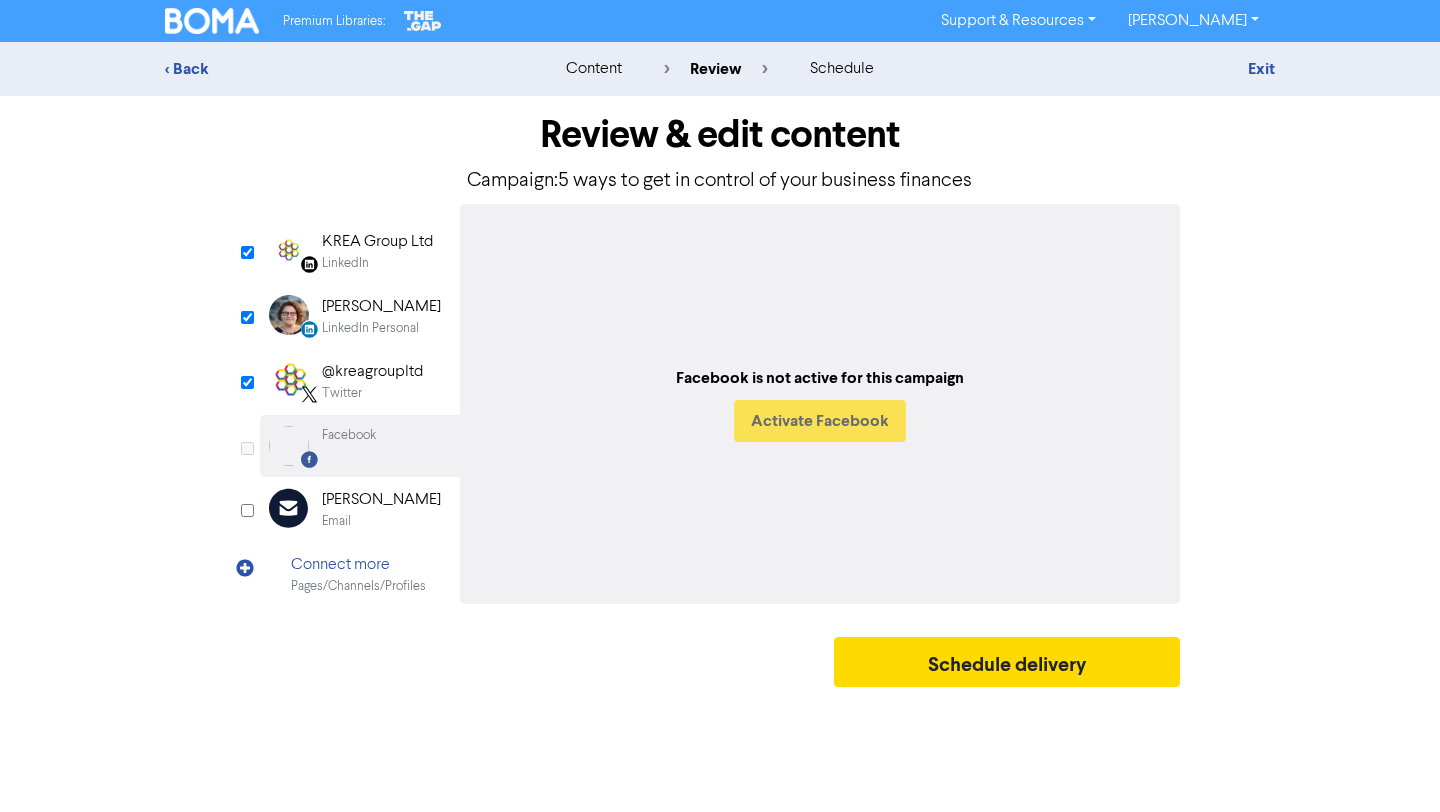checkbox on "true" 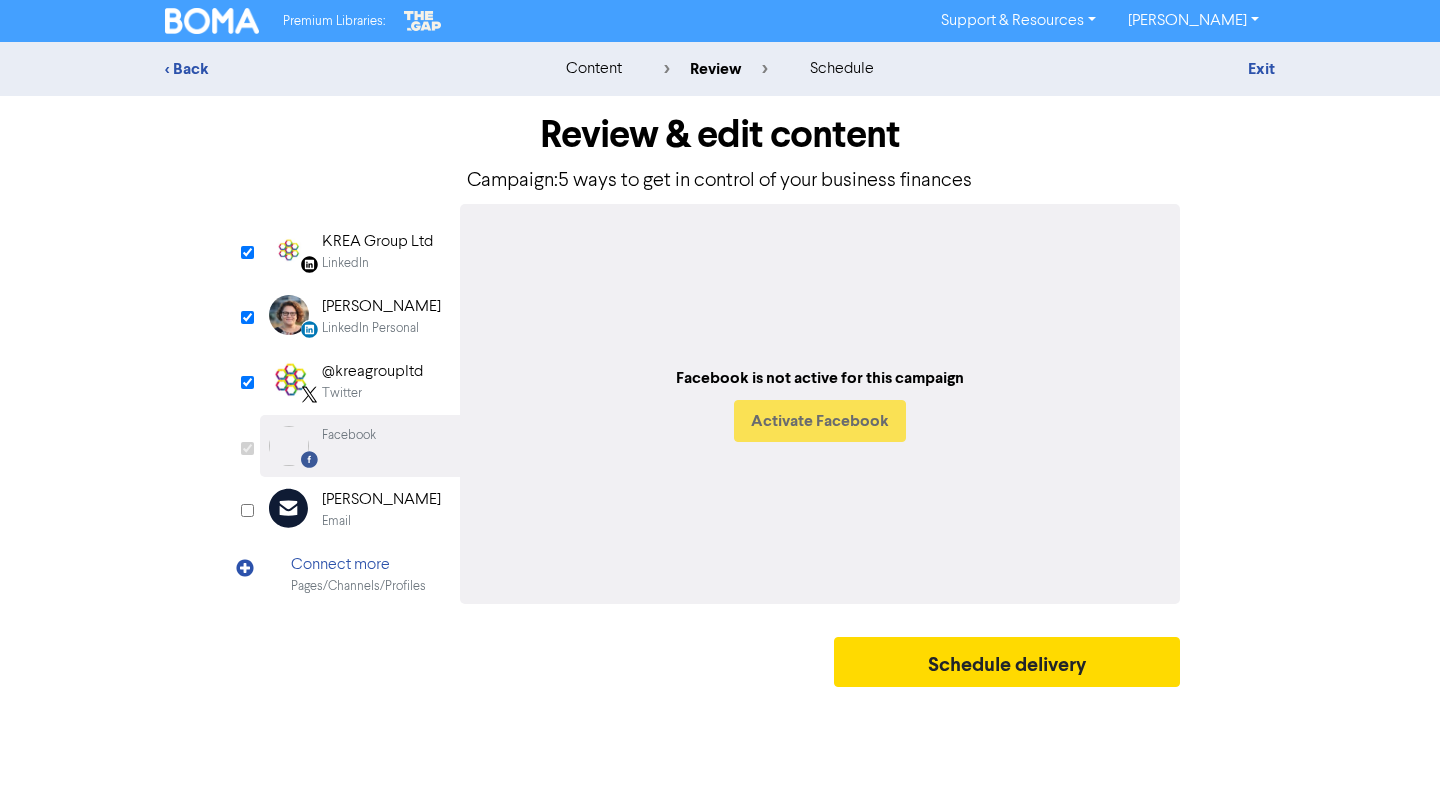 select on "LEARN_MORE" 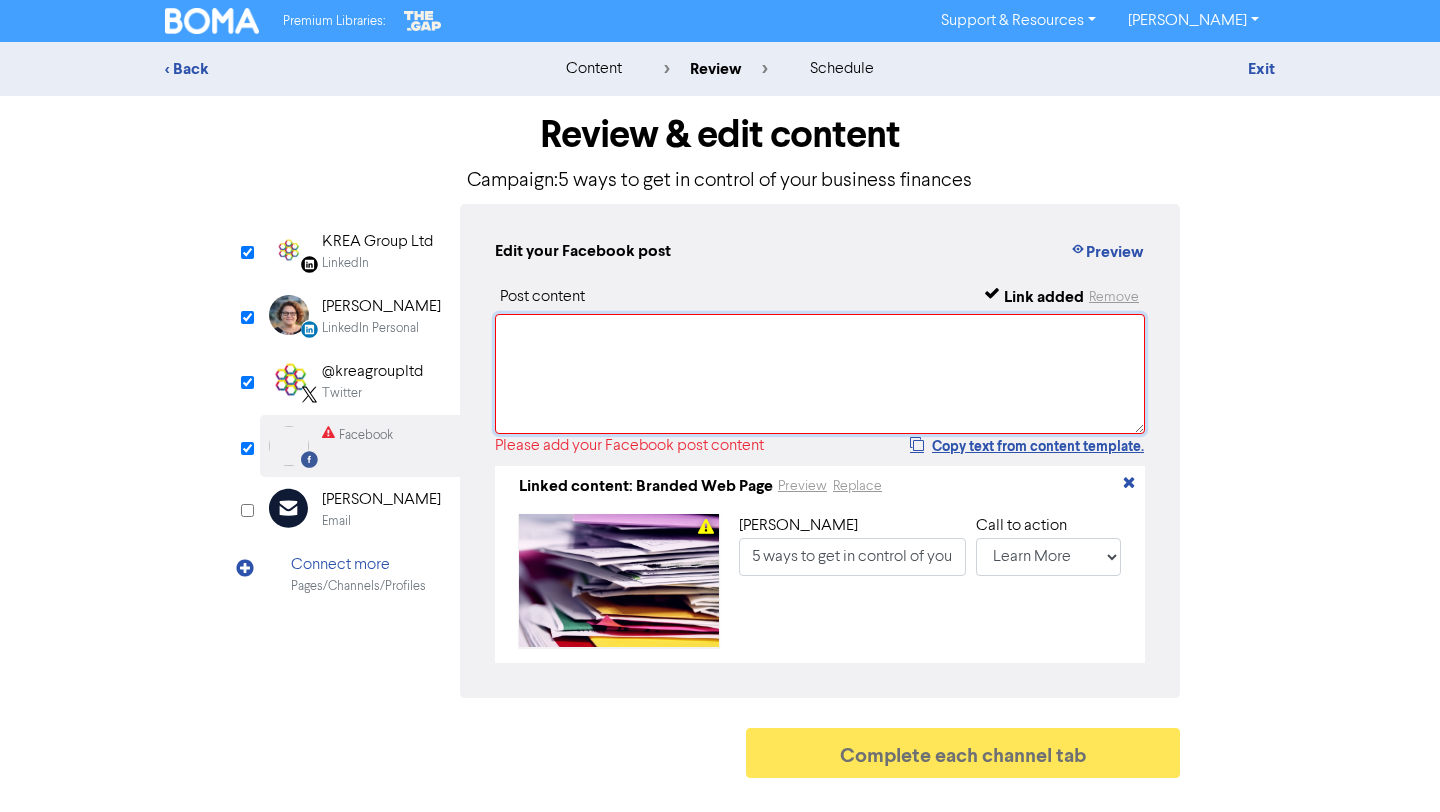 click at bounding box center [820, 374] 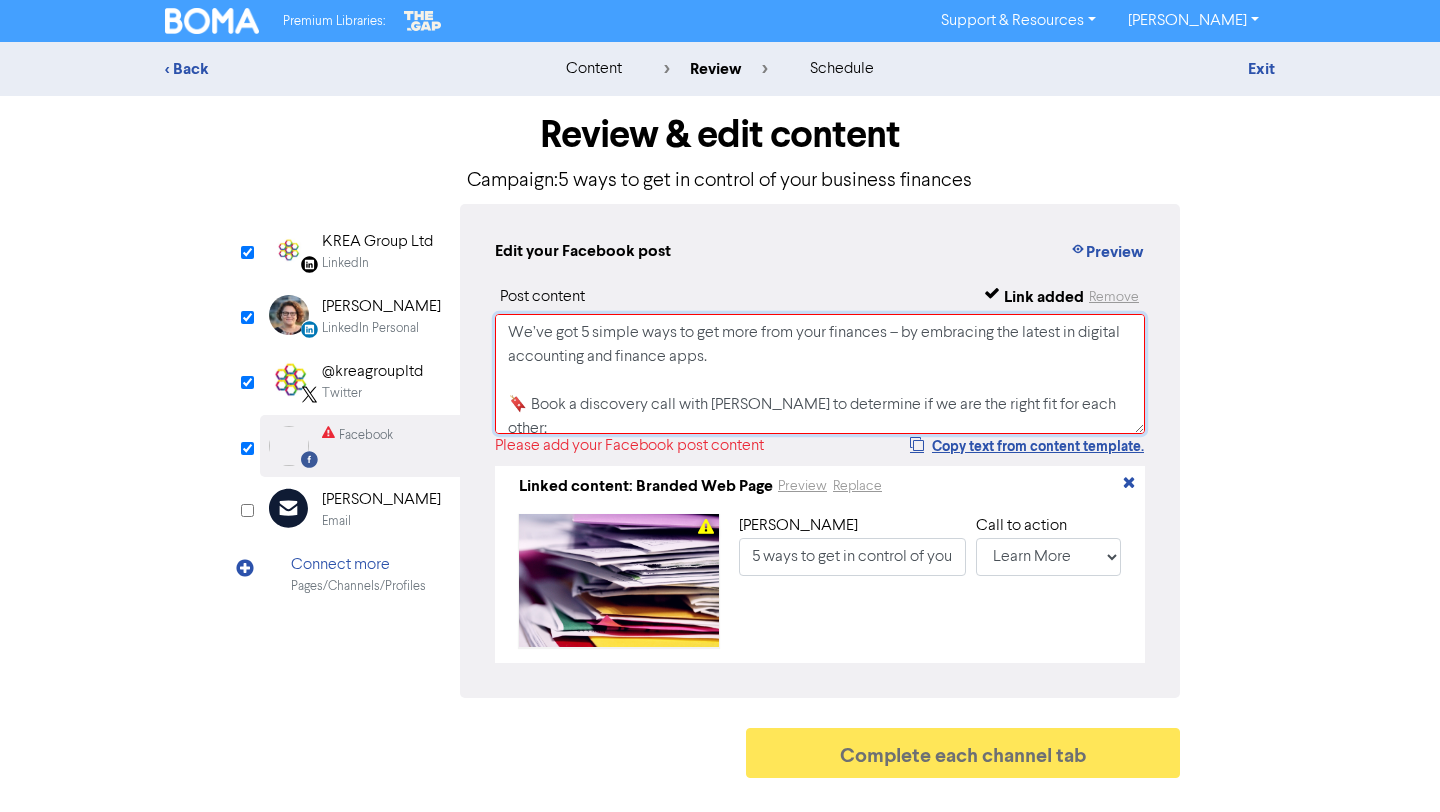 scroll, scrollTop: 52, scrollLeft: 0, axis: vertical 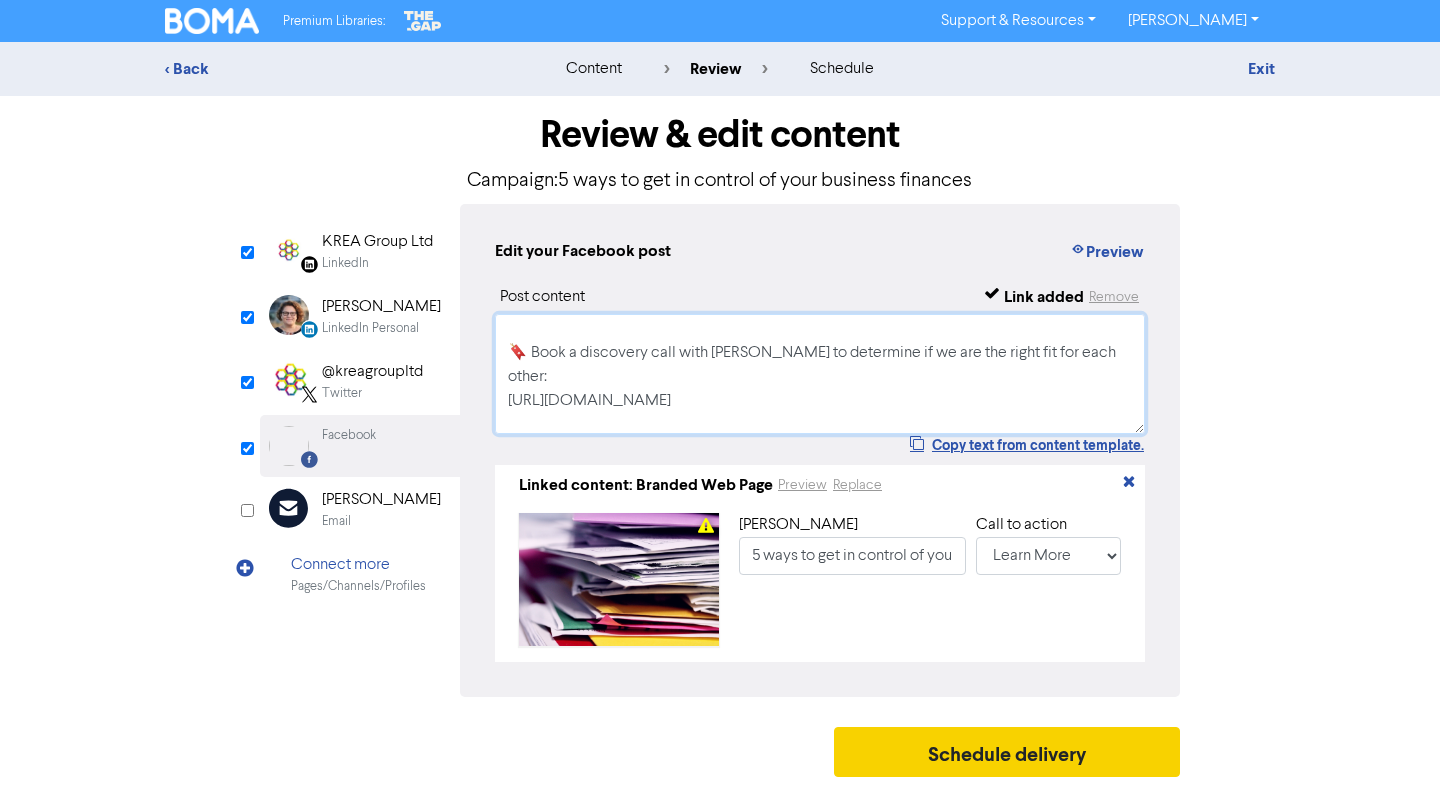 type on "We’ve got 5 simple ways to get more from your finances – by embracing the latest in digital accounting and finance apps.
🔖 Book a discovery call with [PERSON_NAME] to determine if we are the right fit for each other:
[URL][DOMAIN_NAME]
#smallbusiness #notforprofit #newzealandbusiness" 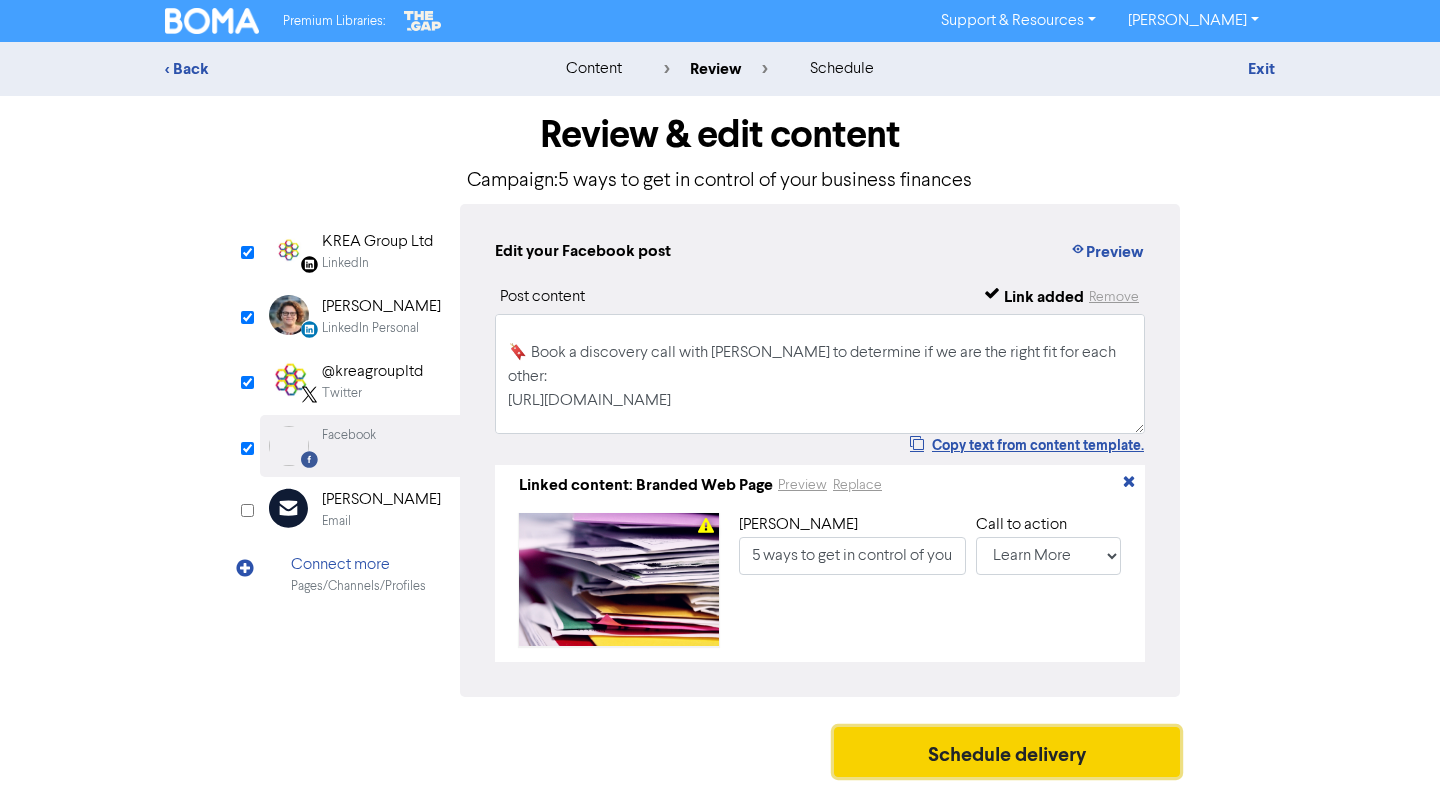 click on "Schedule delivery" at bounding box center (1007, 752) 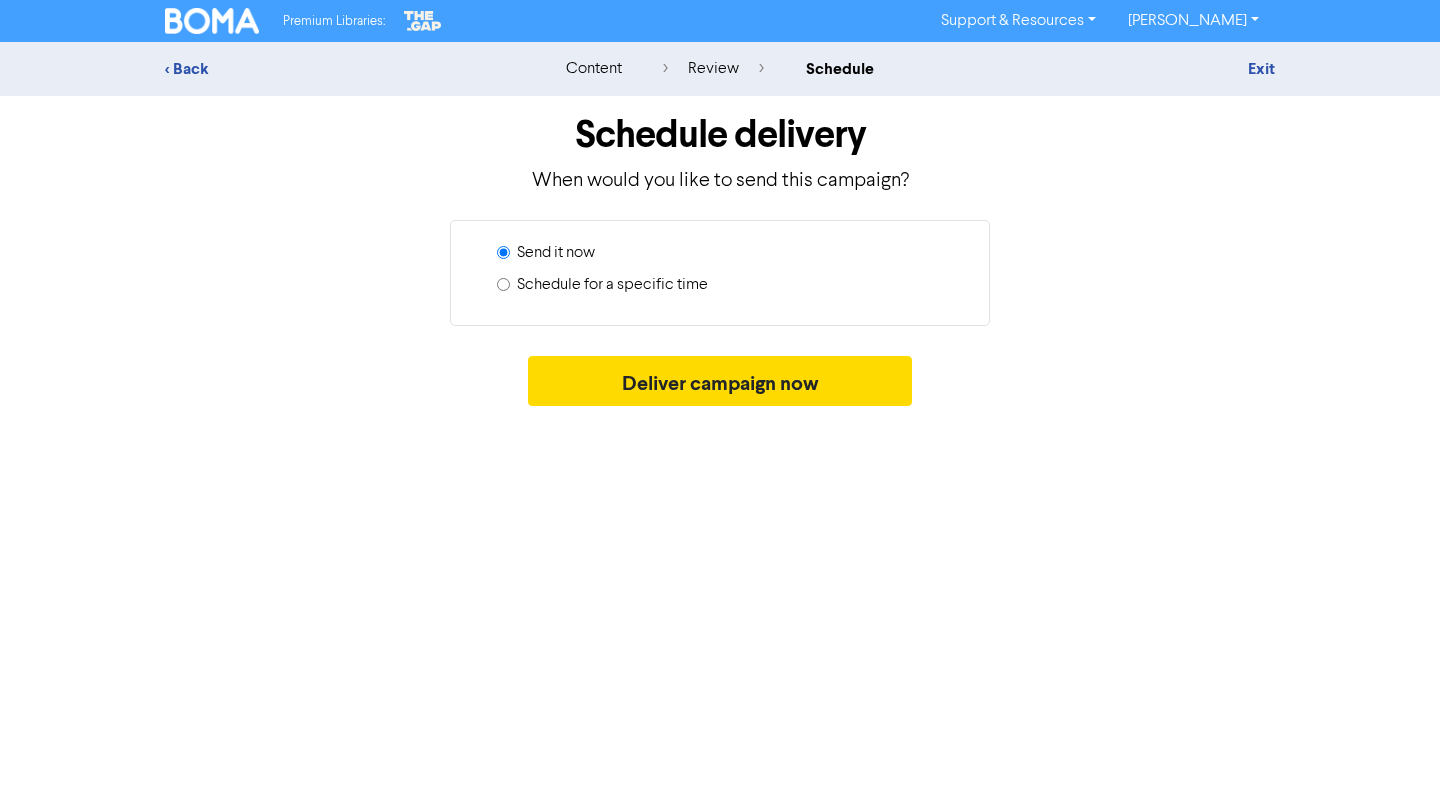 click on "Schedule for a specific time" at bounding box center [612, 285] 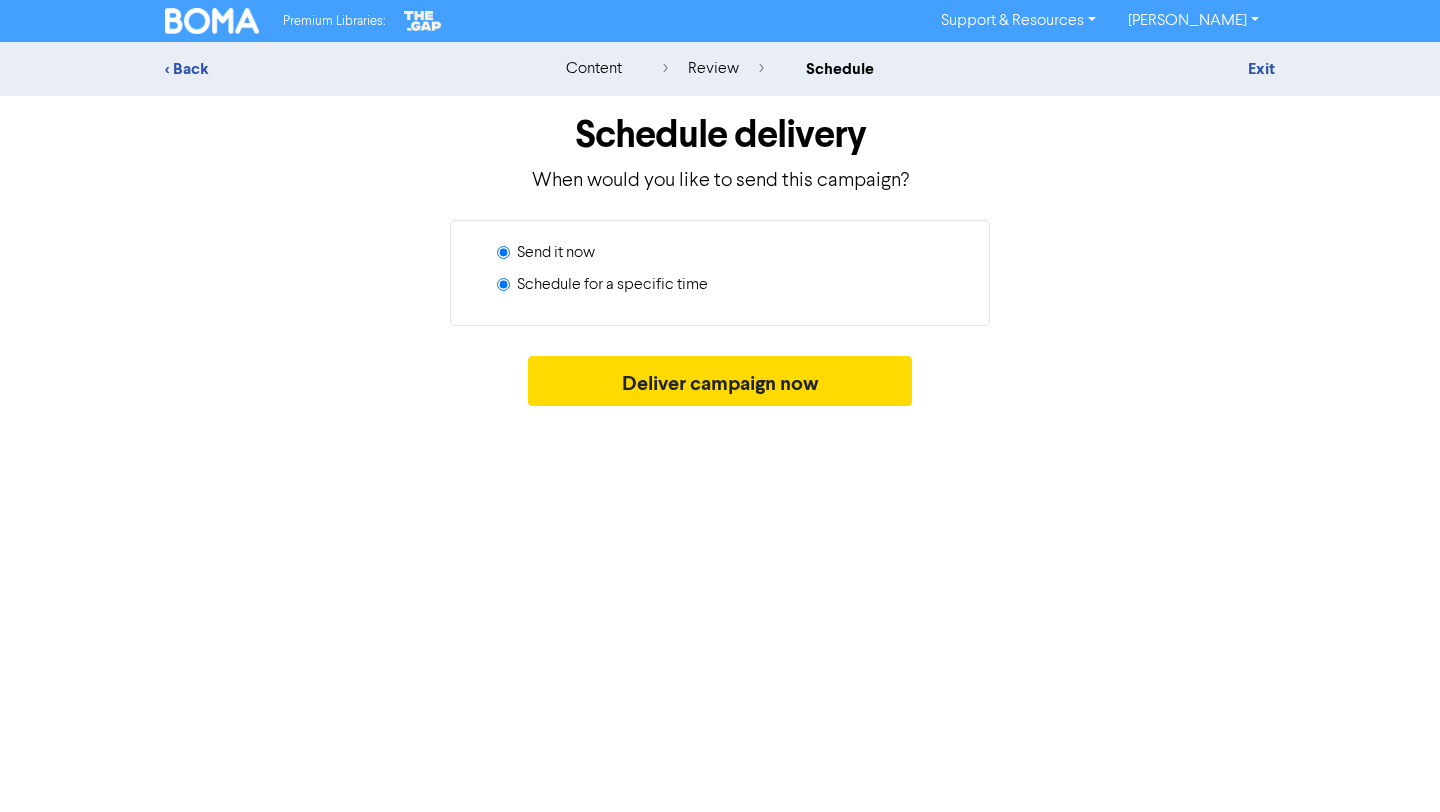 radio on "true" 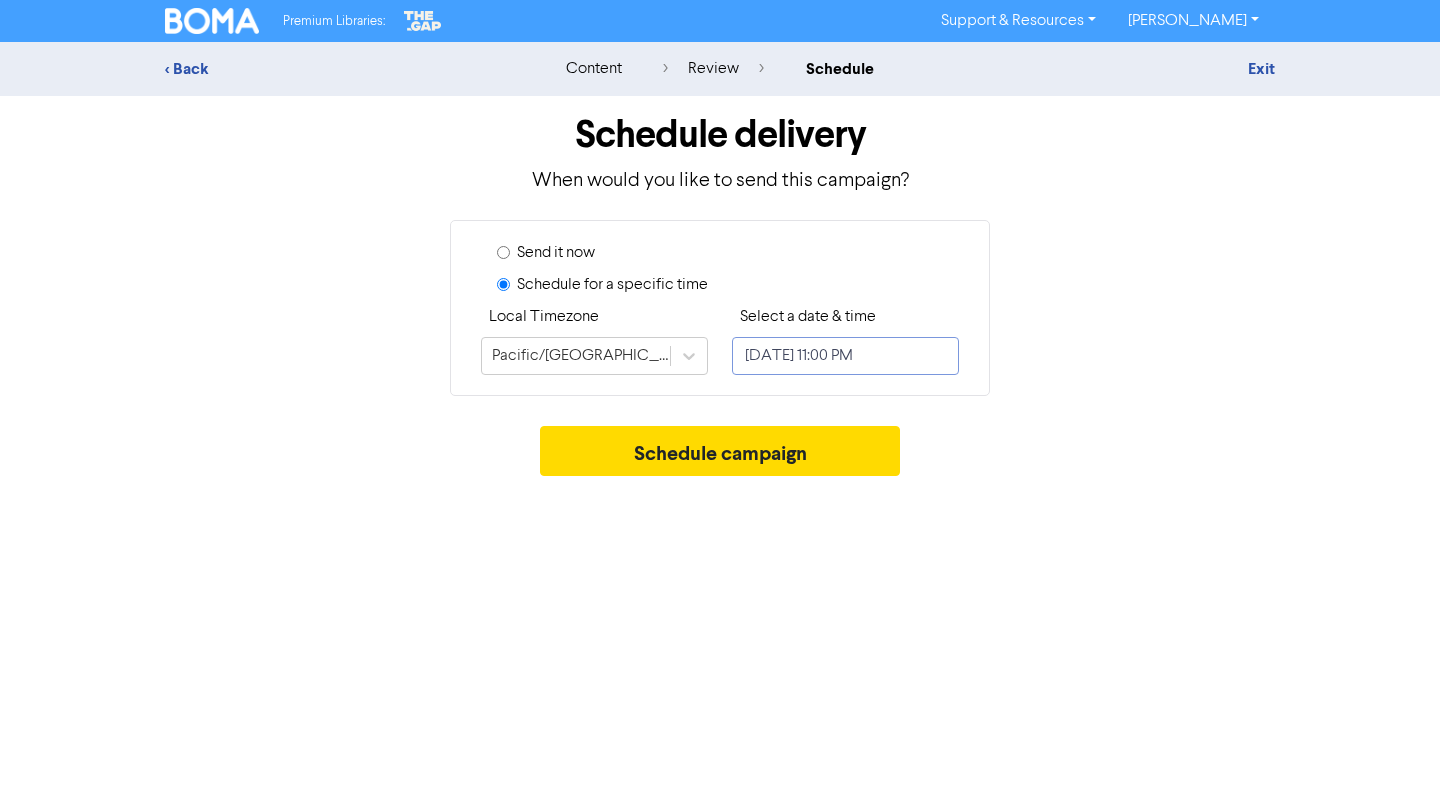 select on "6" 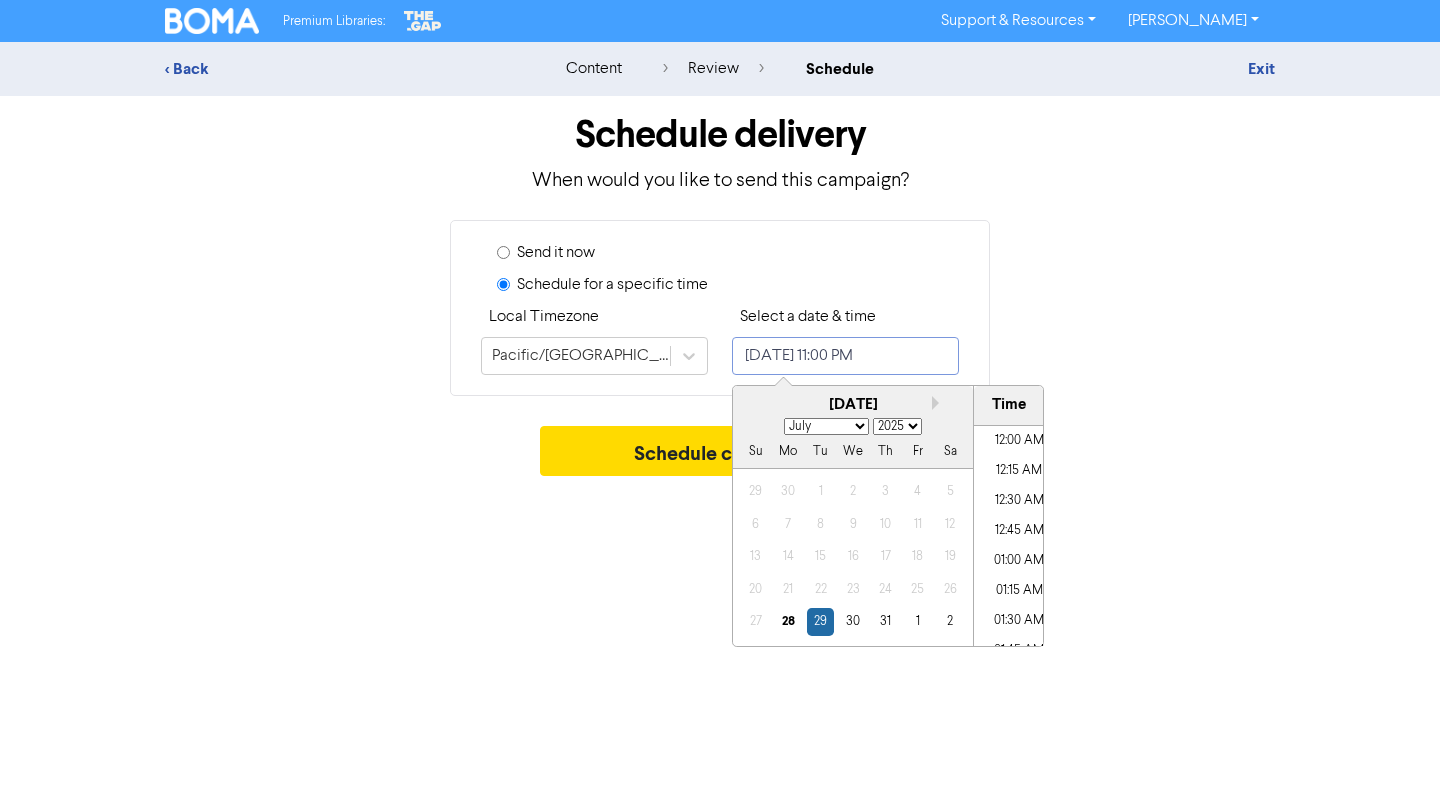 click on "[DATE] 11:00 PM" at bounding box center [845, 356] 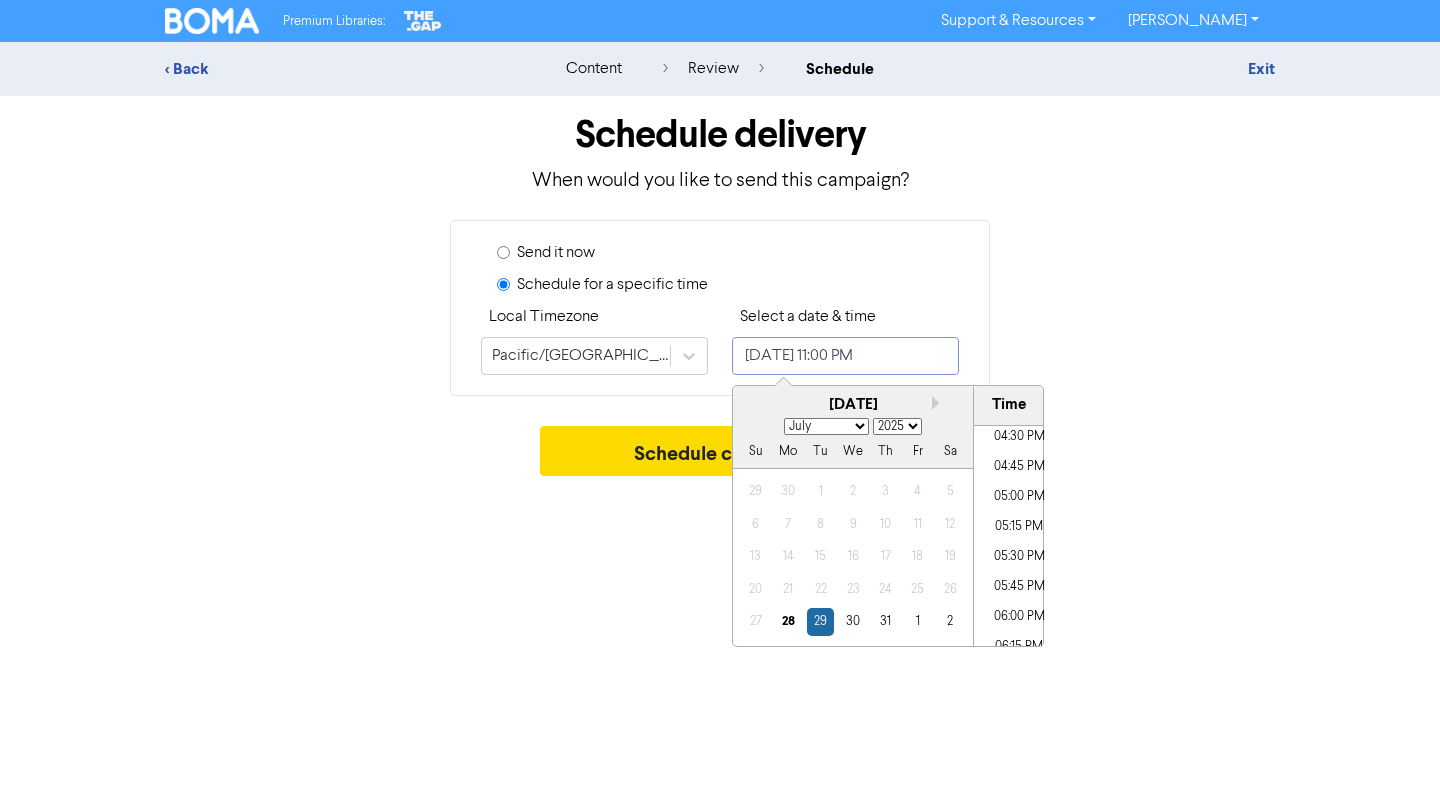 scroll, scrollTop: 1977, scrollLeft: 0, axis: vertical 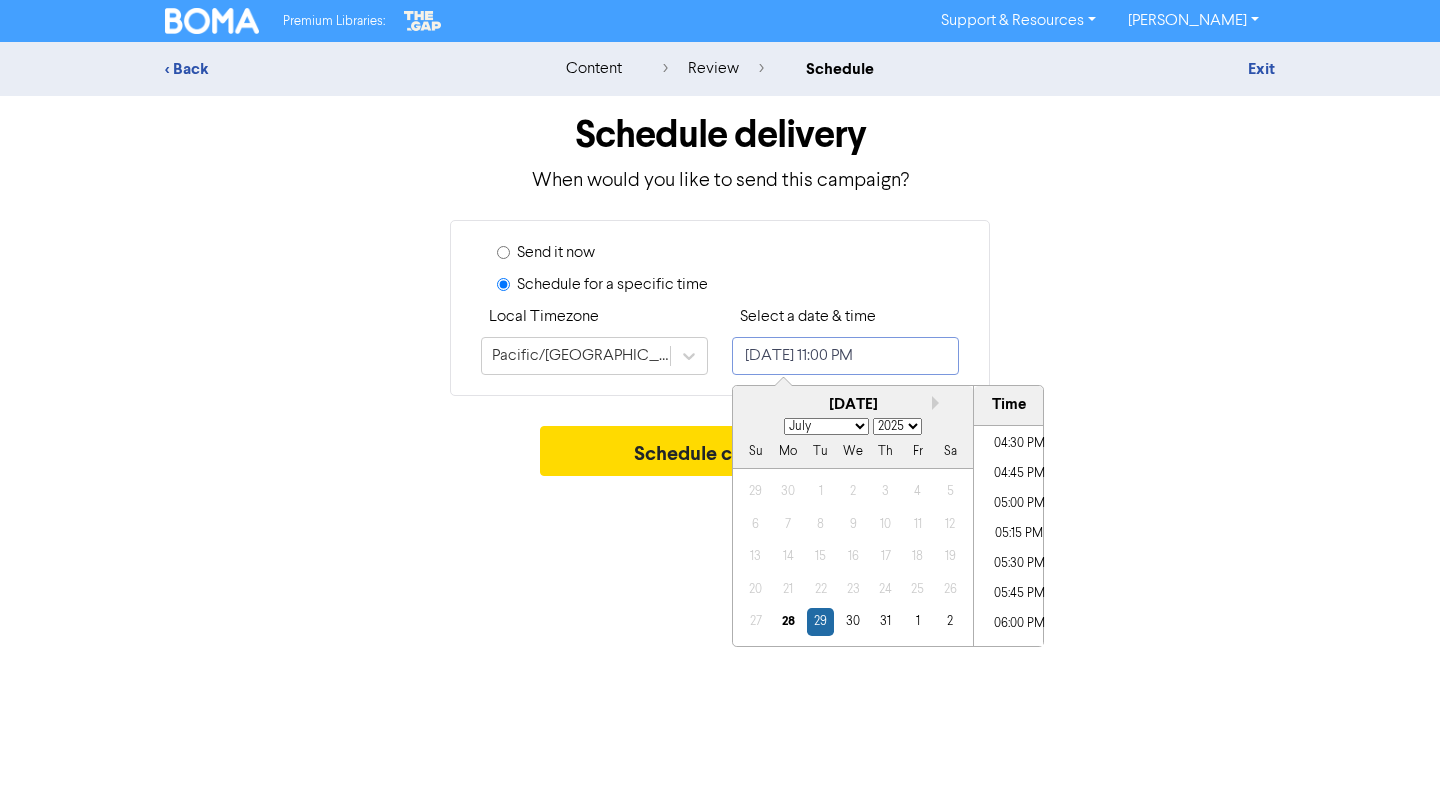 click on "05:00 PM" at bounding box center [1019, 504] 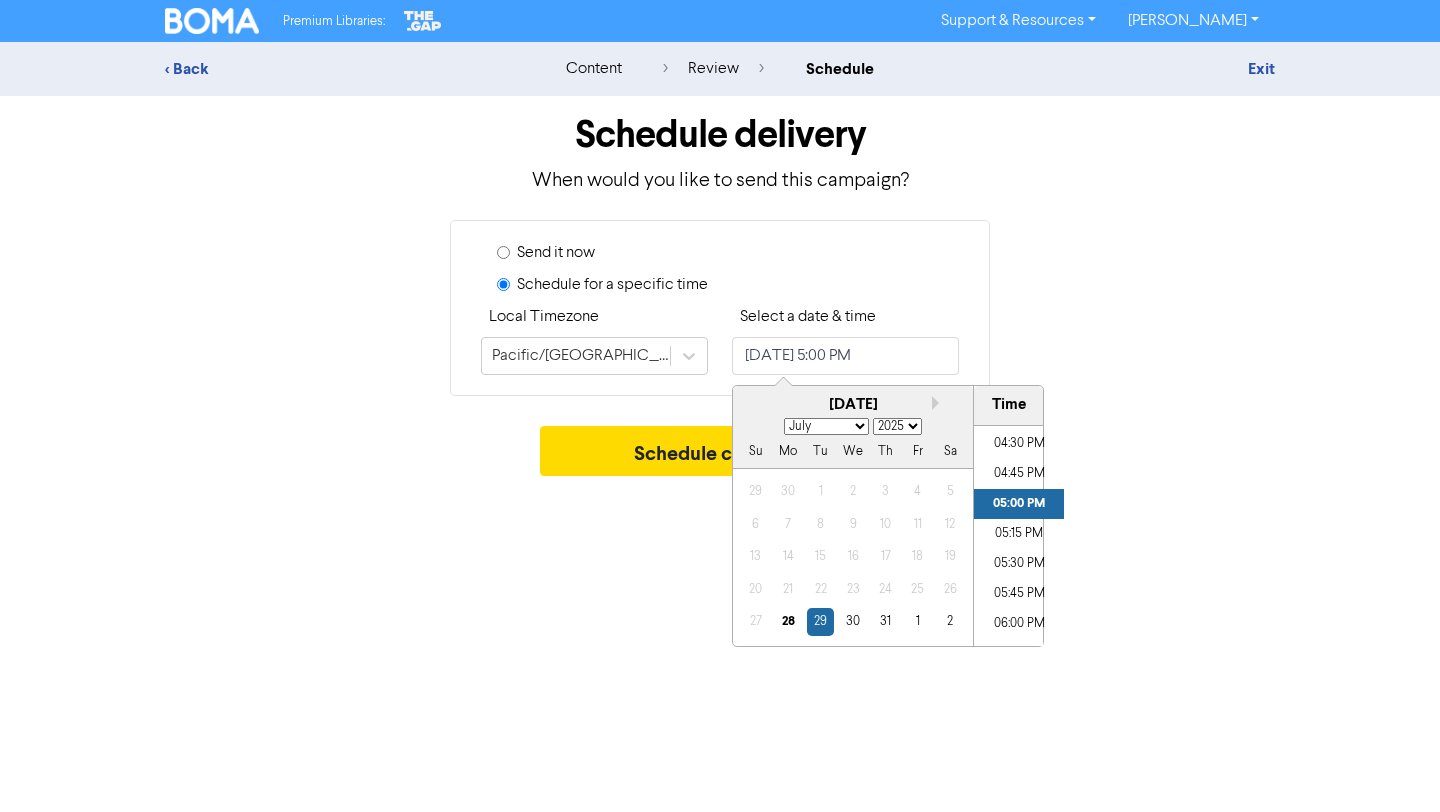 click on "Premium Libraries: Support & Resources Video Tutorials FAQ & Guides Marketing Education [PERSON_NAME] Log Out < Back content review schedule Exit Schedule delivery When would you like to send this campaign?   Send it now   Schedule for a specific time Local Timezone Pacific/[GEOGRAPHIC_DATA] Select a date & time [DATE] 5:00 PM Next month July [DATE] February March April May June July August September October November [DATE] 2026 2027 2028 2029 2030 2031 2032 2033 2034 2035 2036 2037 2038 2039 2040 2041 2042 2043 2044 2045 2046 2047 2048 2049 2050 2051 2052 2053 2054 2055 2056 2057 2058 2059 2060 2061 2062 2063 2064 2065 2066 2067 2068 2069 2070 2071 2072 2073 2074 2075 2076 2077 2078 2079 2080 2081 2082 2083 2084 2085 2086 2087 2088 2089 2090 2091 2092 2093 2094 2095 2096 2097 2098 2099 2100 [GEOGRAPHIC_DATA] We Th Fr Sa 29 30 1 2 3 4 5 6 7 8 9 10 11 12 13 14 15 16 17 18 19 20 21 22 23 24 25 26 27 28 29 30 31 1 2 Time 12:00 AM 12:15 AM 12:30 AM 12:45 AM 01:00 AM 01:15 AM 01:30 AM 01:45 AM 02:00 AM 02:15 AM" at bounding box center (720, 406) 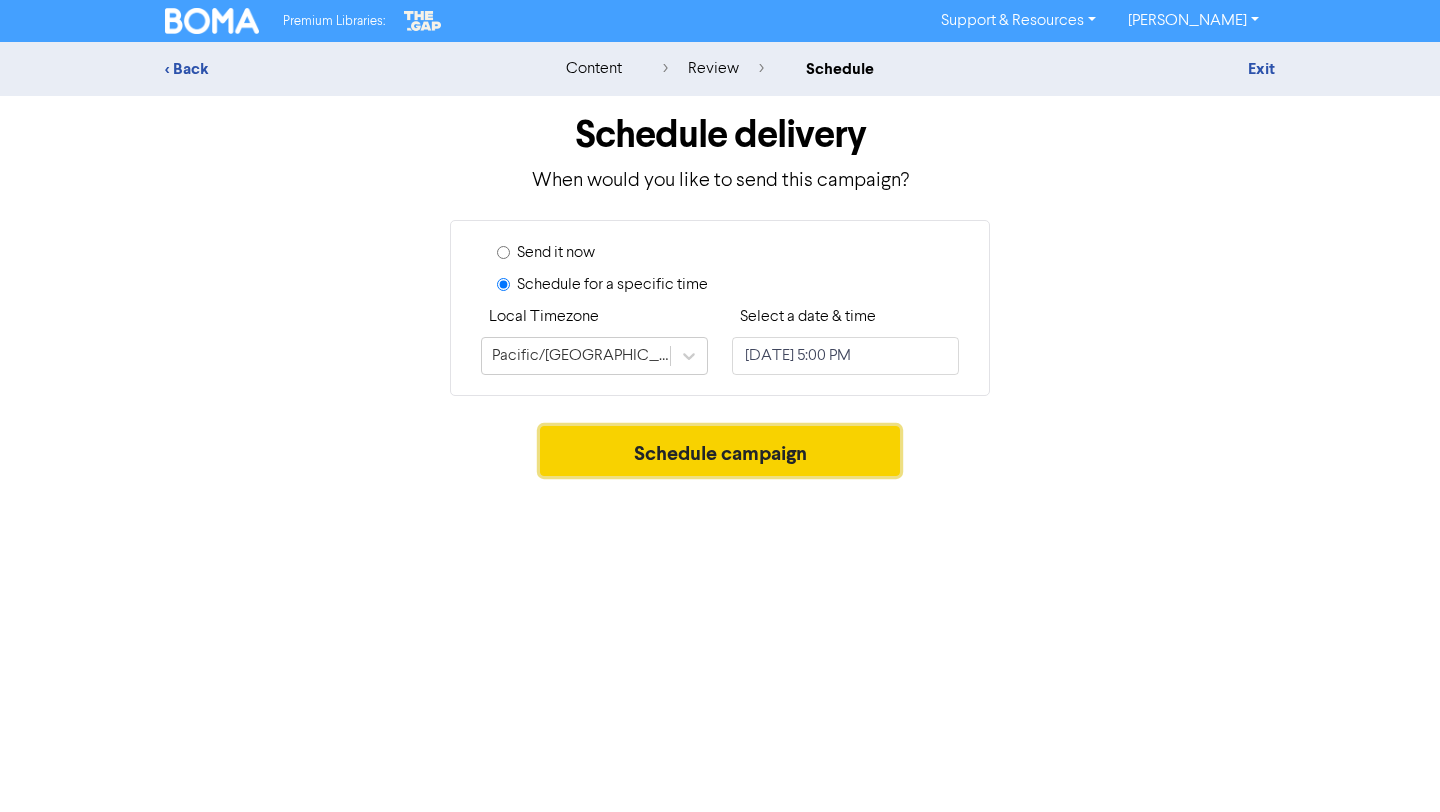 click on "Schedule campaign" at bounding box center (720, 451) 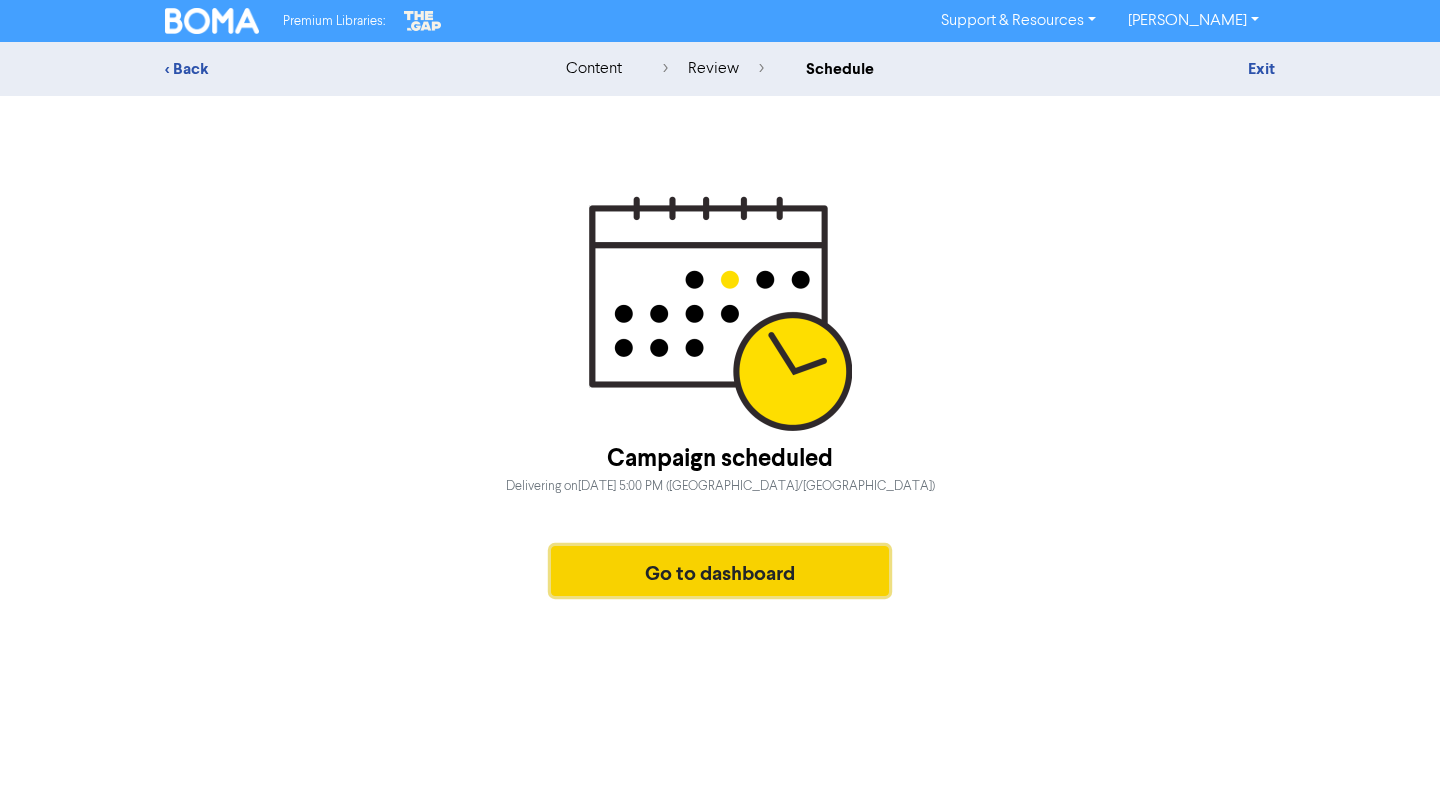 click on "Go to dashboard" at bounding box center [720, 571] 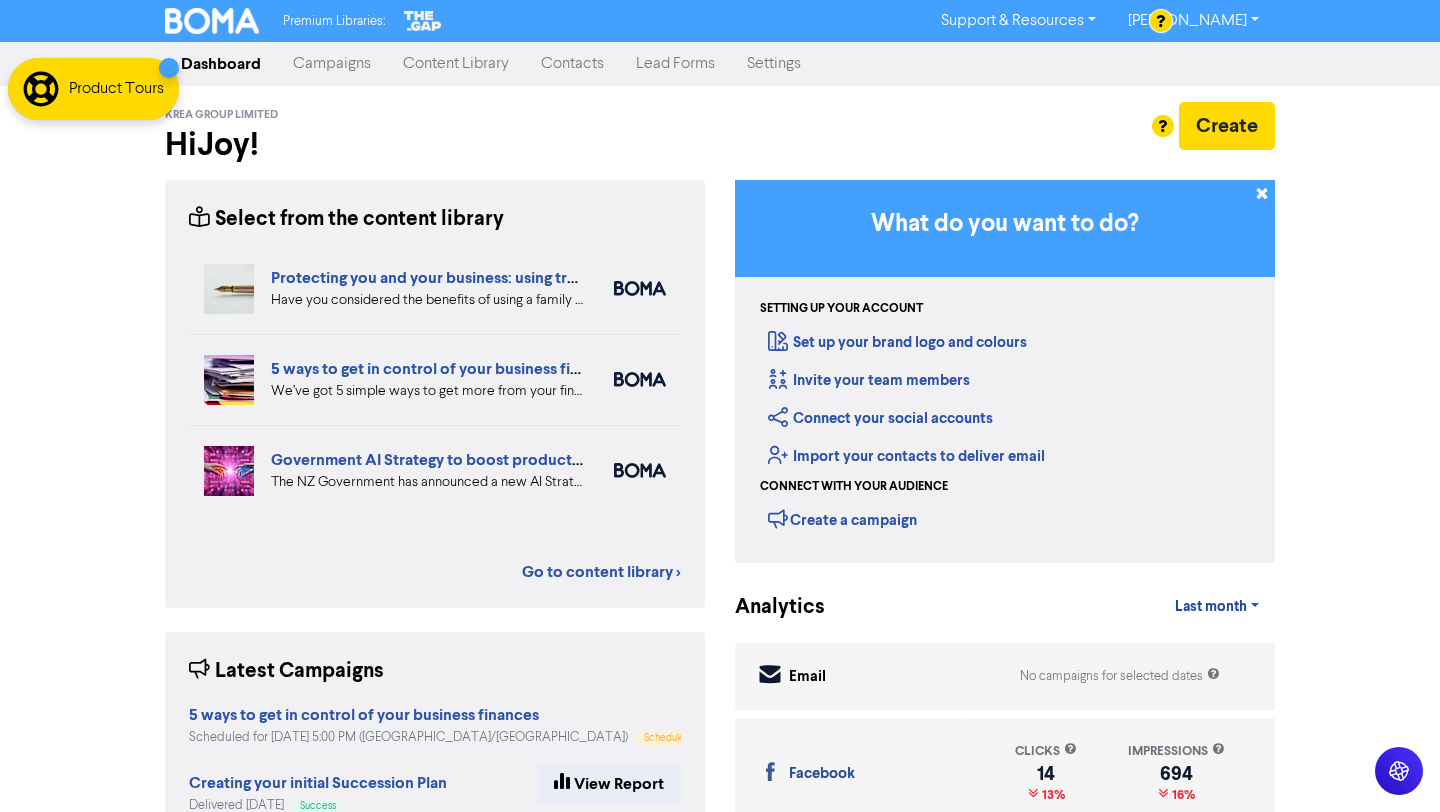click on "Campaigns" at bounding box center [332, 64] 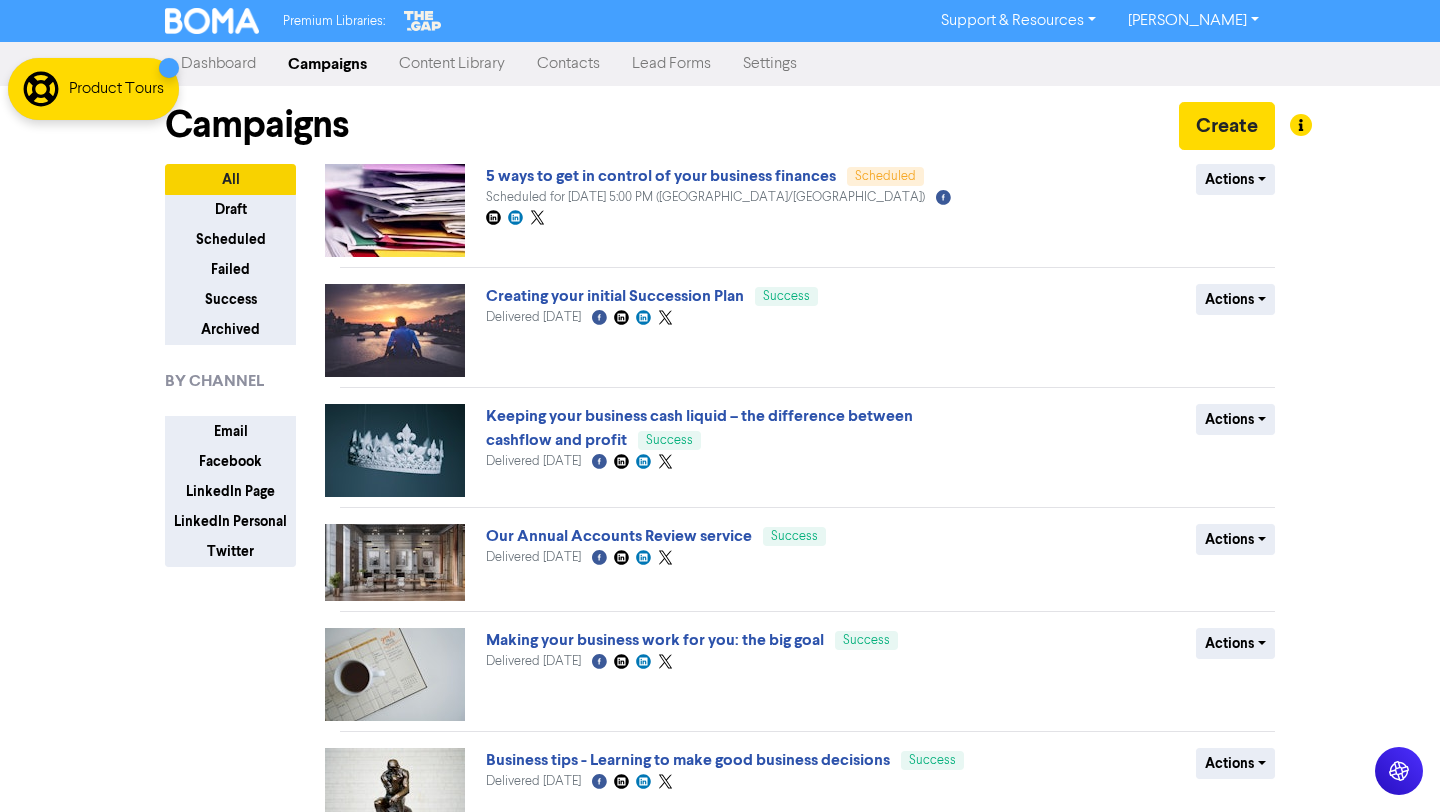 click on "Content Library" at bounding box center [452, 64] 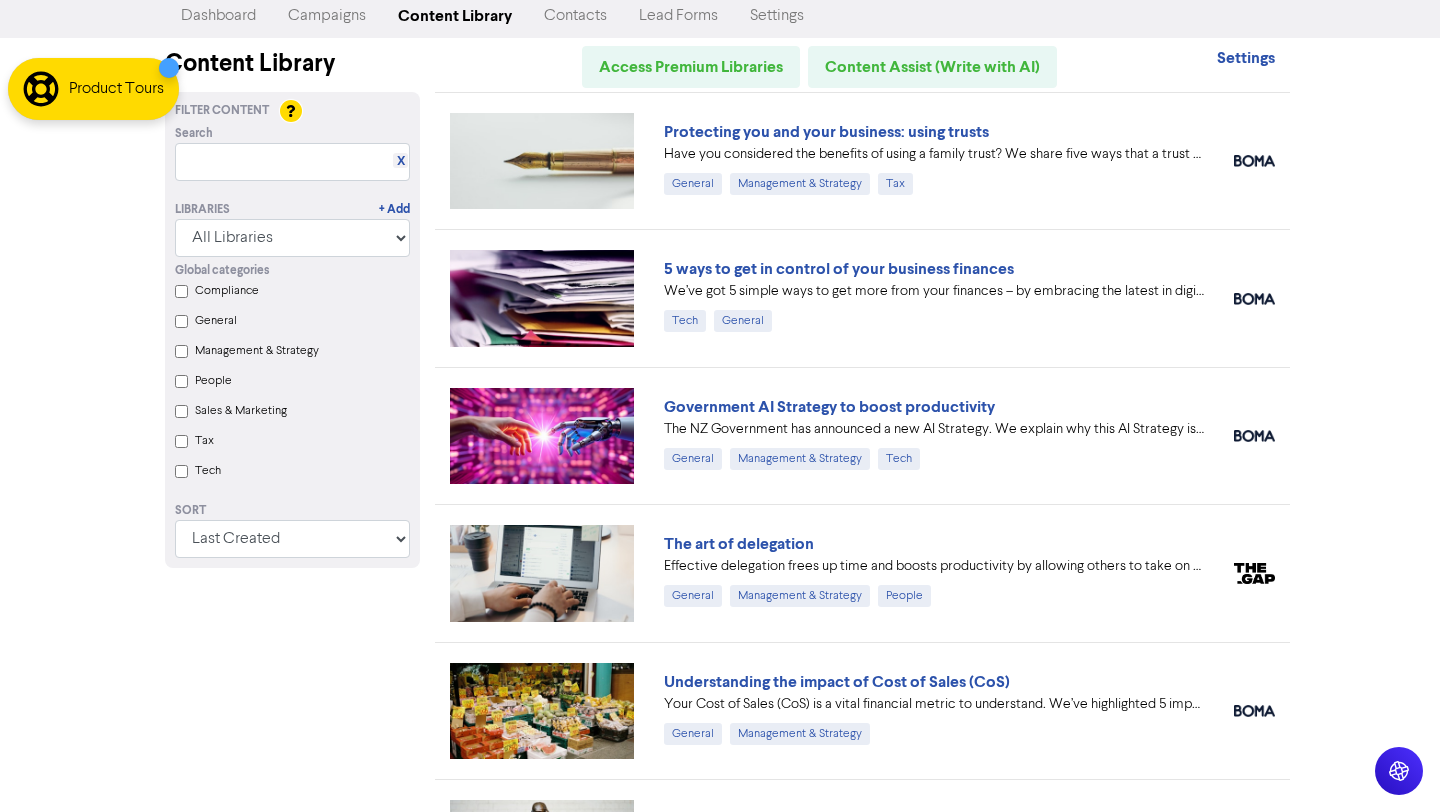 scroll, scrollTop: 49, scrollLeft: 0, axis: vertical 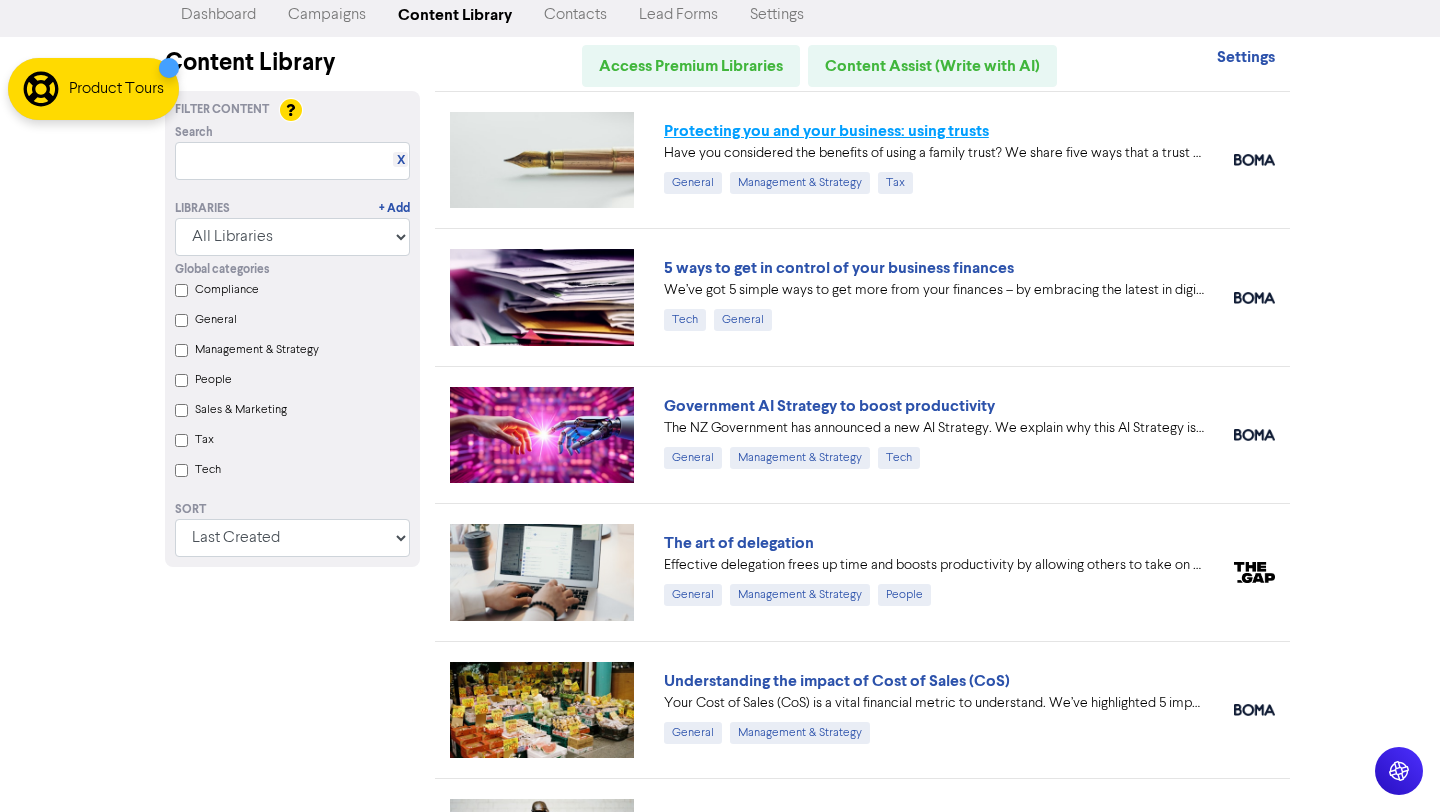 click on "Protecting you and your business: using trusts" at bounding box center [826, 131] 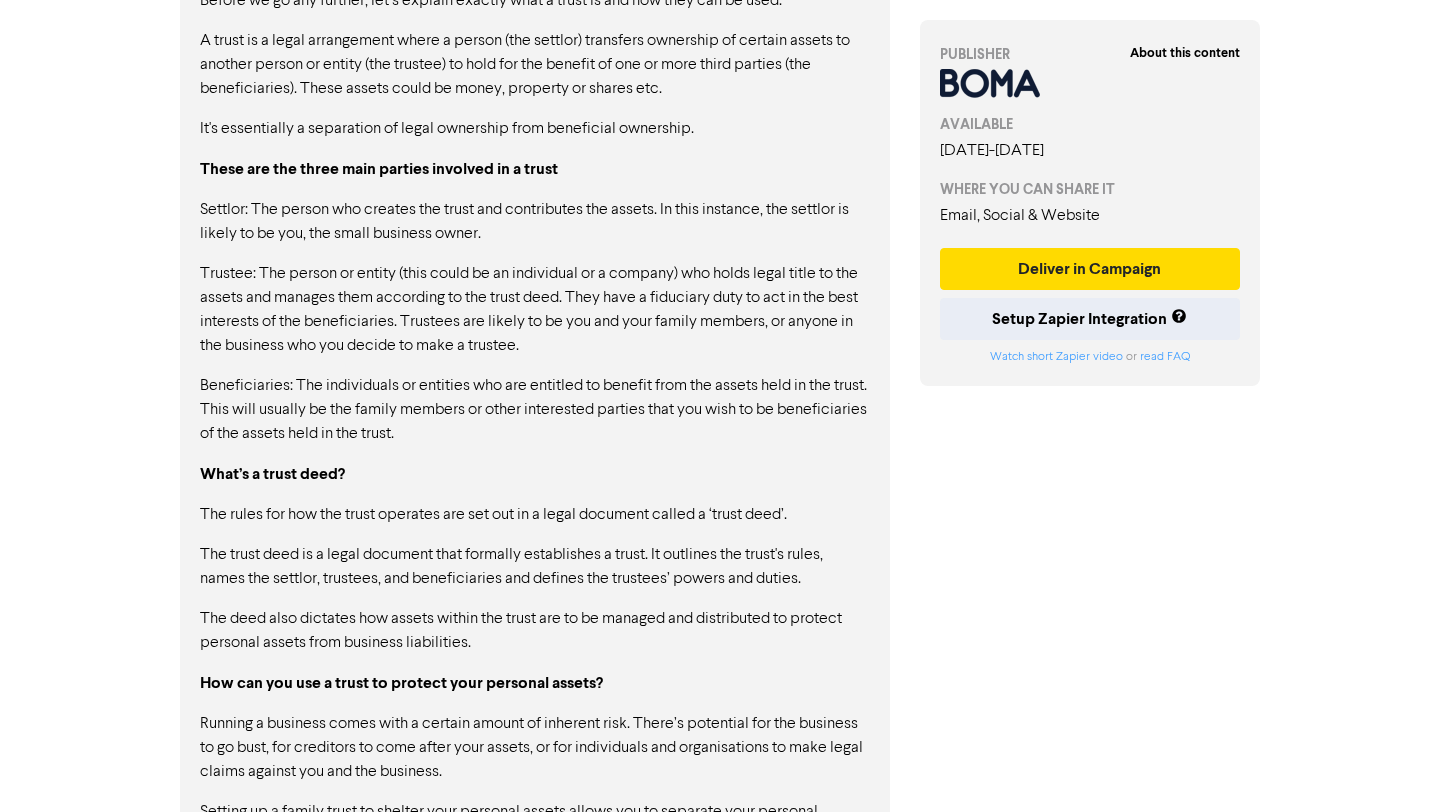 scroll, scrollTop: 1208, scrollLeft: 0, axis: vertical 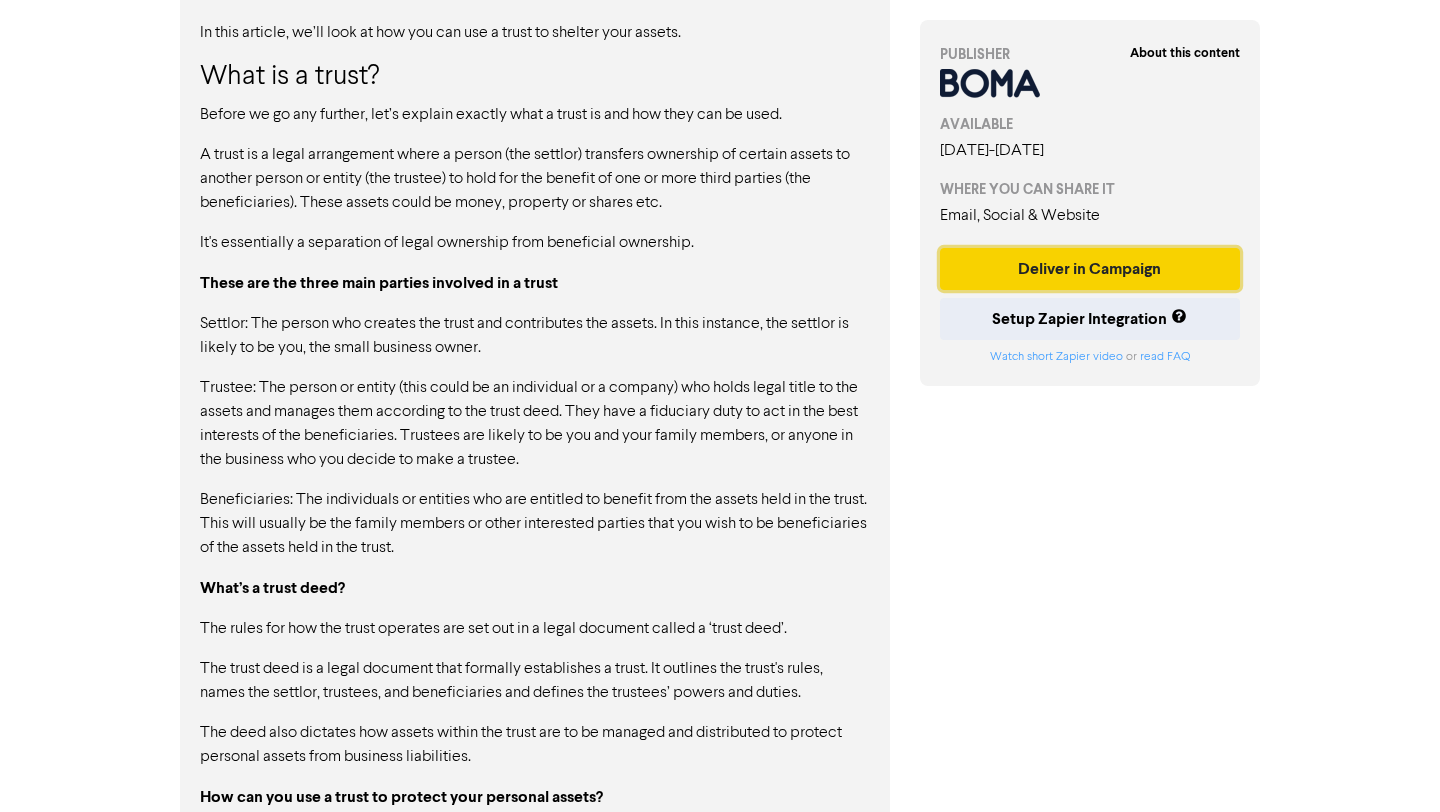 click on "Deliver in Campaign" at bounding box center [1090, 269] 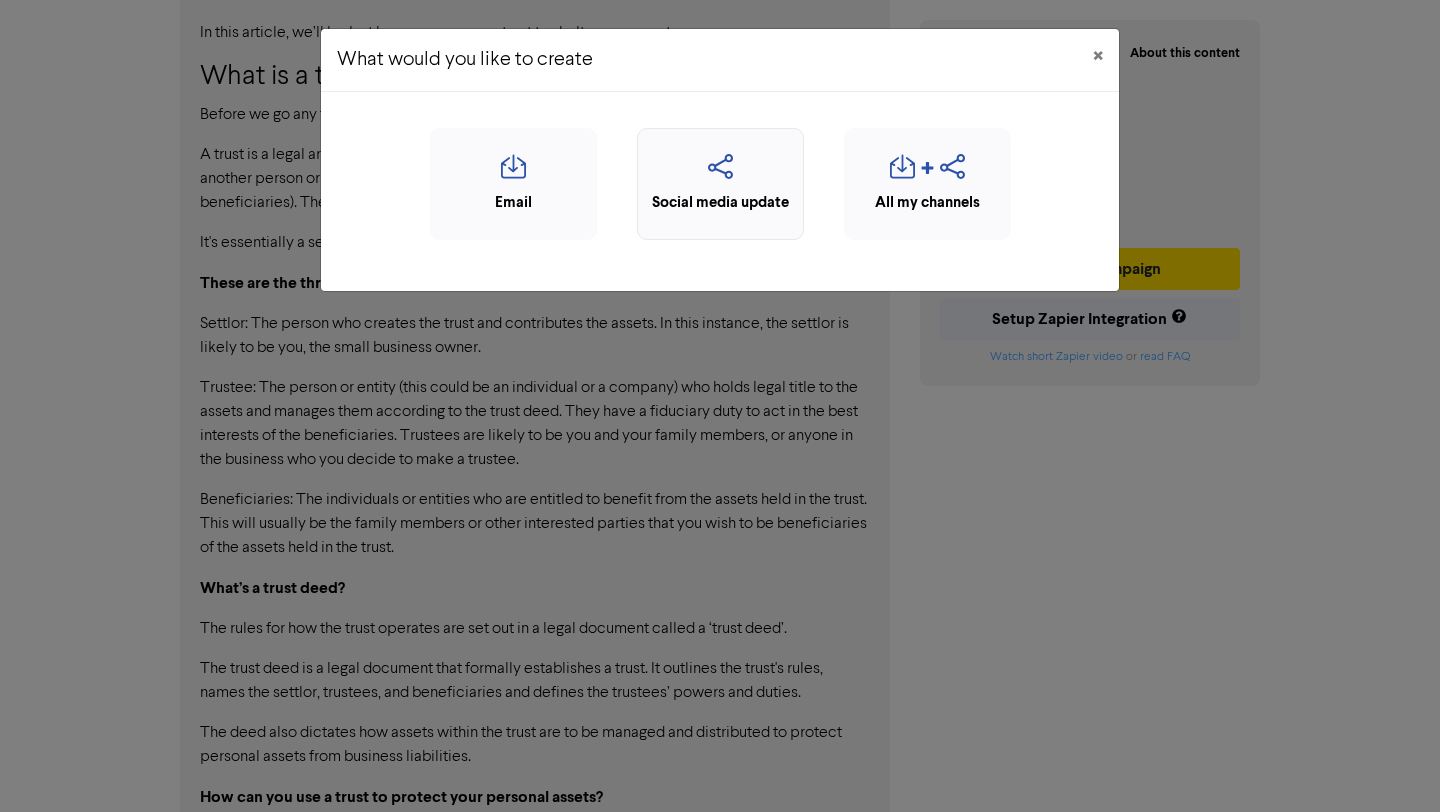 click at bounding box center [720, 173] 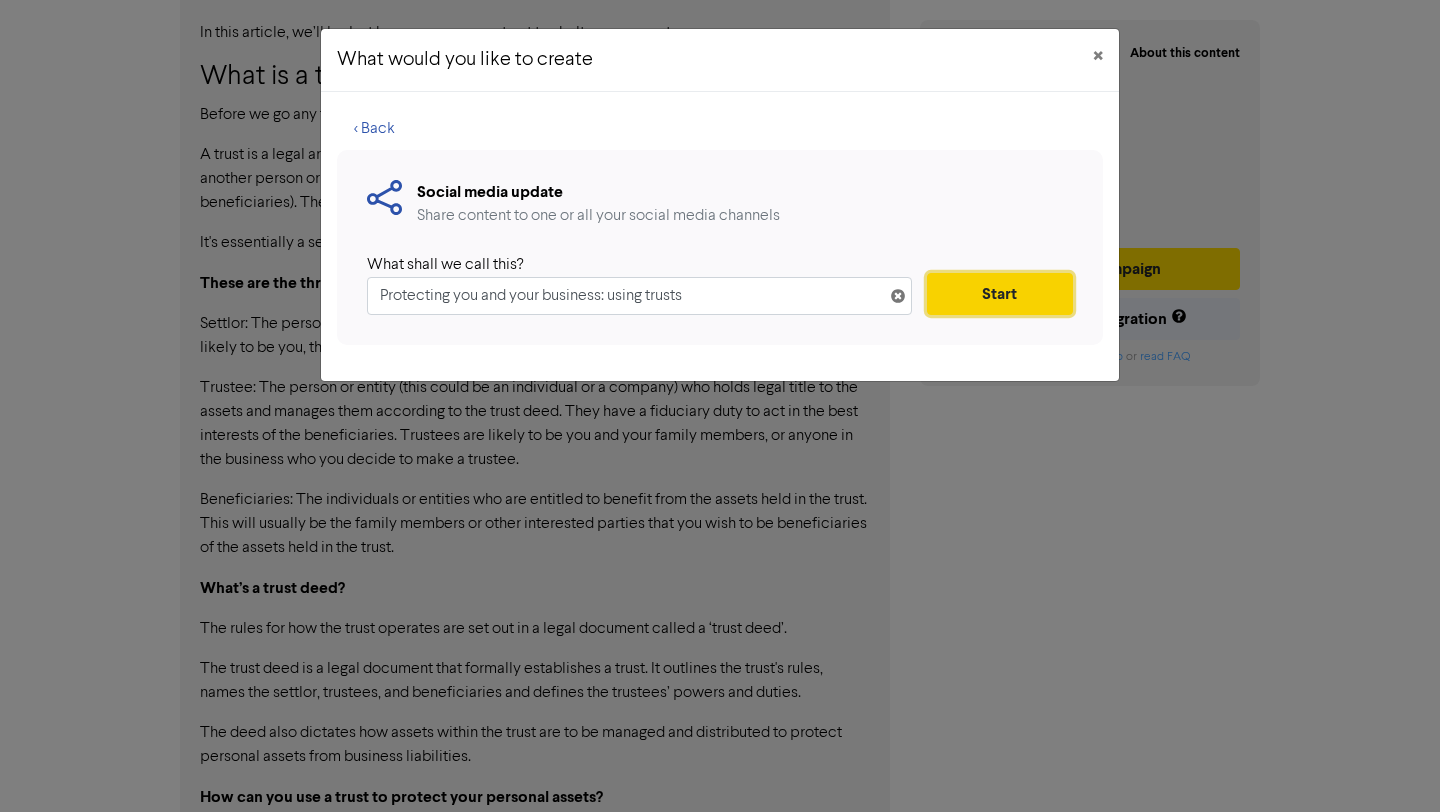 click on "Start" at bounding box center [1000, 294] 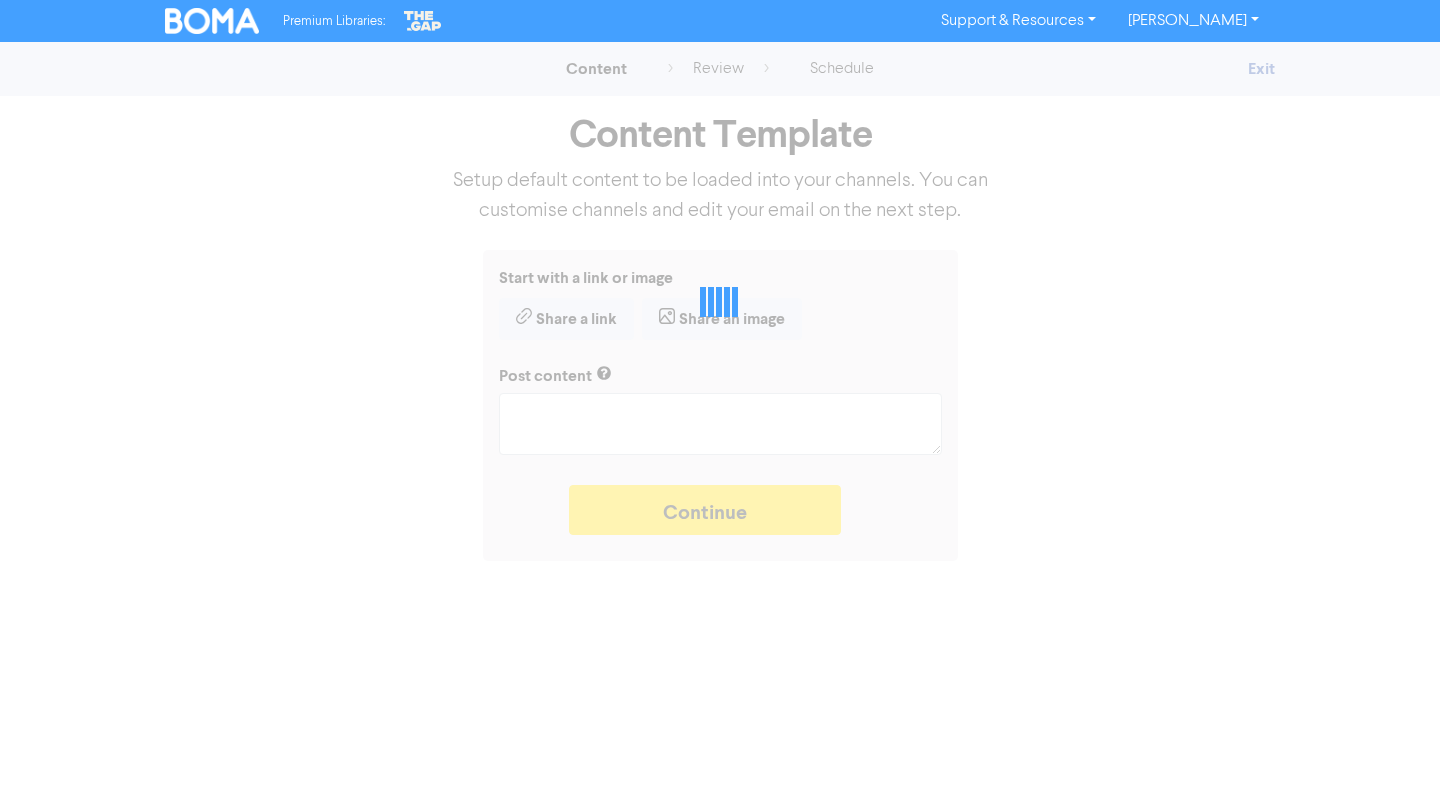 scroll, scrollTop: 0, scrollLeft: 0, axis: both 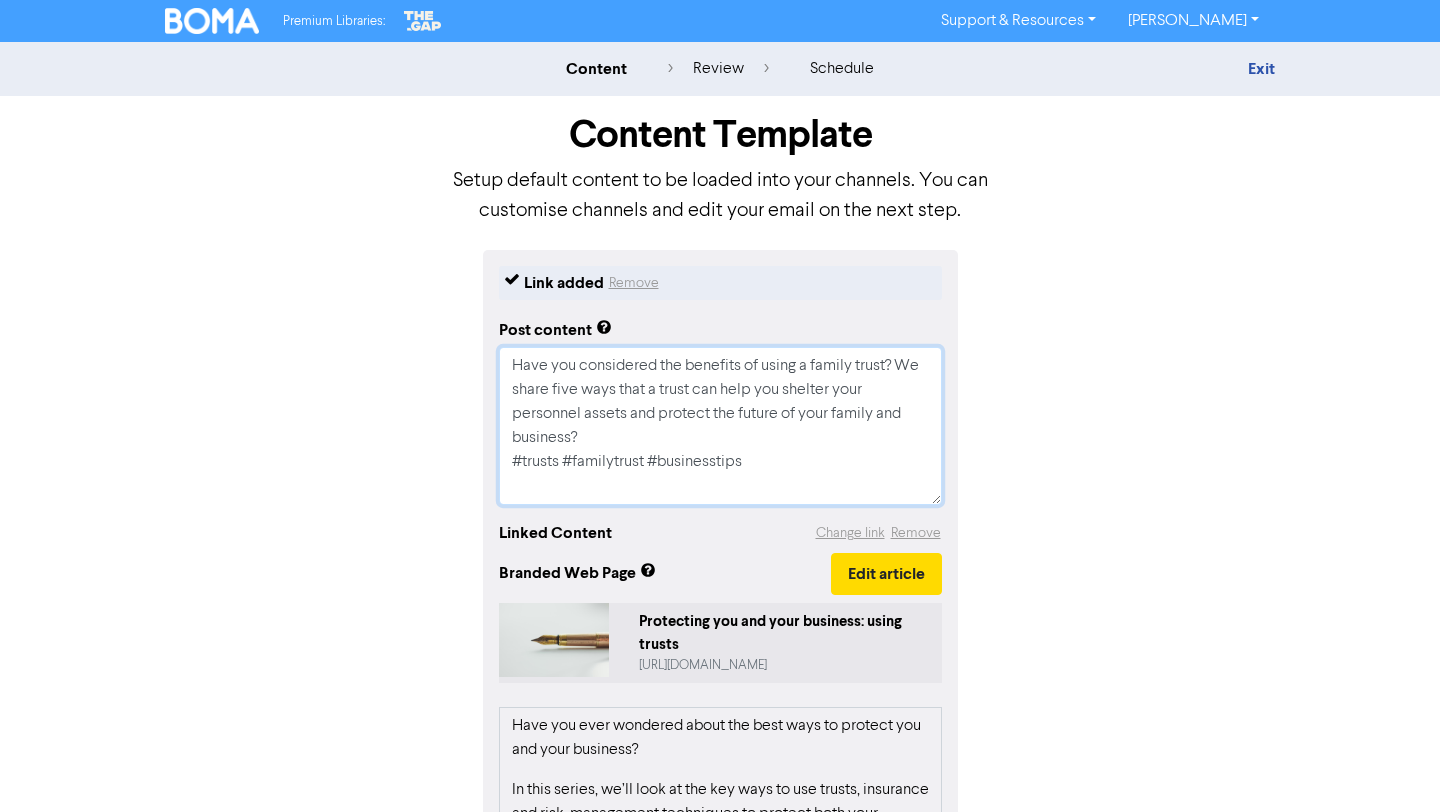 click on "Have you considered the benefits of using a family trust? We share five ways that a trust can help you shelter your personnel assets and protect the future of your family and business?
#trusts #familytrust #businesstips" at bounding box center [720, 426] 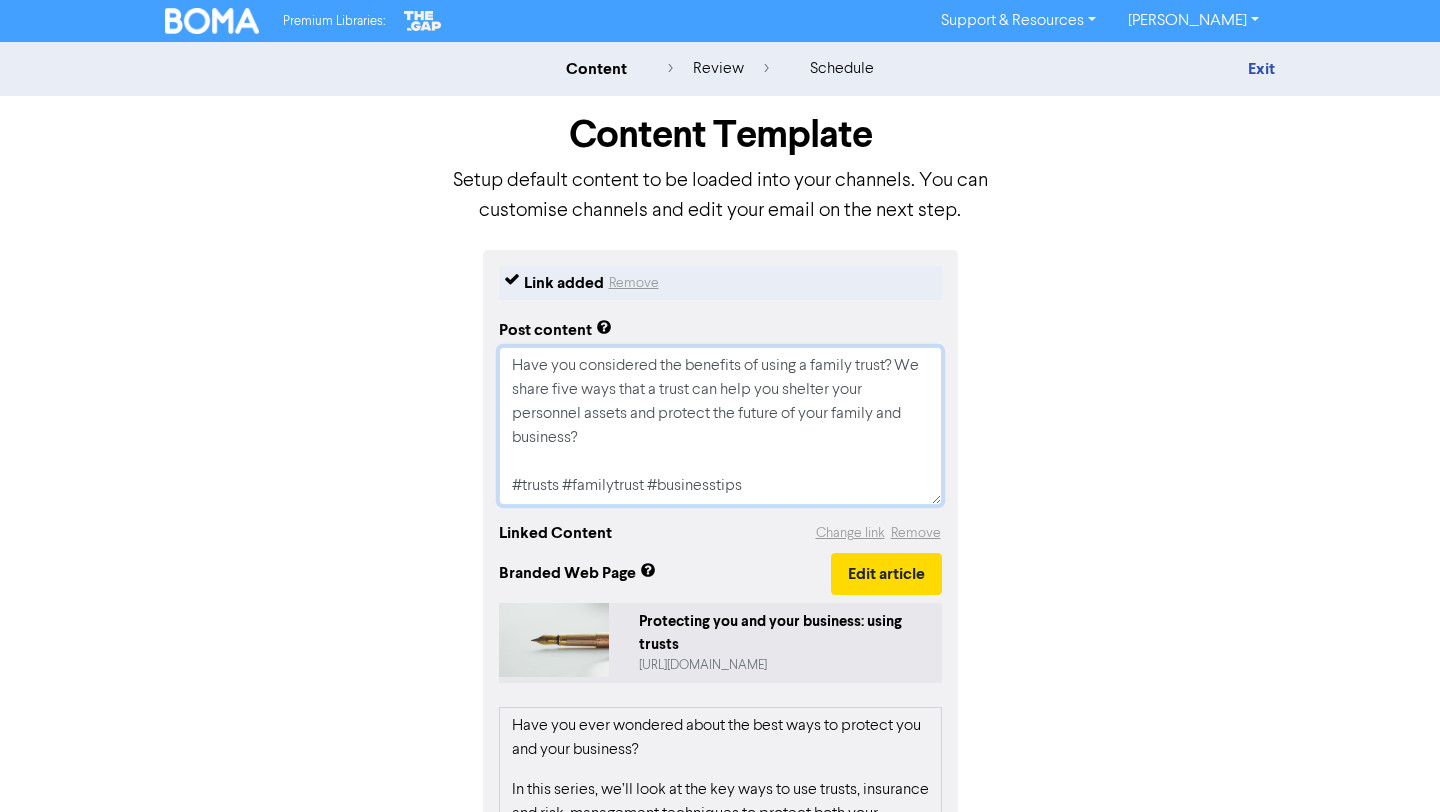 drag, startPoint x: 762, startPoint y: 482, endPoint x: 424, endPoint y: 481, distance: 338.00146 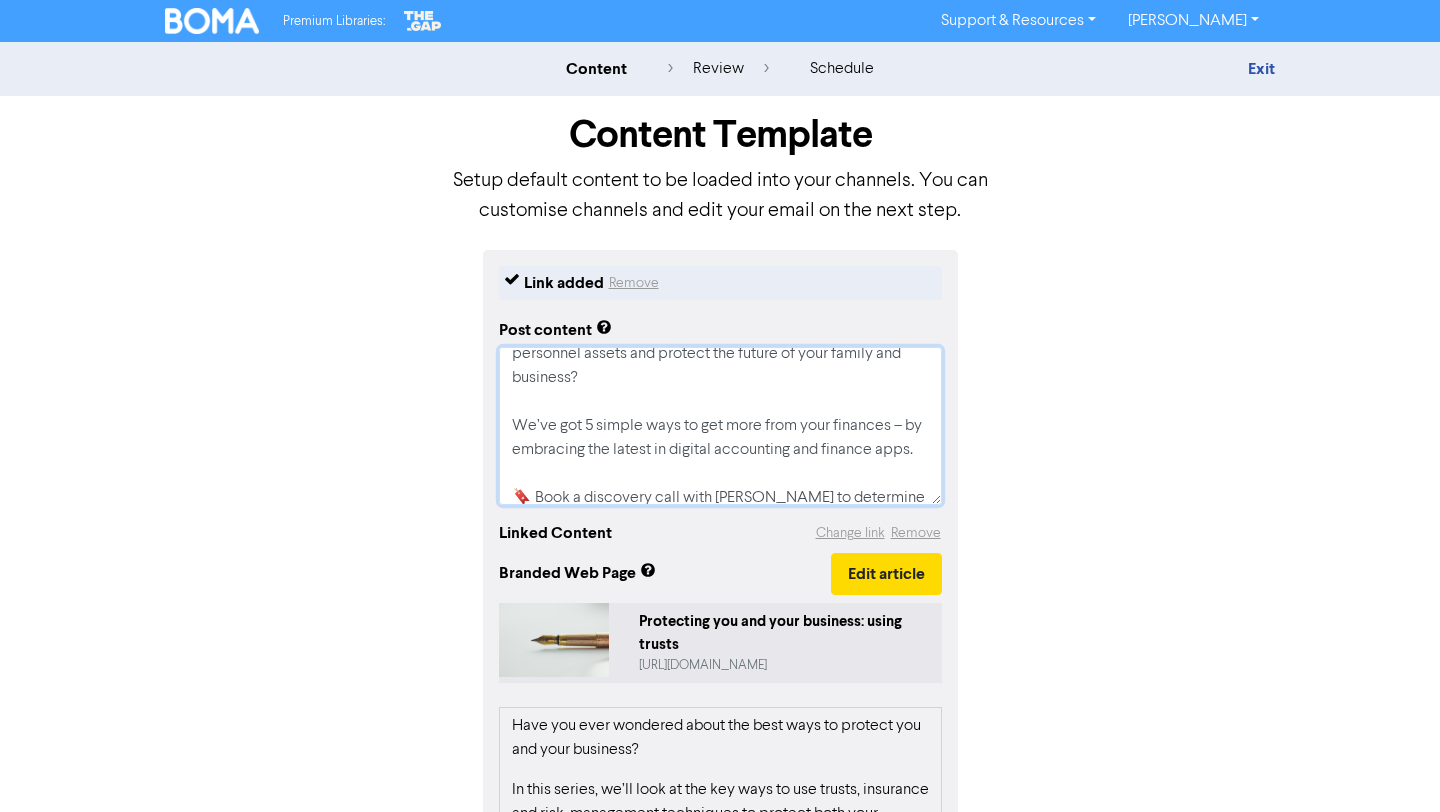 scroll, scrollTop: 61, scrollLeft: 0, axis: vertical 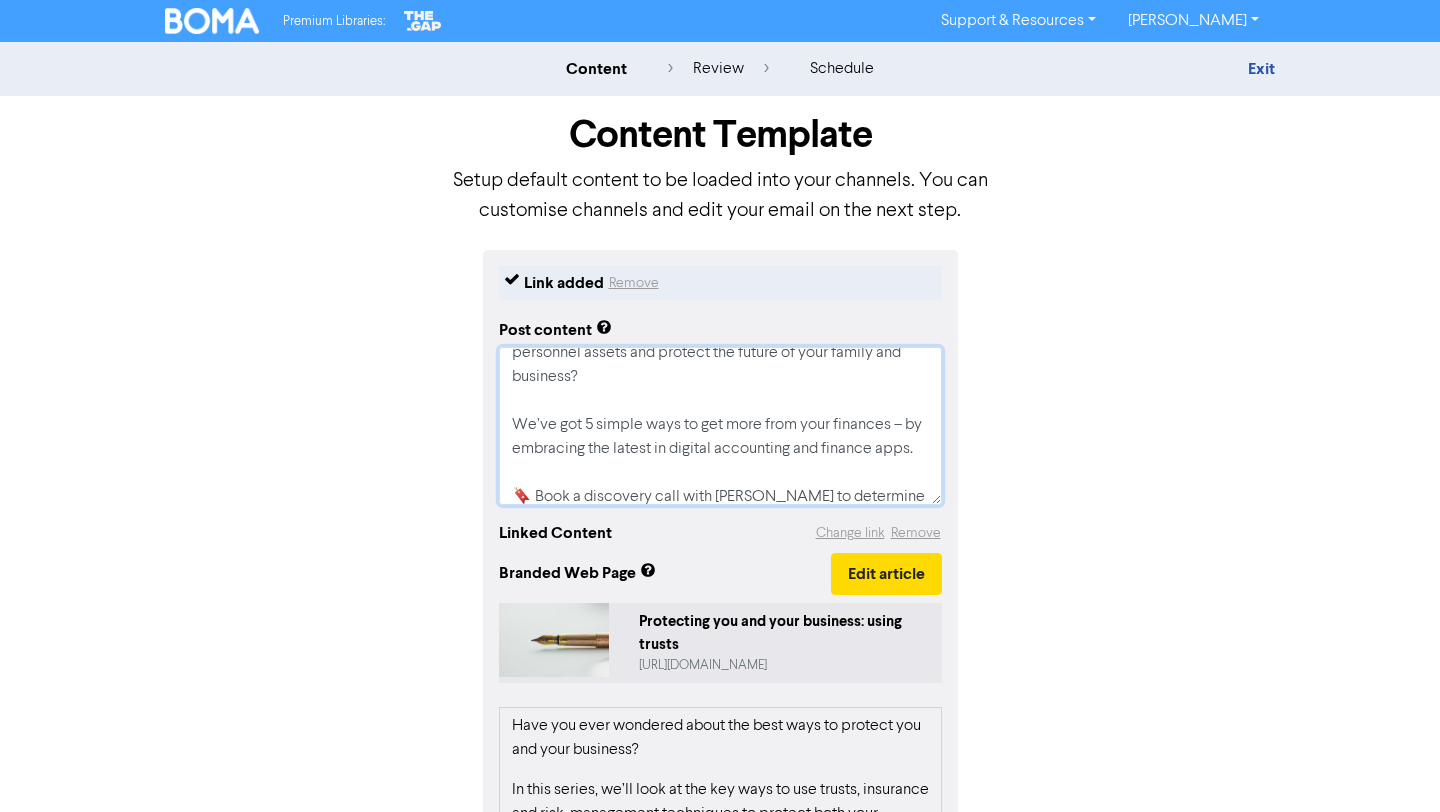 drag, startPoint x: 509, startPoint y: 416, endPoint x: 921, endPoint y: 445, distance: 413.01938 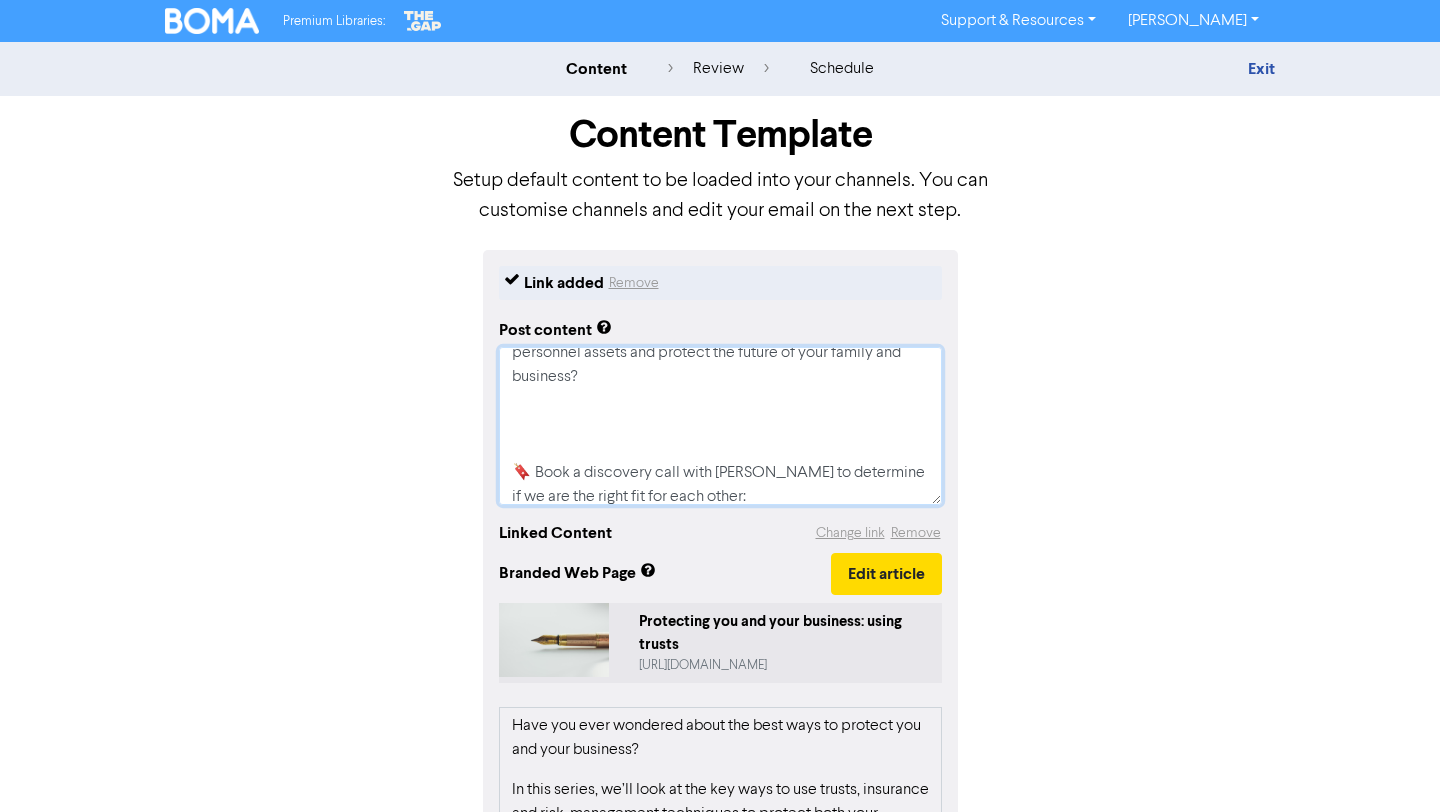 type on "x" 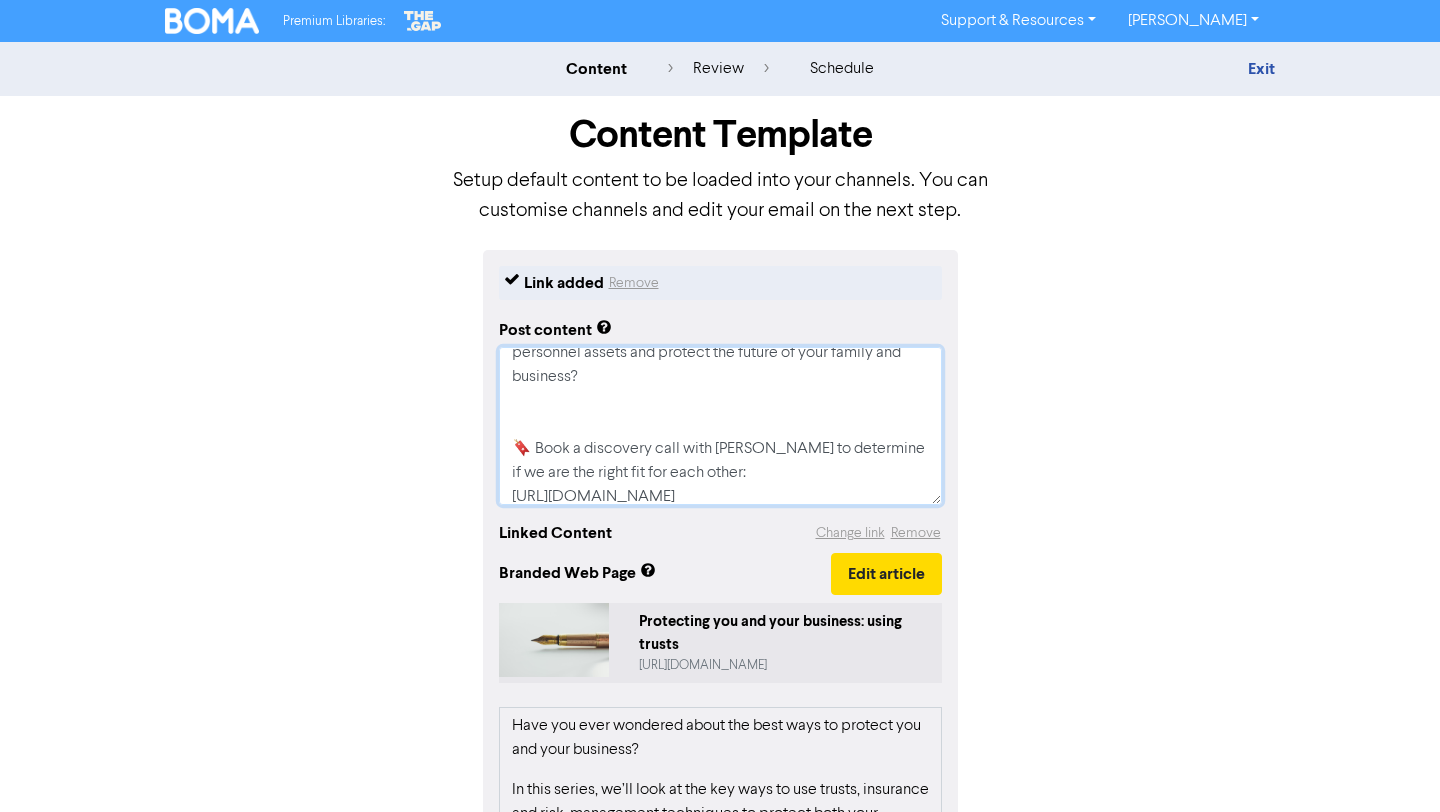 type on "x" 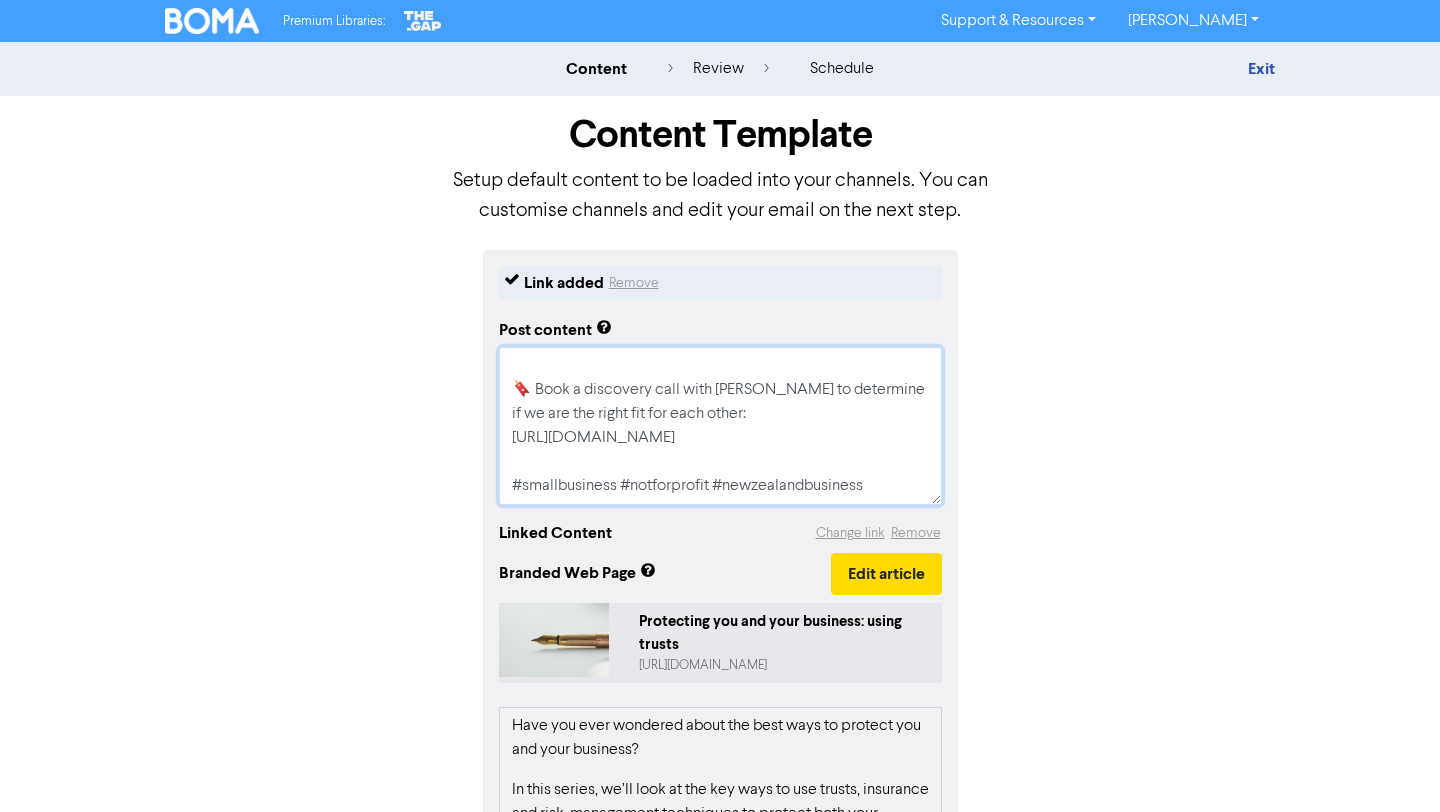 scroll, scrollTop: 120, scrollLeft: 0, axis: vertical 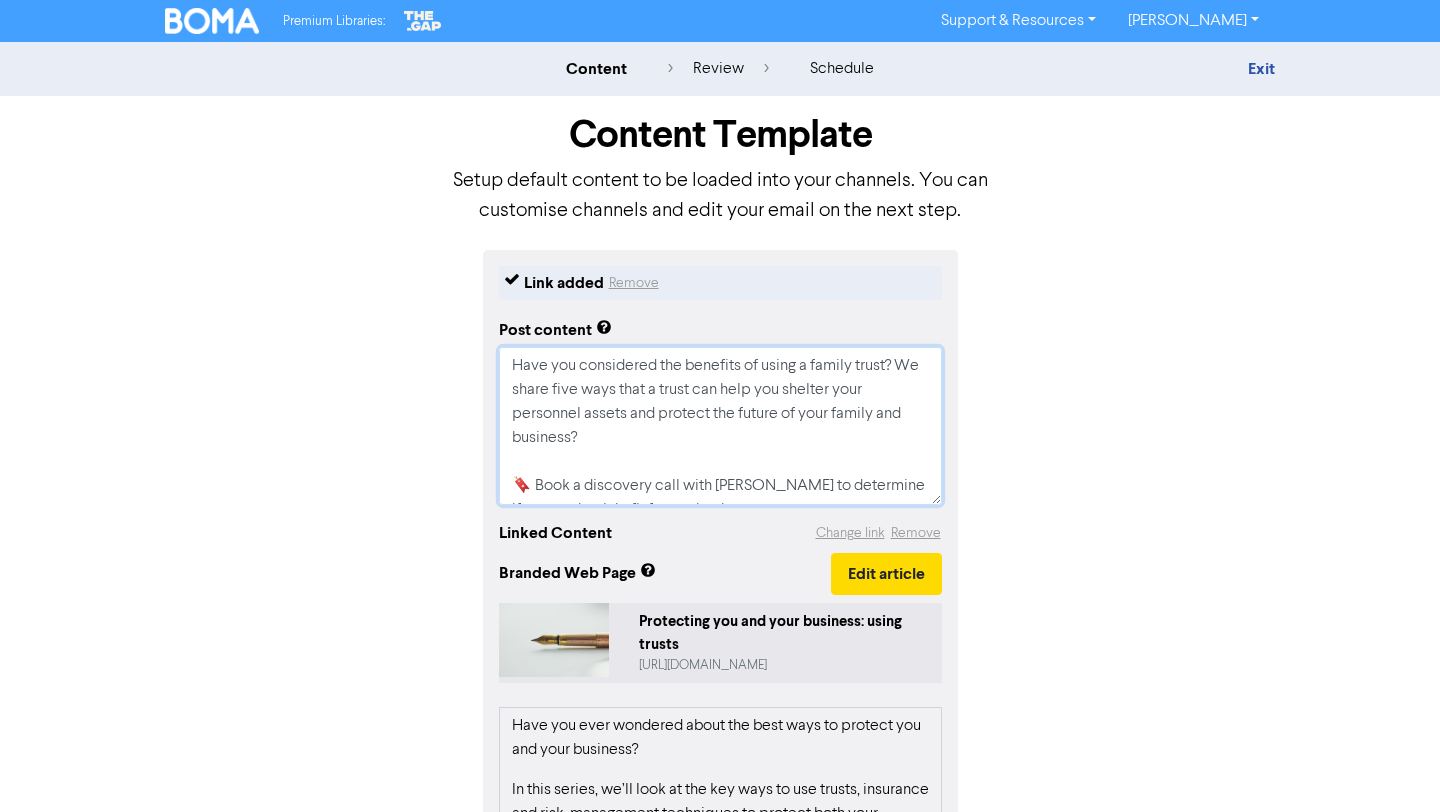 drag, startPoint x: 880, startPoint y: 462, endPoint x: 432, endPoint y: 335, distance: 465.6533 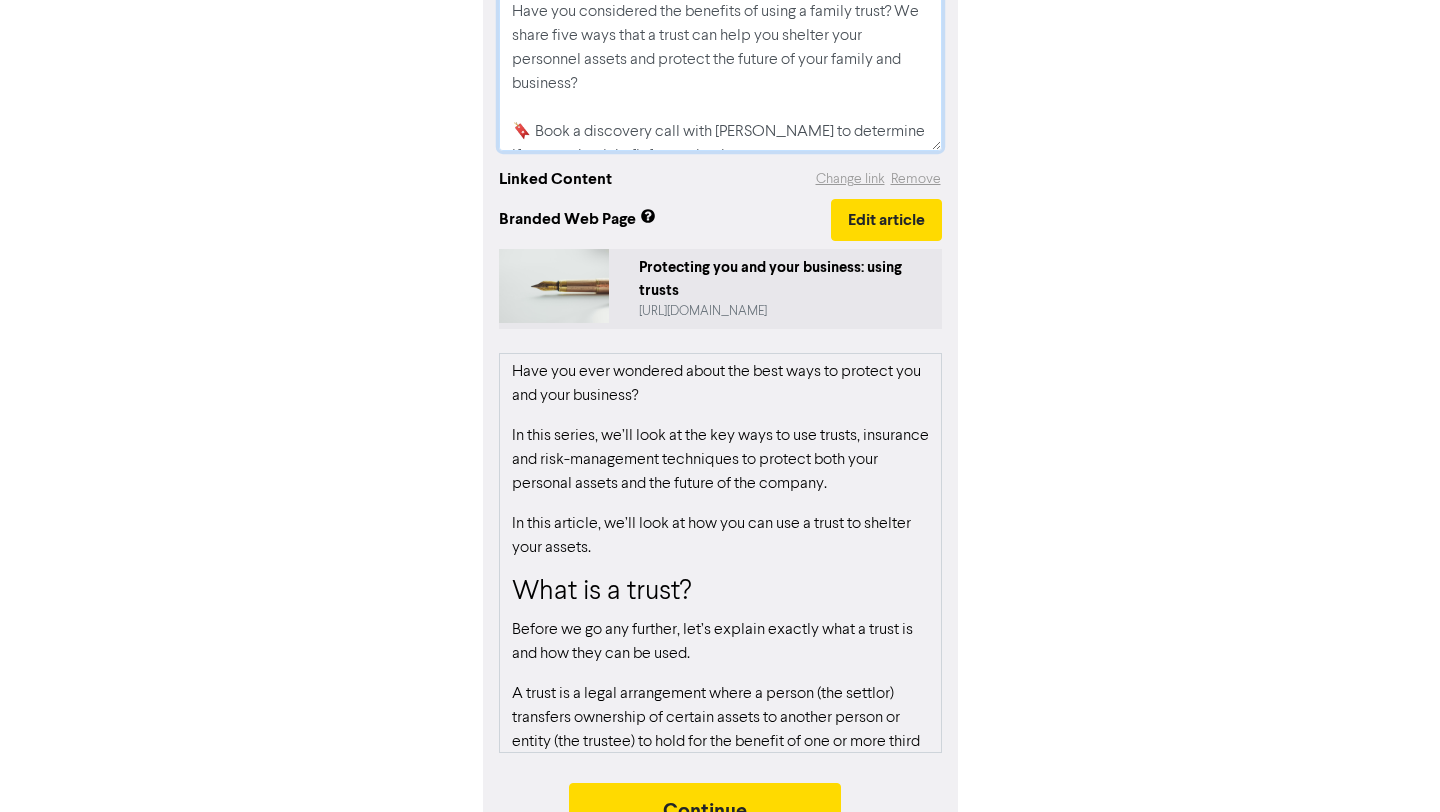 scroll, scrollTop: 401, scrollLeft: 0, axis: vertical 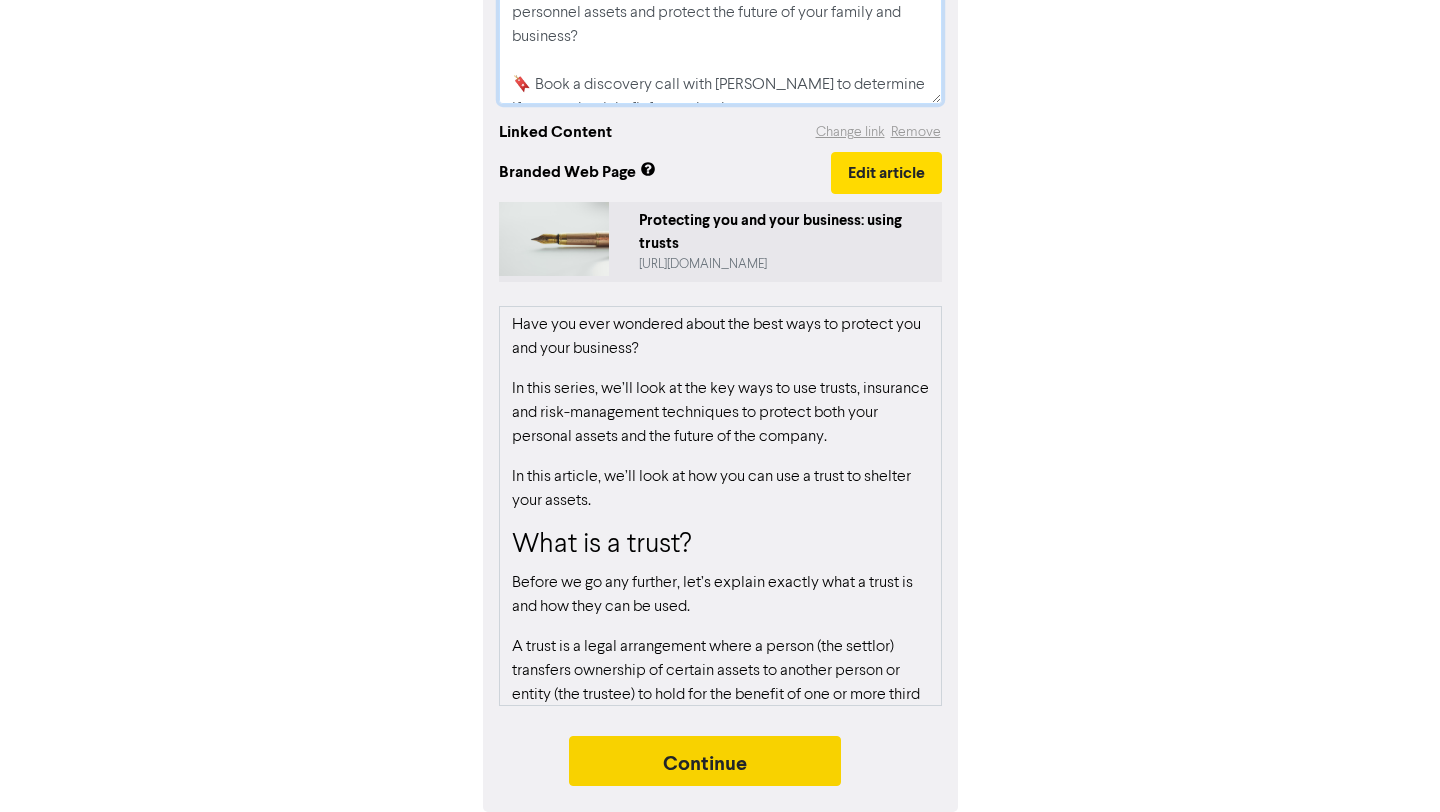 type on "Have you considered the benefits of using a family trust? We share five ways that a trust can help you shelter your personnel assets and protect the future of your family and business?
🔖 Book a discovery call with [PERSON_NAME] to determine if we are the right fit for each other:
[URL][DOMAIN_NAME]
#smallbusiness #notforprofit #newzealandbusiness" 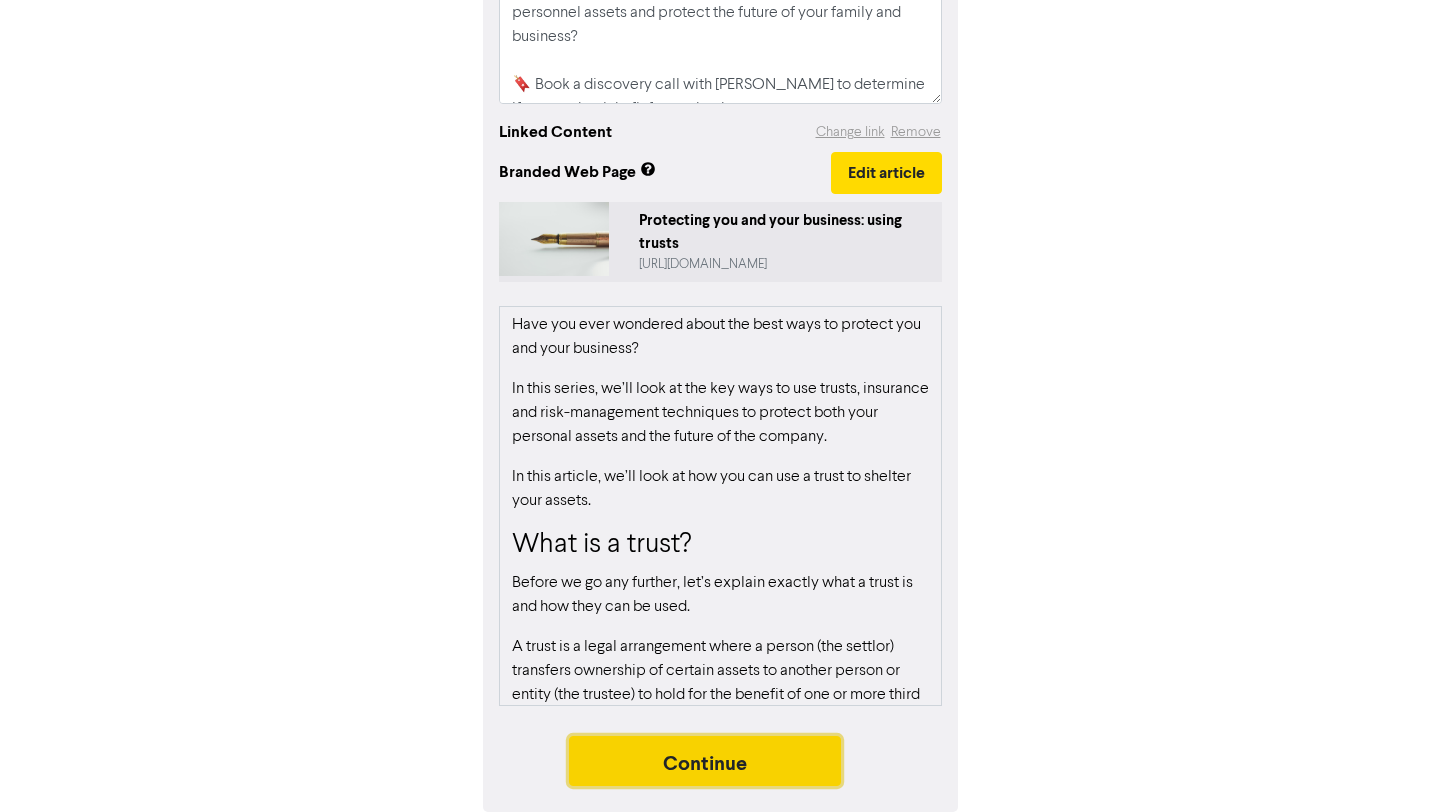 click on "Continue" at bounding box center (705, 761) 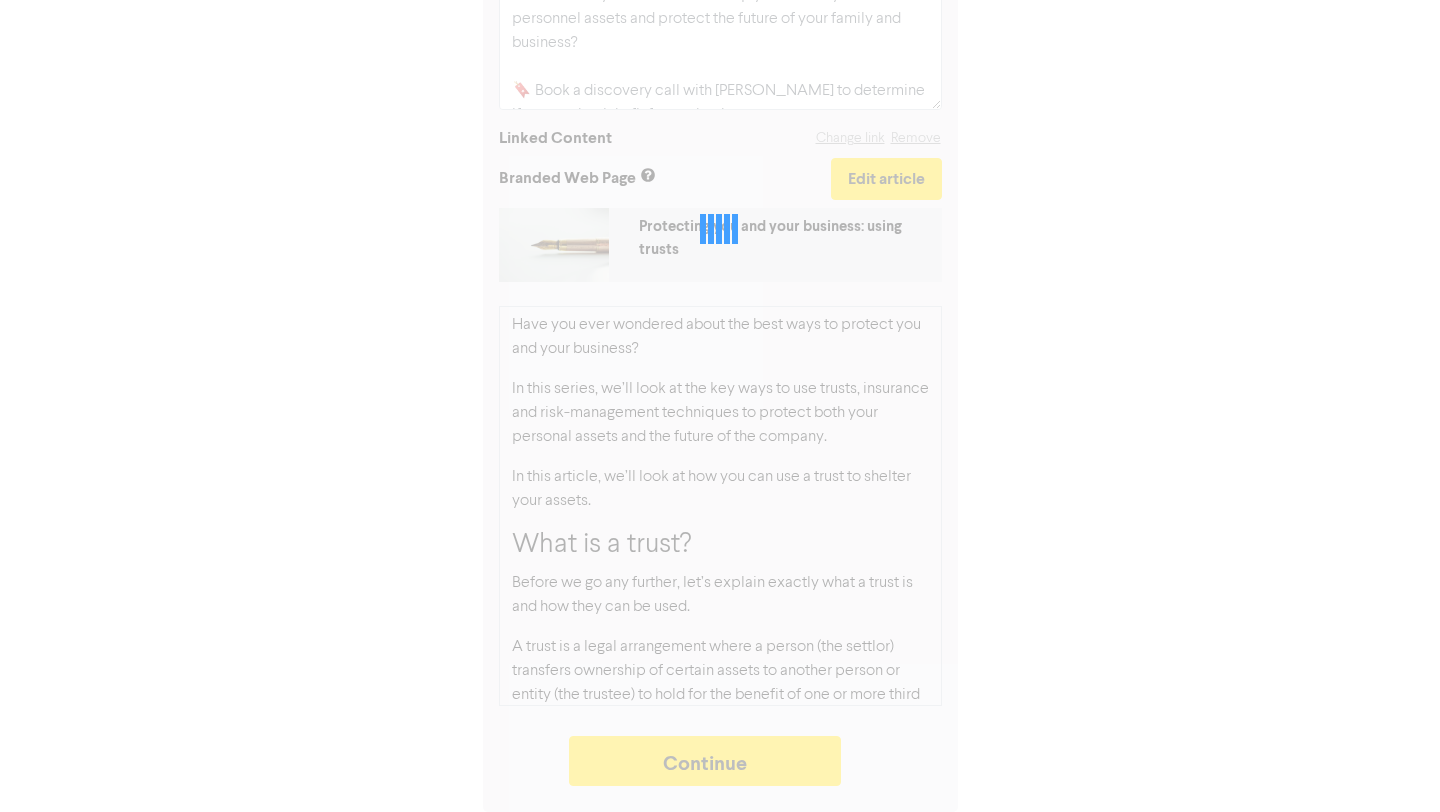 type on "x" 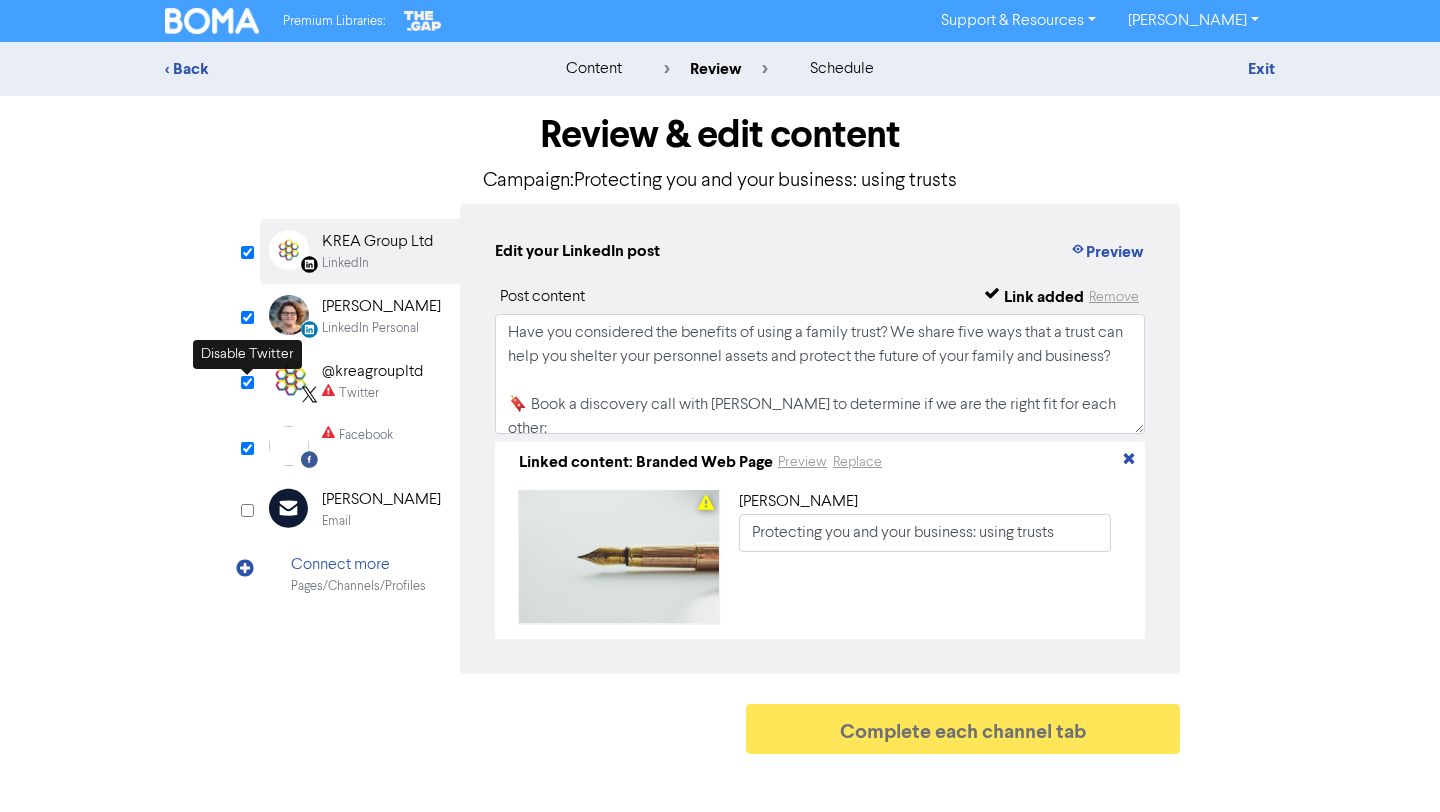 click at bounding box center (247, 382) 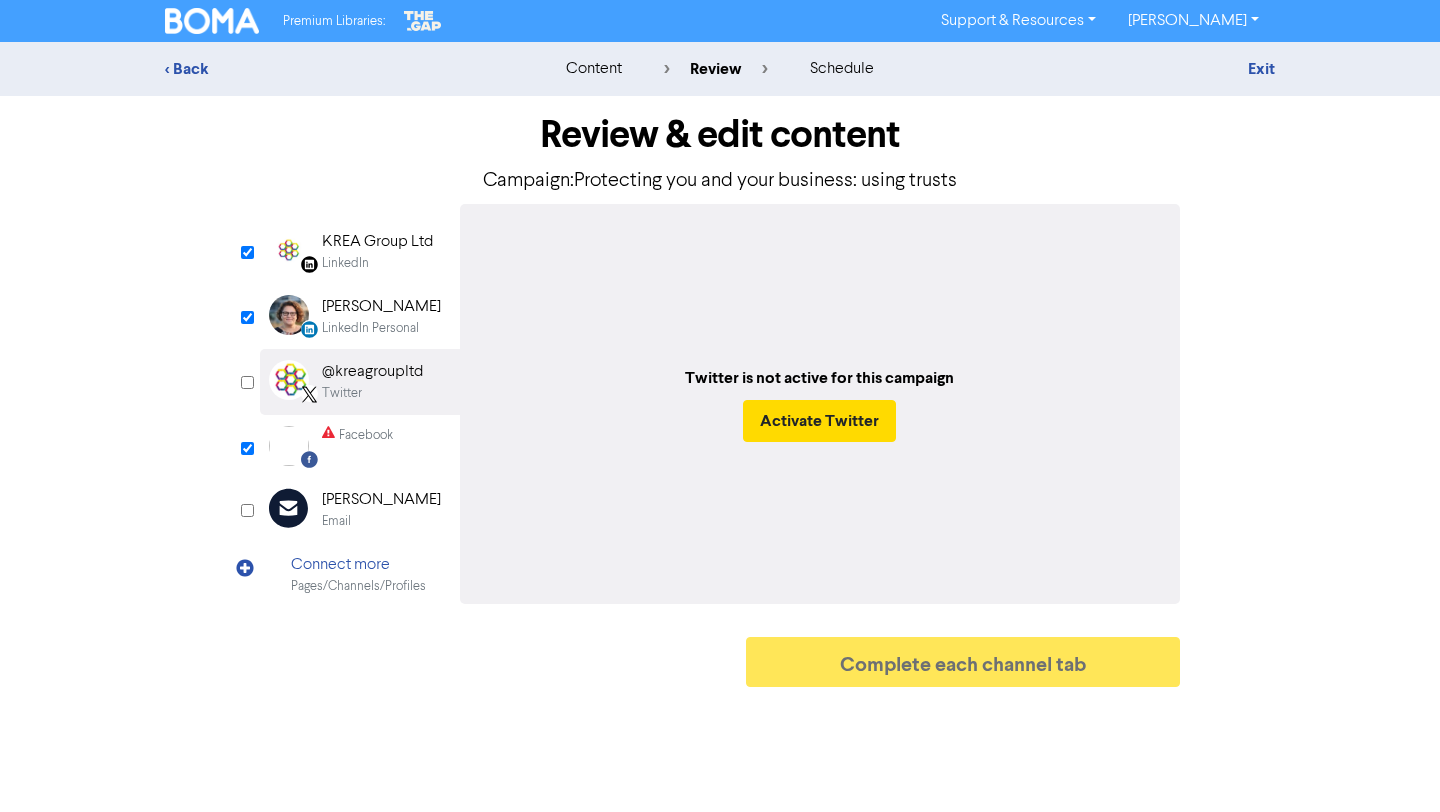 click at bounding box center [247, 382] 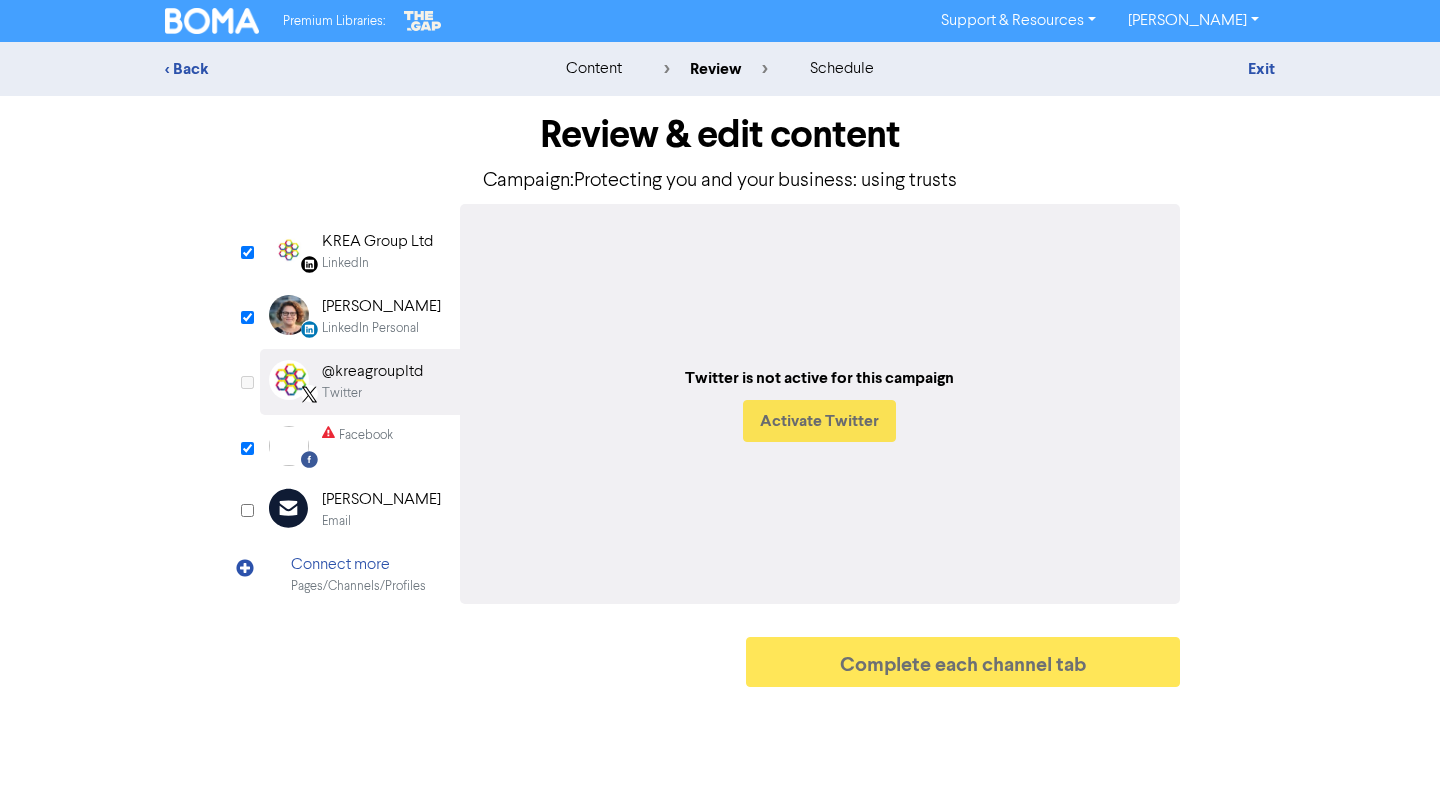 checkbox on "true" 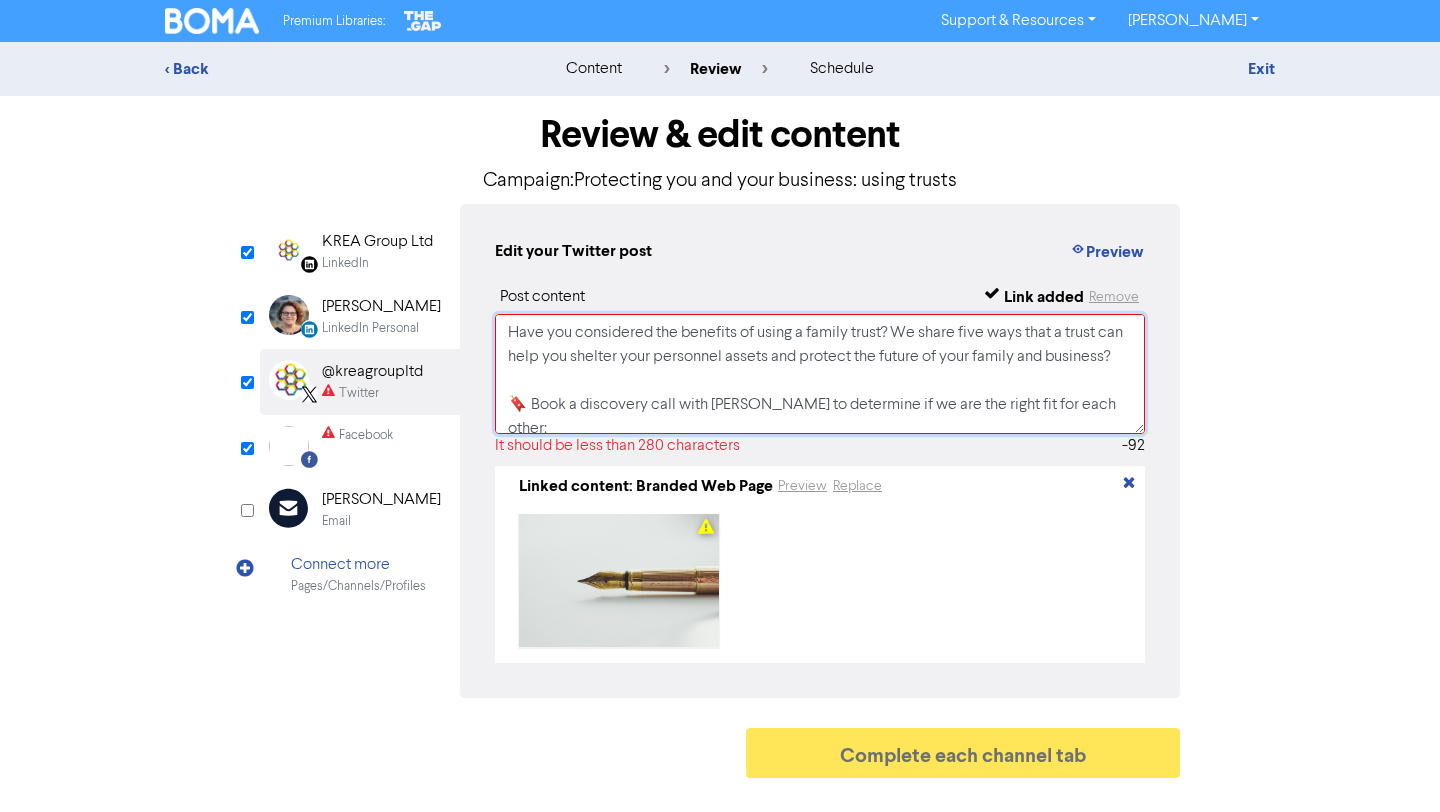 click on "Have you considered the benefits of using a family trust? We share five ways that a trust can help you shelter your personnel assets and protect the future of your family and business?
🔖 Book a discovery call with [PERSON_NAME] to determine if we are the right fit for each other:
[URL][DOMAIN_NAME]
#smallbusiness #notforprofit #newzealandbusiness
[URL][DOMAIN_NAME]" at bounding box center [820, 374] 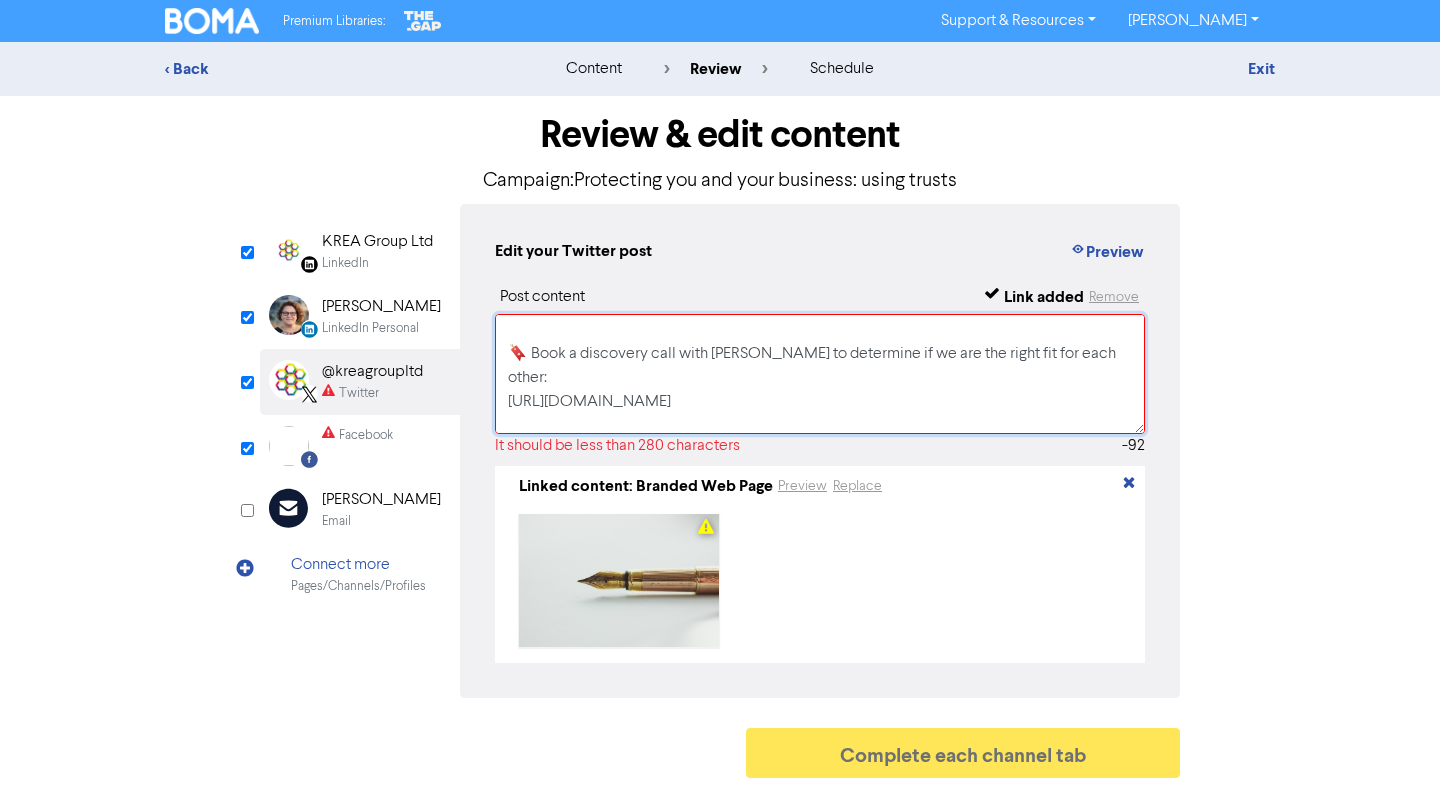 scroll, scrollTop: 37, scrollLeft: 0, axis: vertical 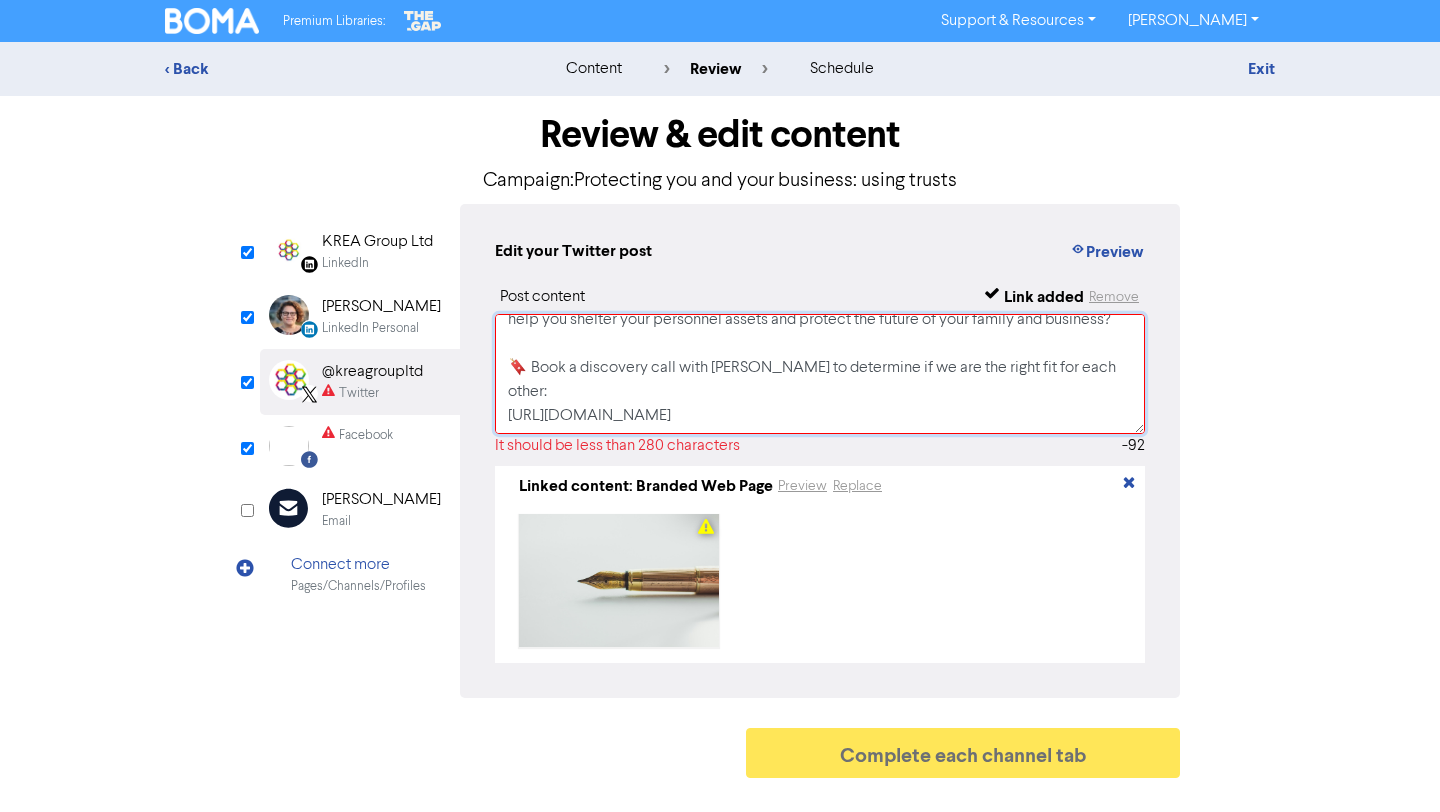 drag, startPoint x: 508, startPoint y: 400, endPoint x: 846, endPoint y: 382, distance: 338.47894 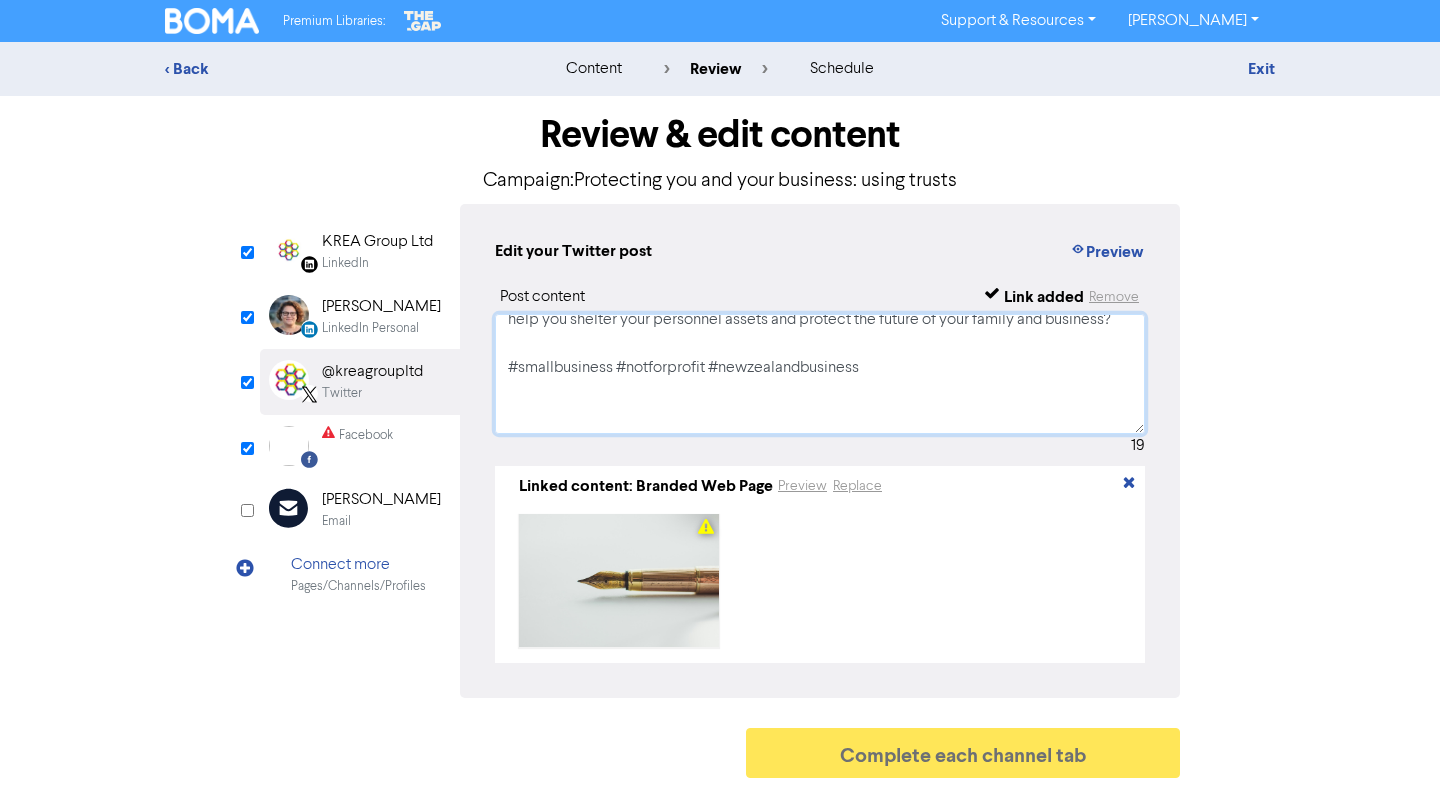 scroll, scrollTop: 13, scrollLeft: 0, axis: vertical 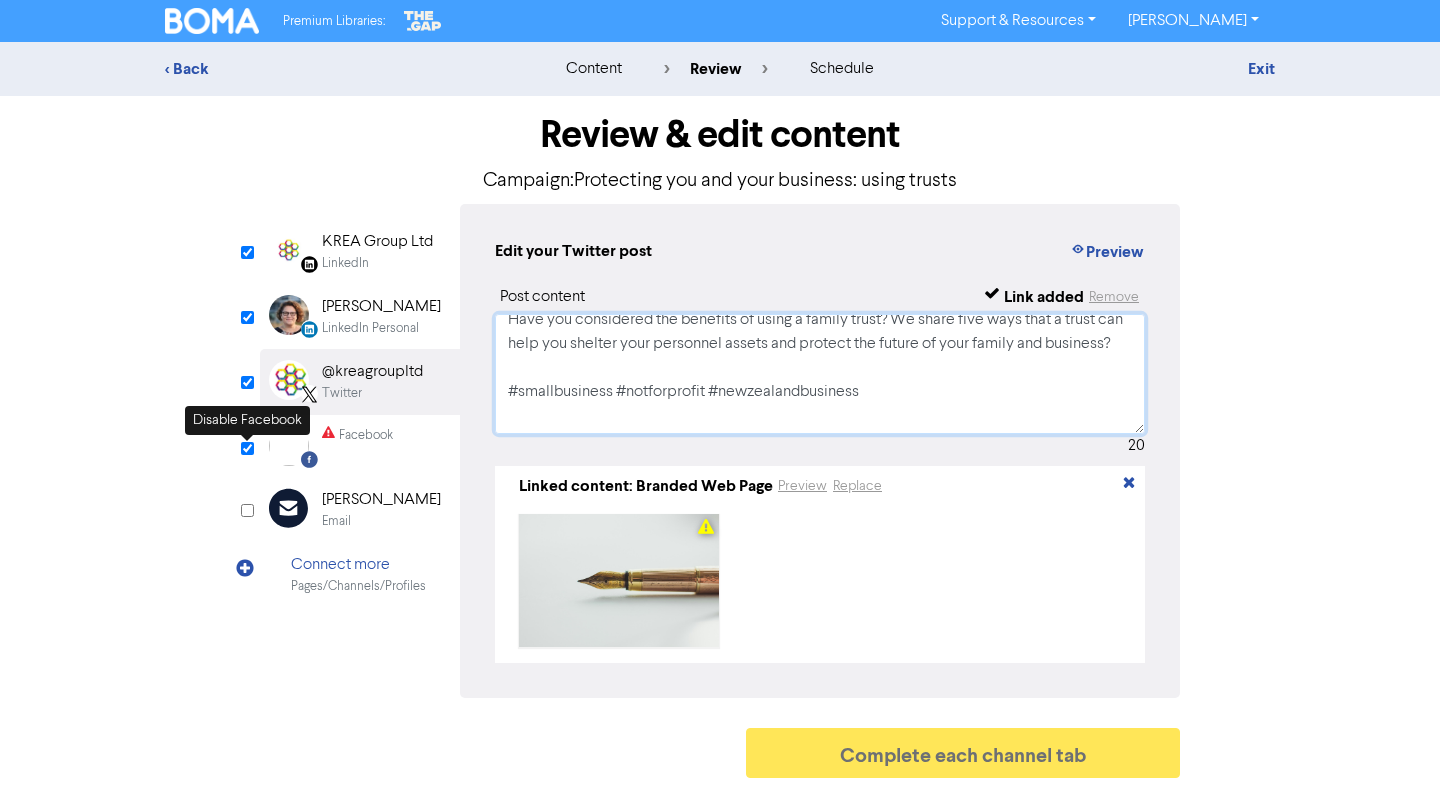 type on "Have you considered the benefits of using a family trust? We share five ways that a trust can help you shelter your personnel assets and protect the future of your family and business?
#smallbusiness #notforprofit #newzealandbusiness
[URL][DOMAIN_NAME]" 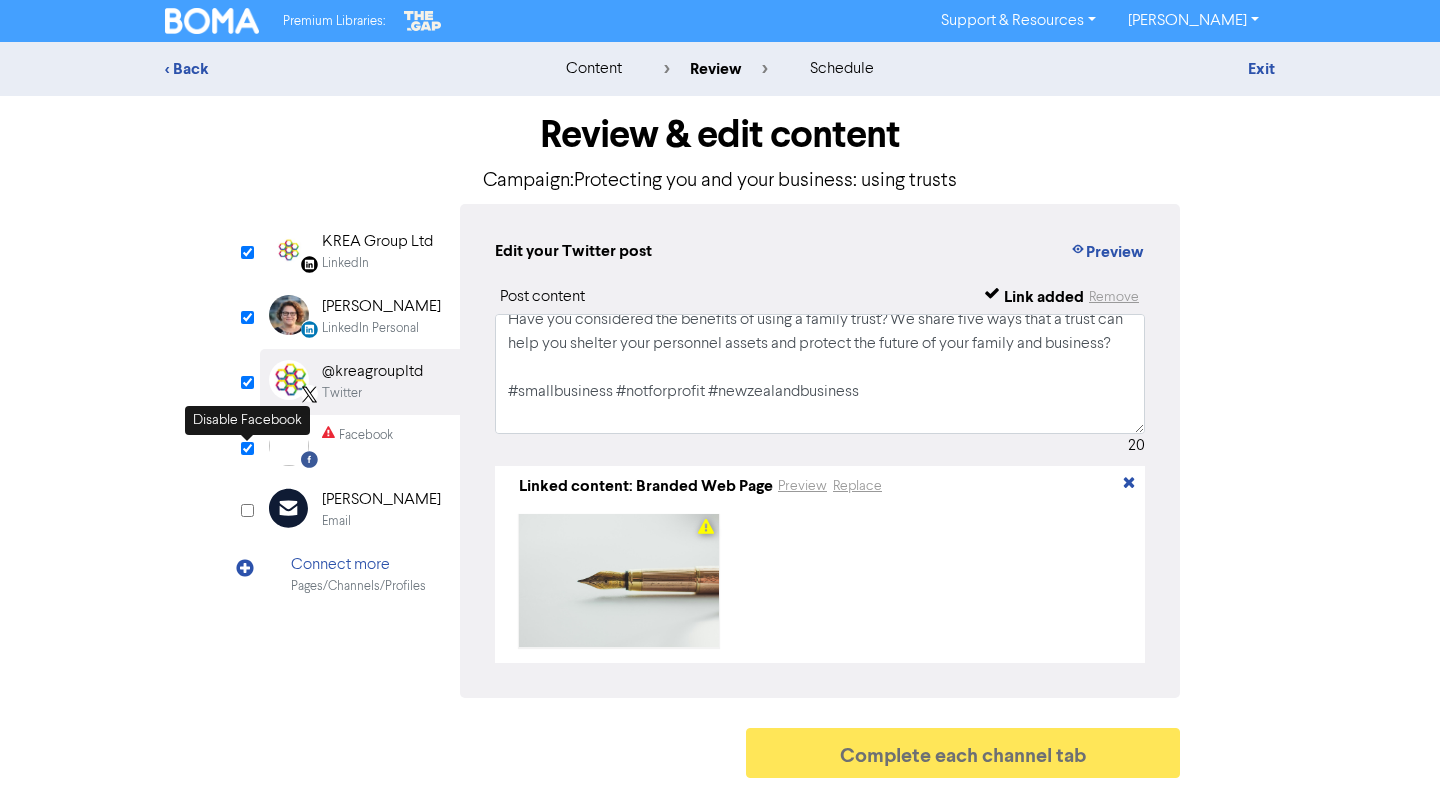click at bounding box center (247, 448) 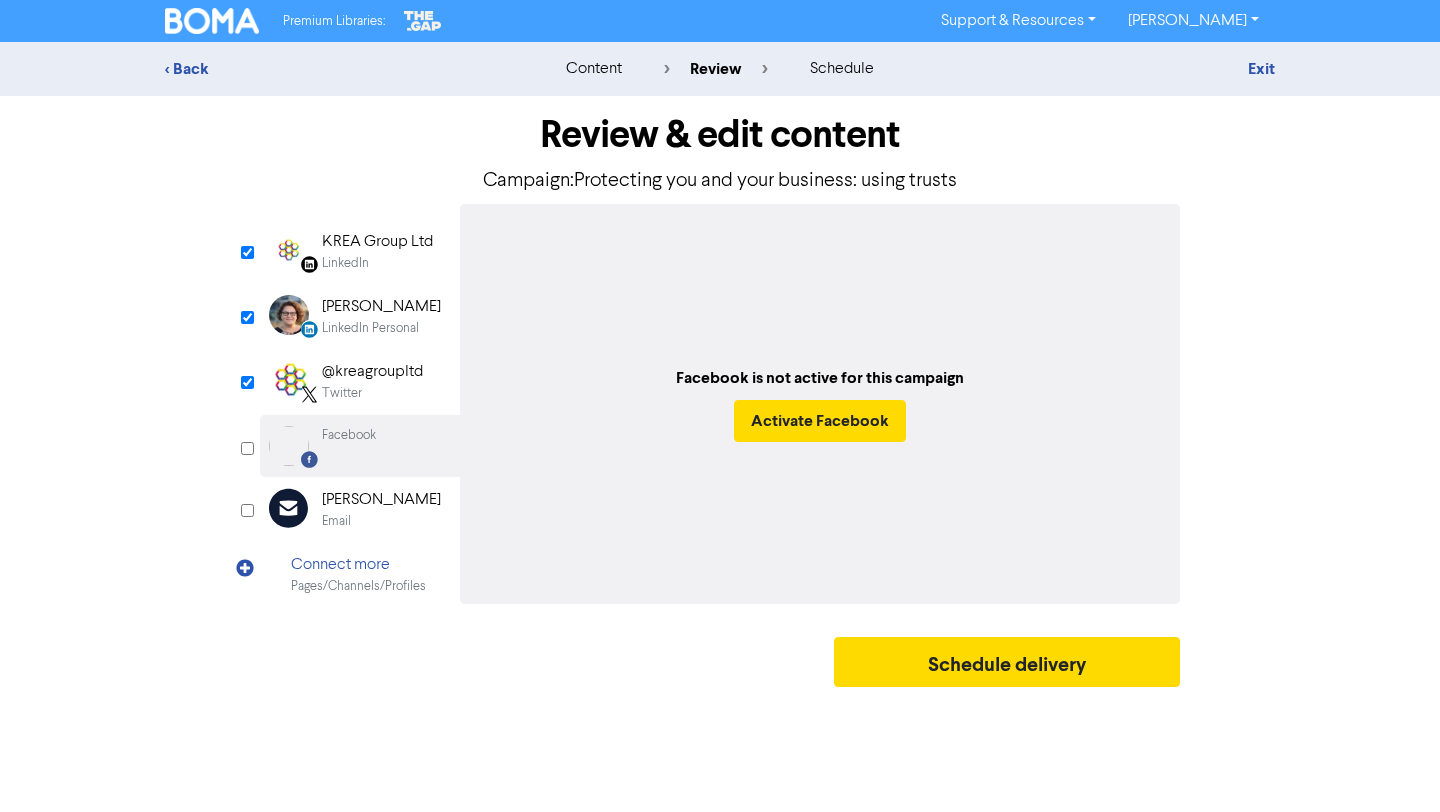 click at bounding box center [247, 448] 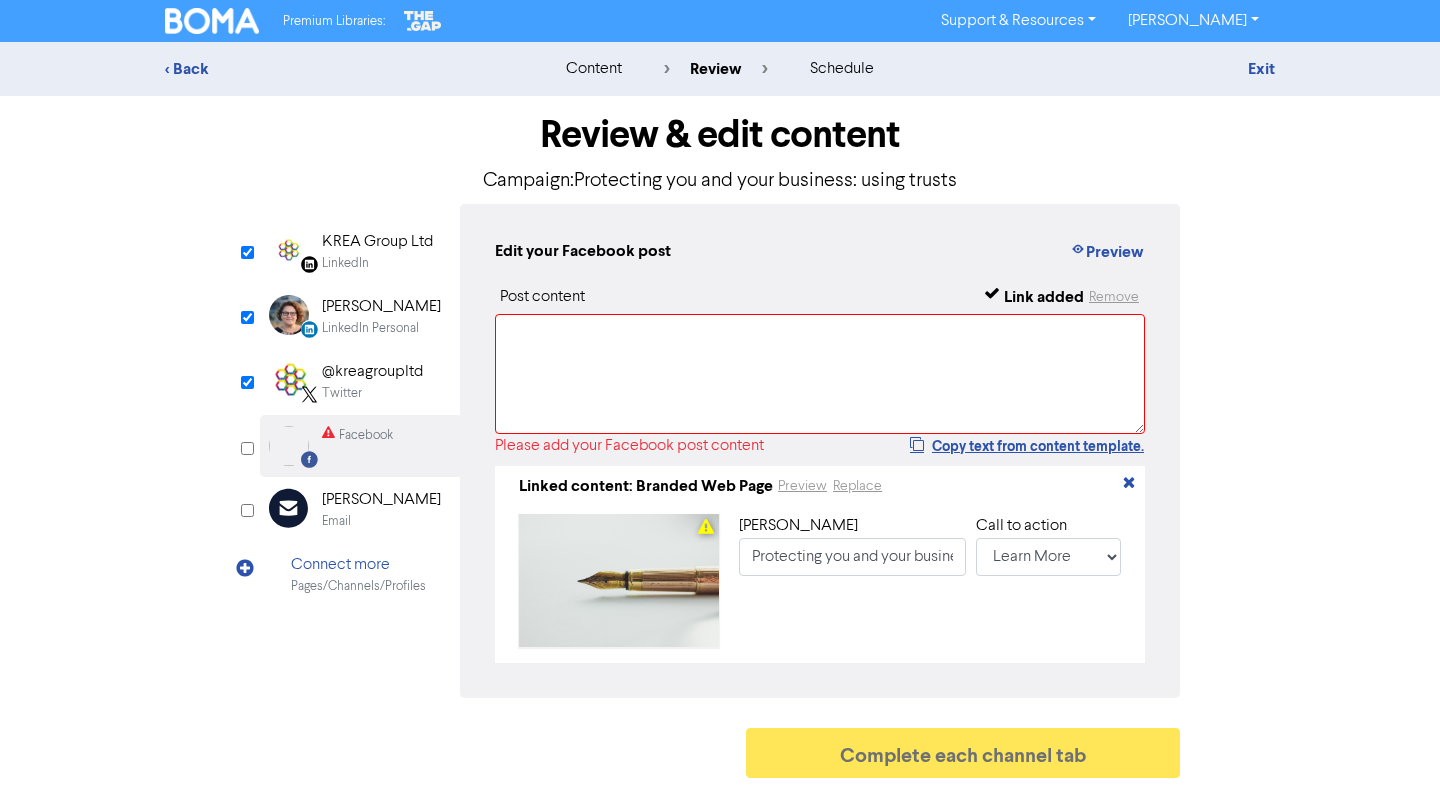 checkbox on "true" 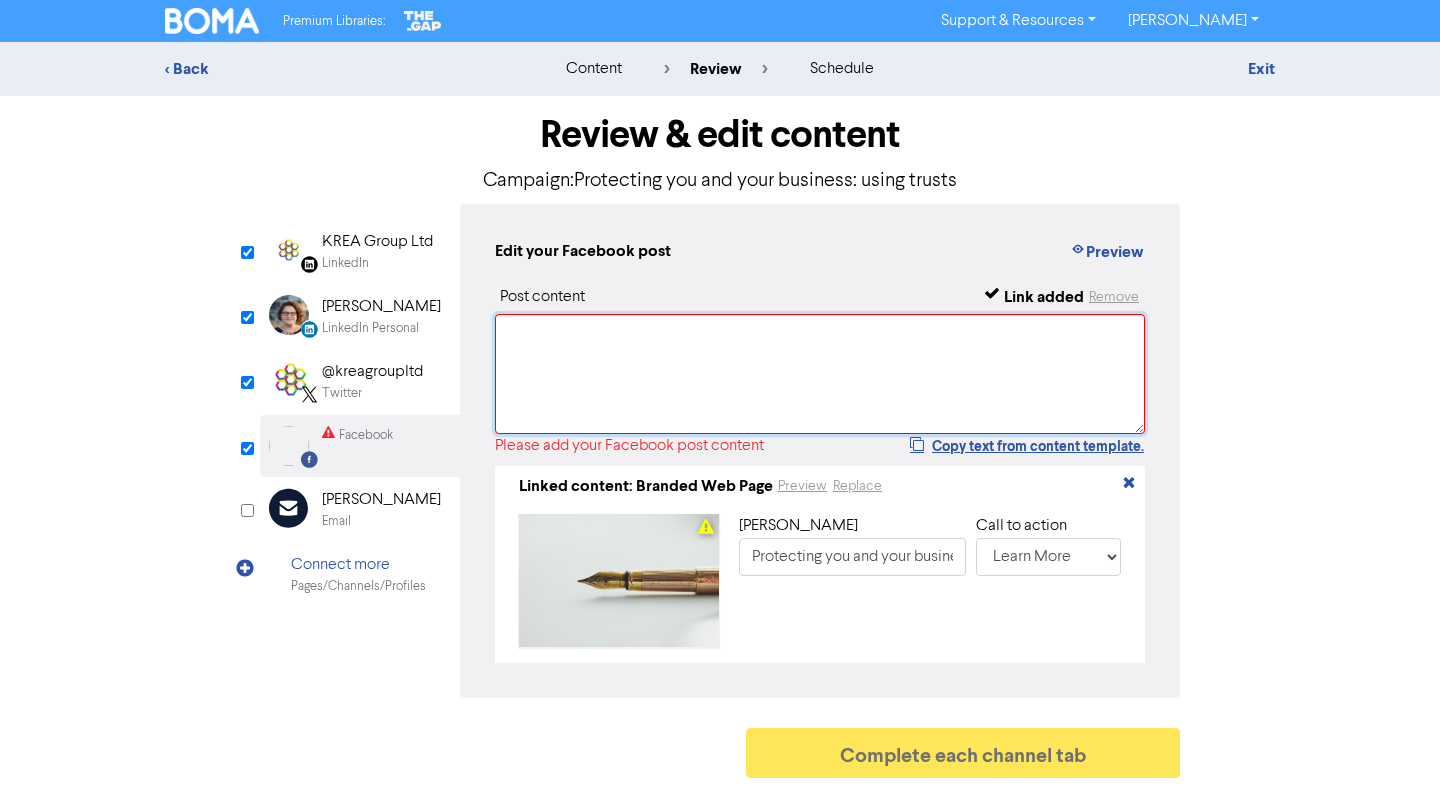 click at bounding box center (820, 374) 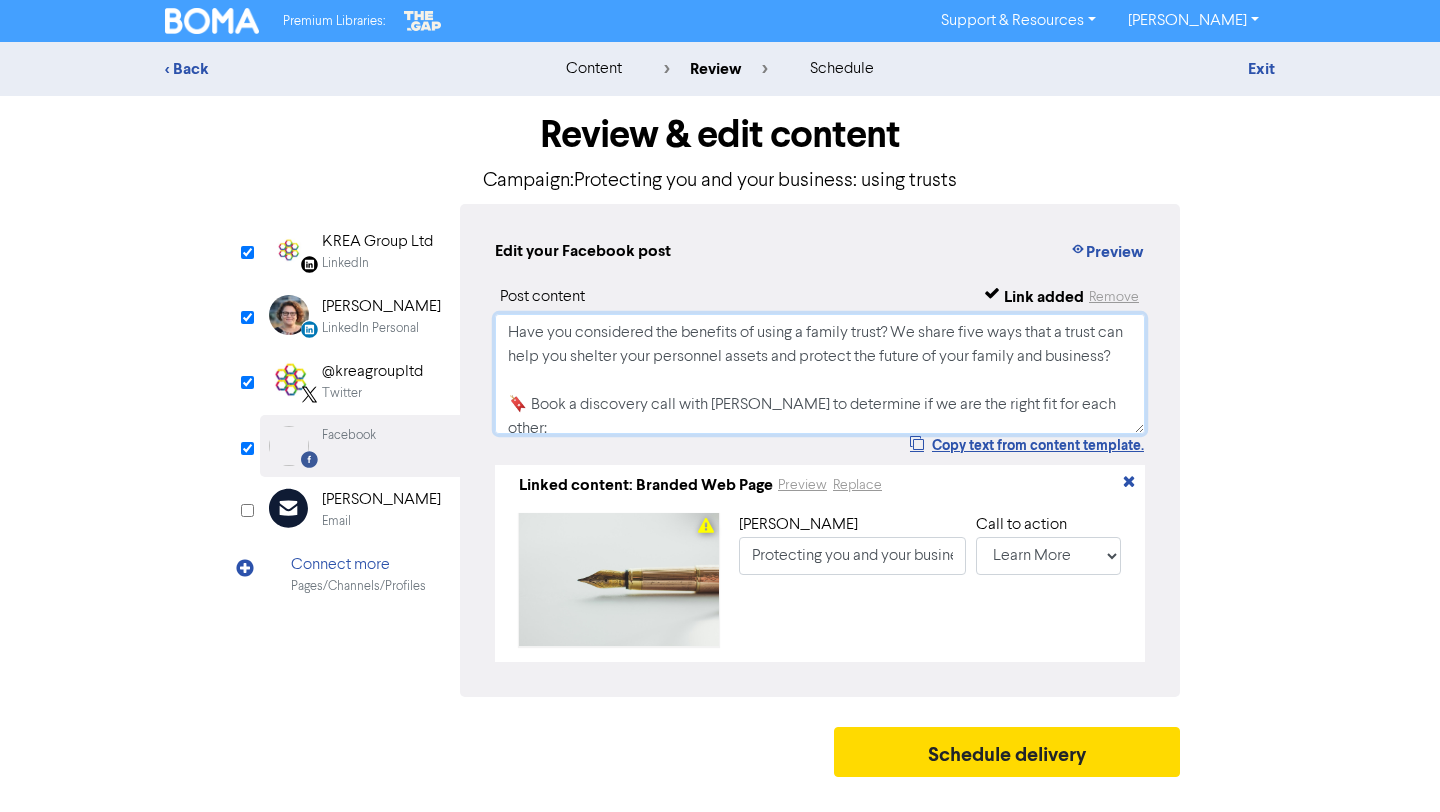 scroll, scrollTop: 52, scrollLeft: 0, axis: vertical 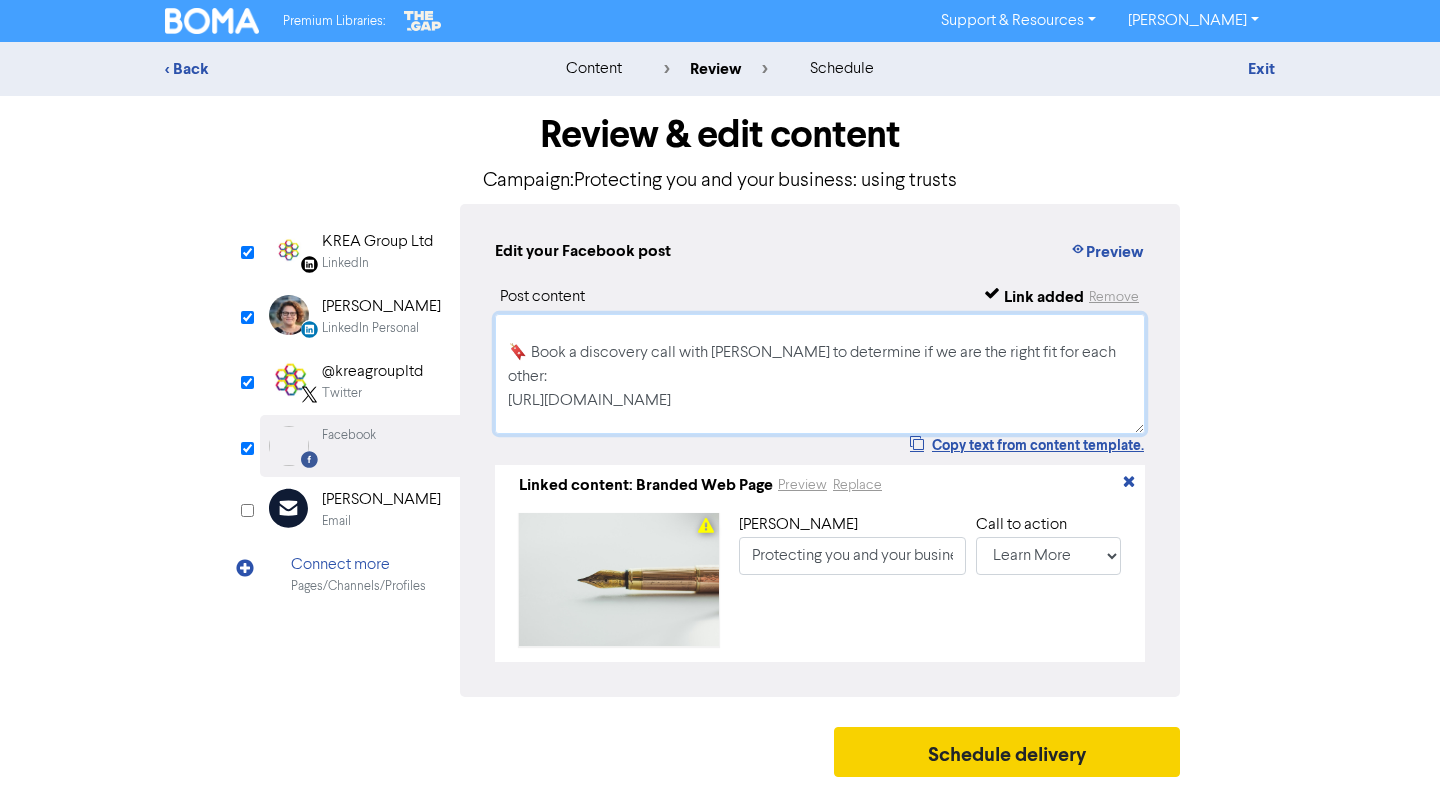 type on "Have you considered the benefits of using a family trust? We share five ways that a trust can help you shelter your personnel assets and protect the future of your family and business?
🔖 Book a discovery call with [PERSON_NAME] to determine if we are the right fit for each other:
[URL][DOMAIN_NAME]
#smallbusiness #notforprofit #newzealandbusiness" 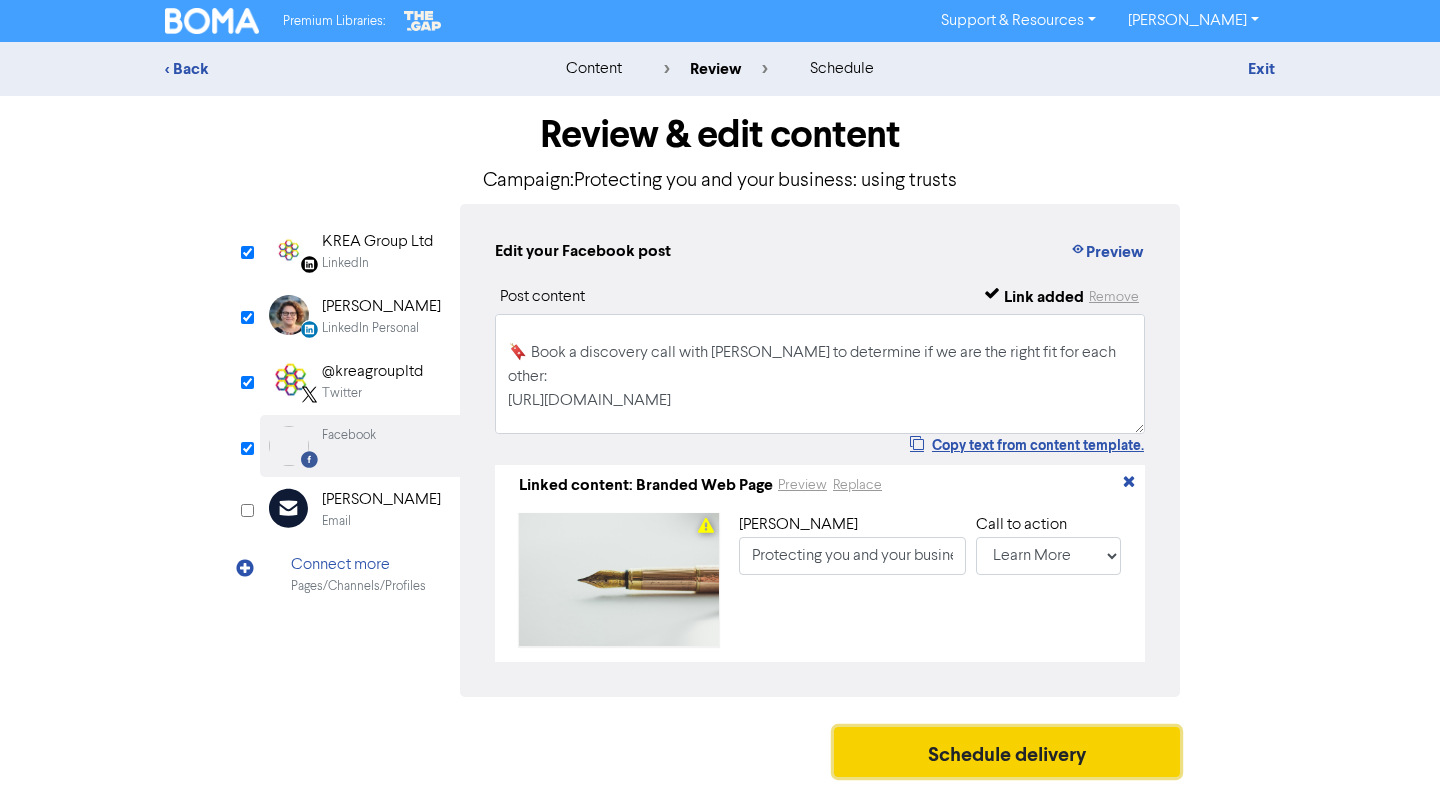 click on "Schedule delivery" at bounding box center [1007, 752] 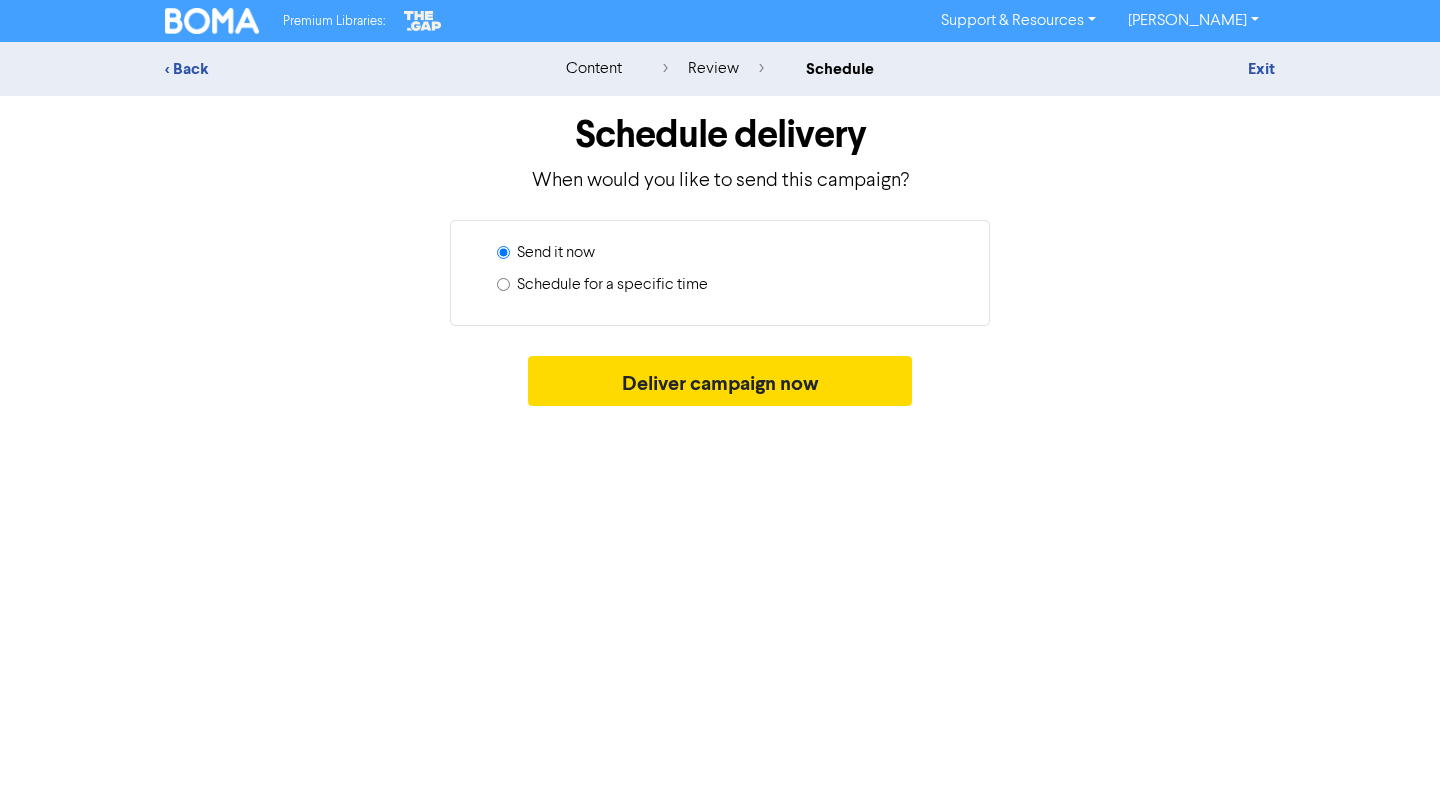 click on "Schedule for a specific time" at bounding box center (612, 285) 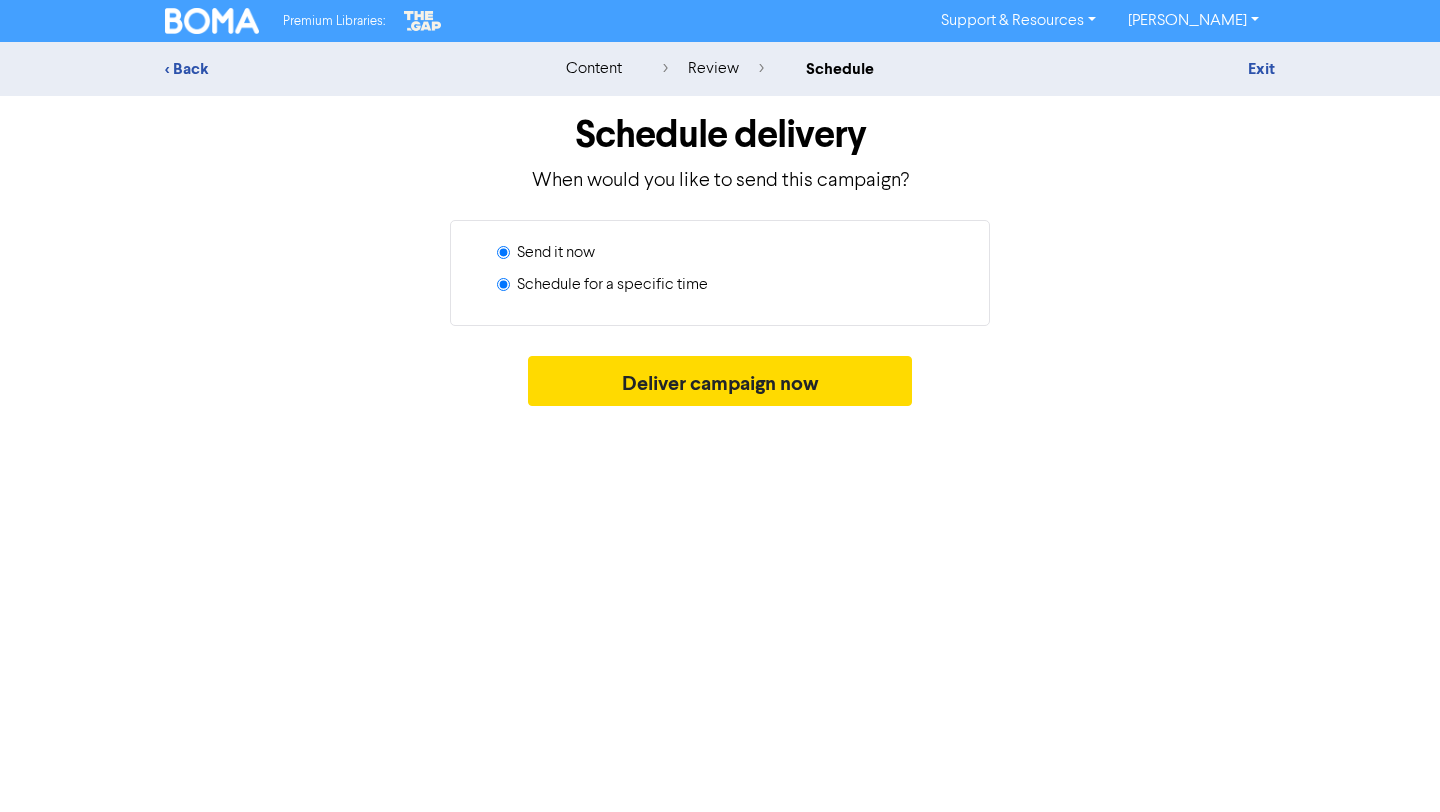 radio on "true" 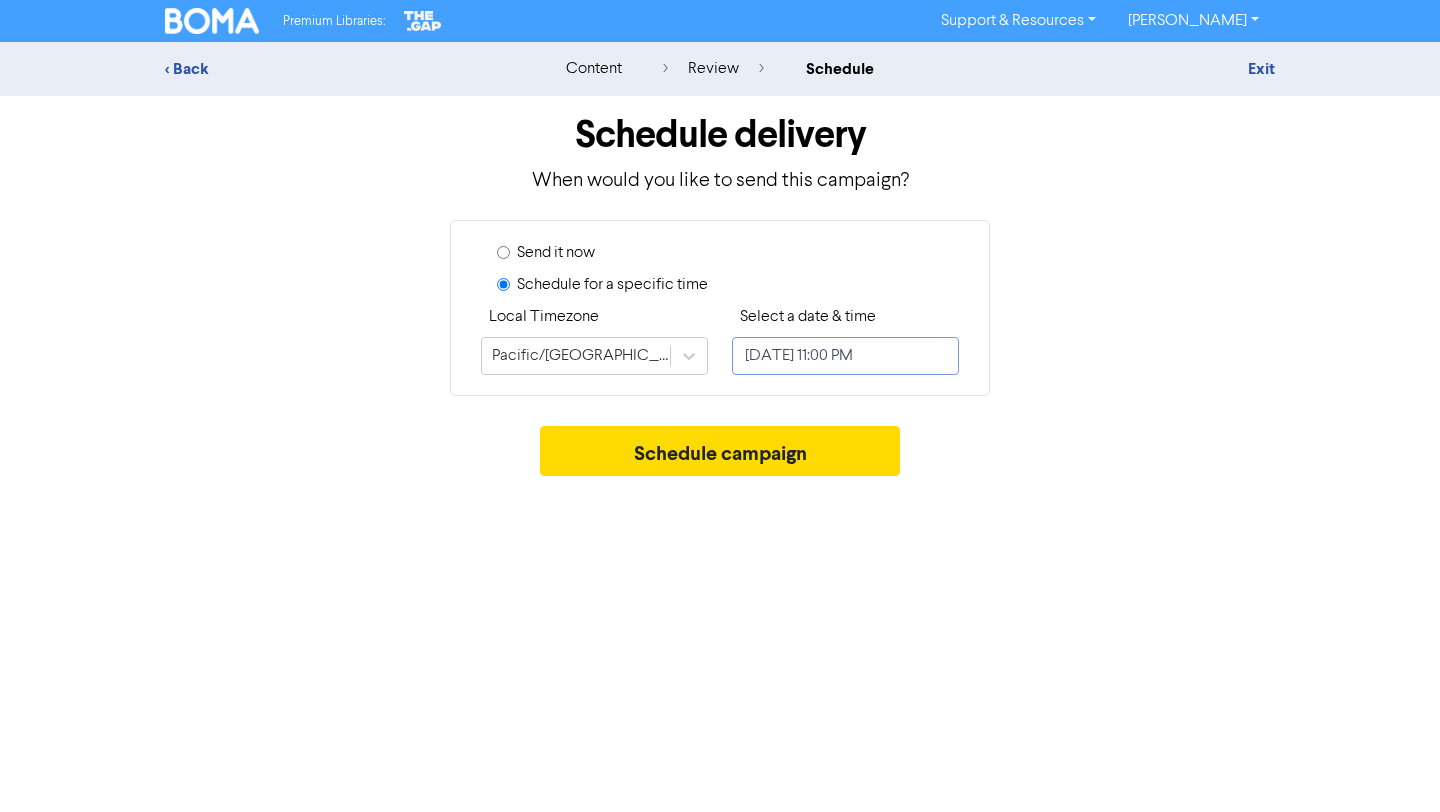 select on "6" 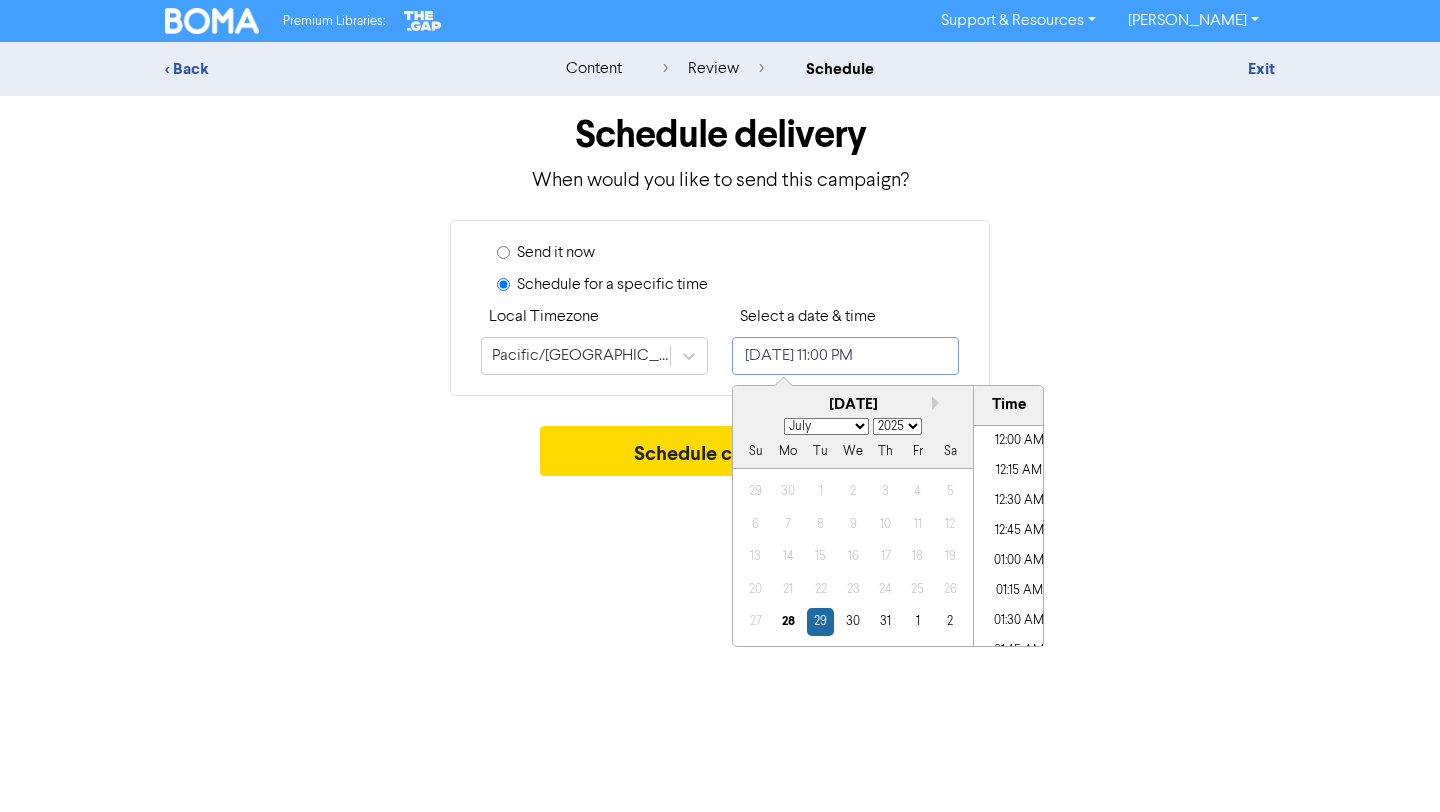 click on "[DATE] 11:00 PM" at bounding box center [845, 356] 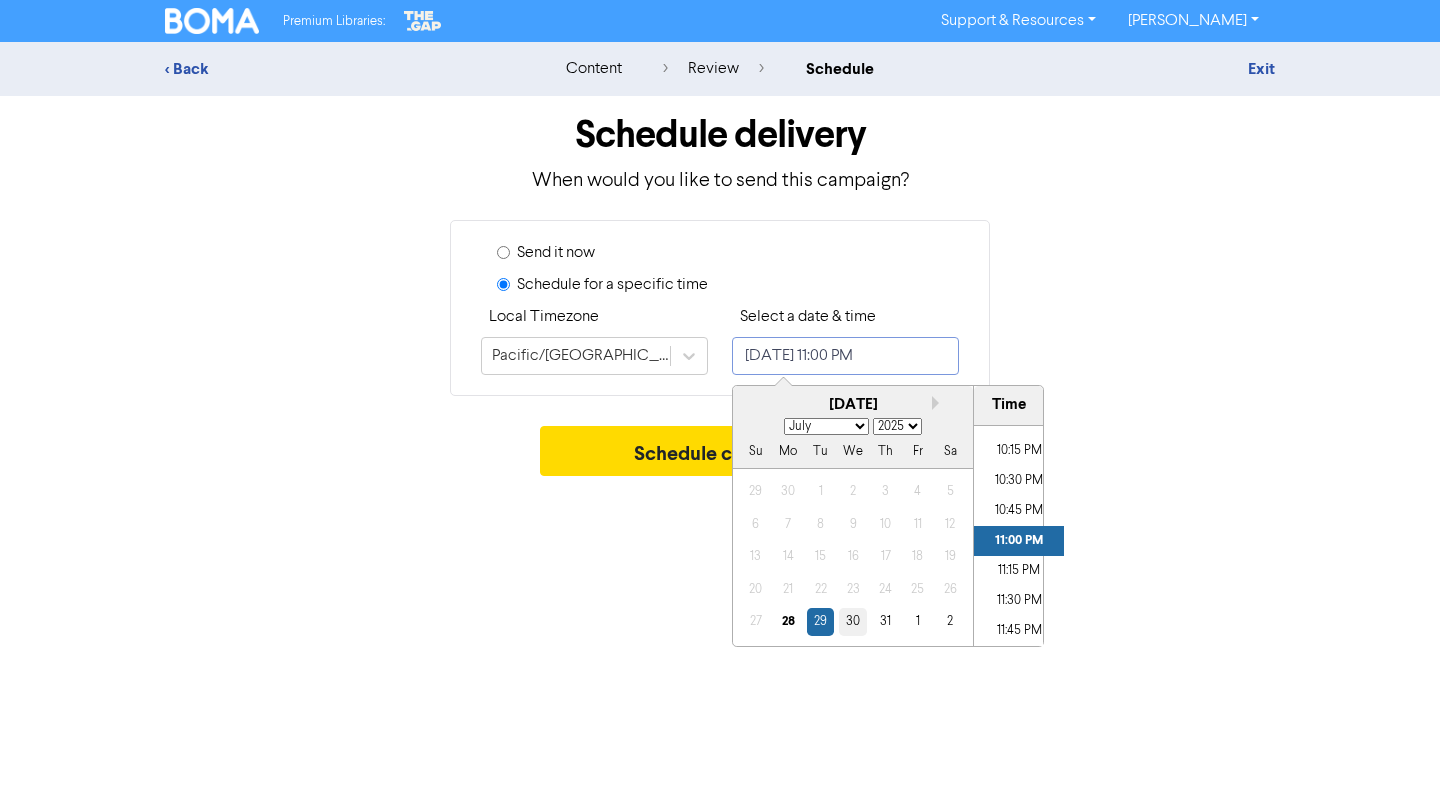 click on "30" at bounding box center [852, 621] 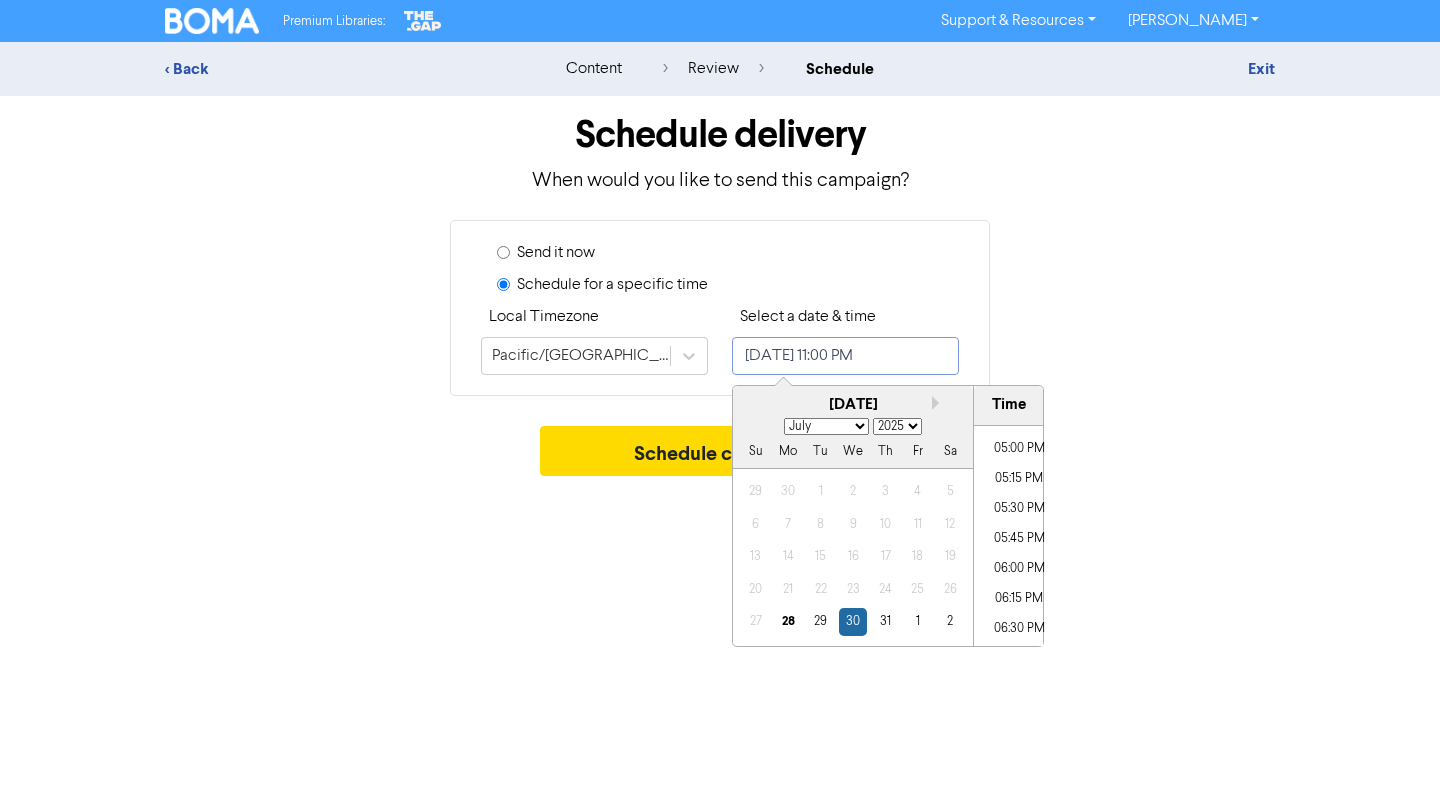 scroll, scrollTop: 2034, scrollLeft: 0, axis: vertical 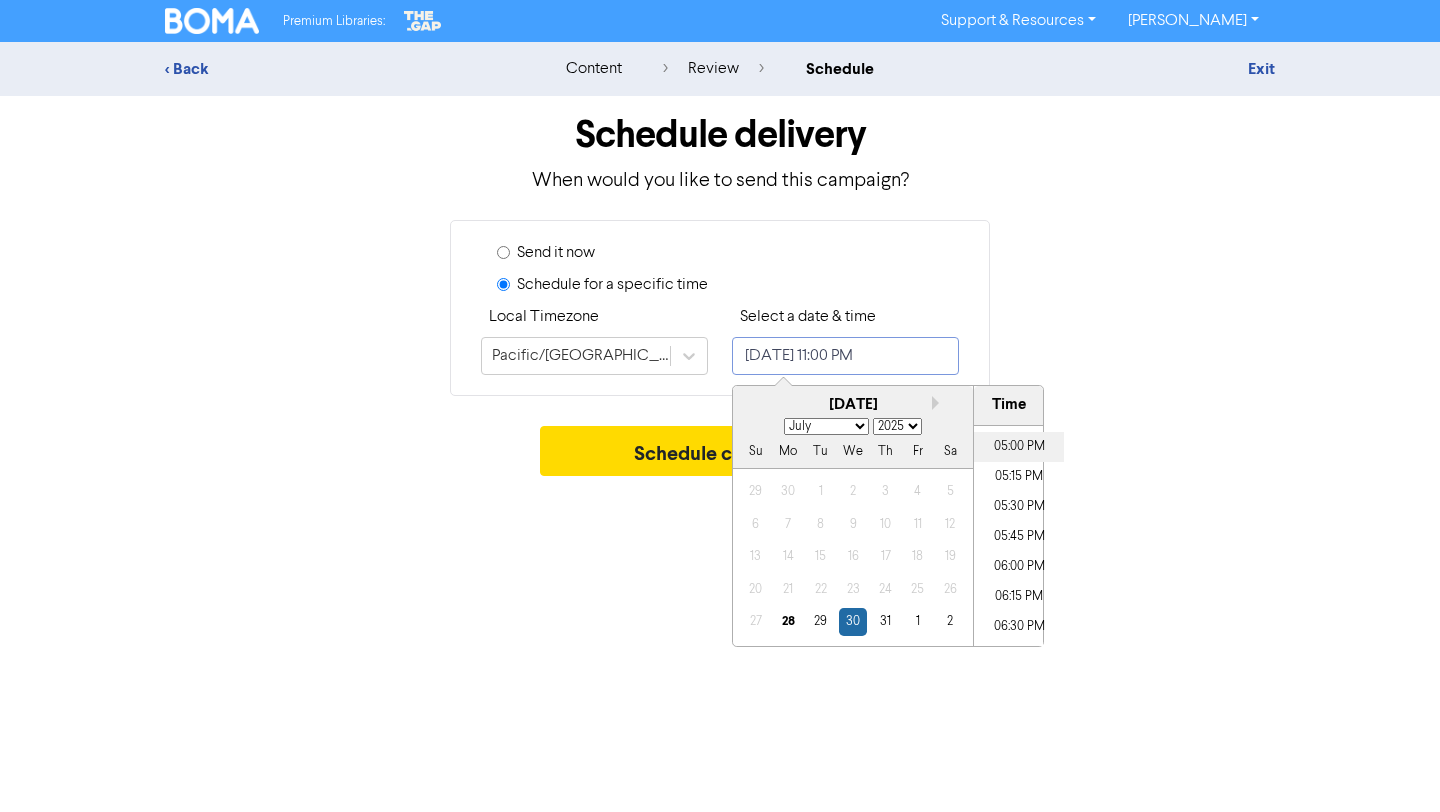 click on "05:00 PM" at bounding box center [1019, 447] 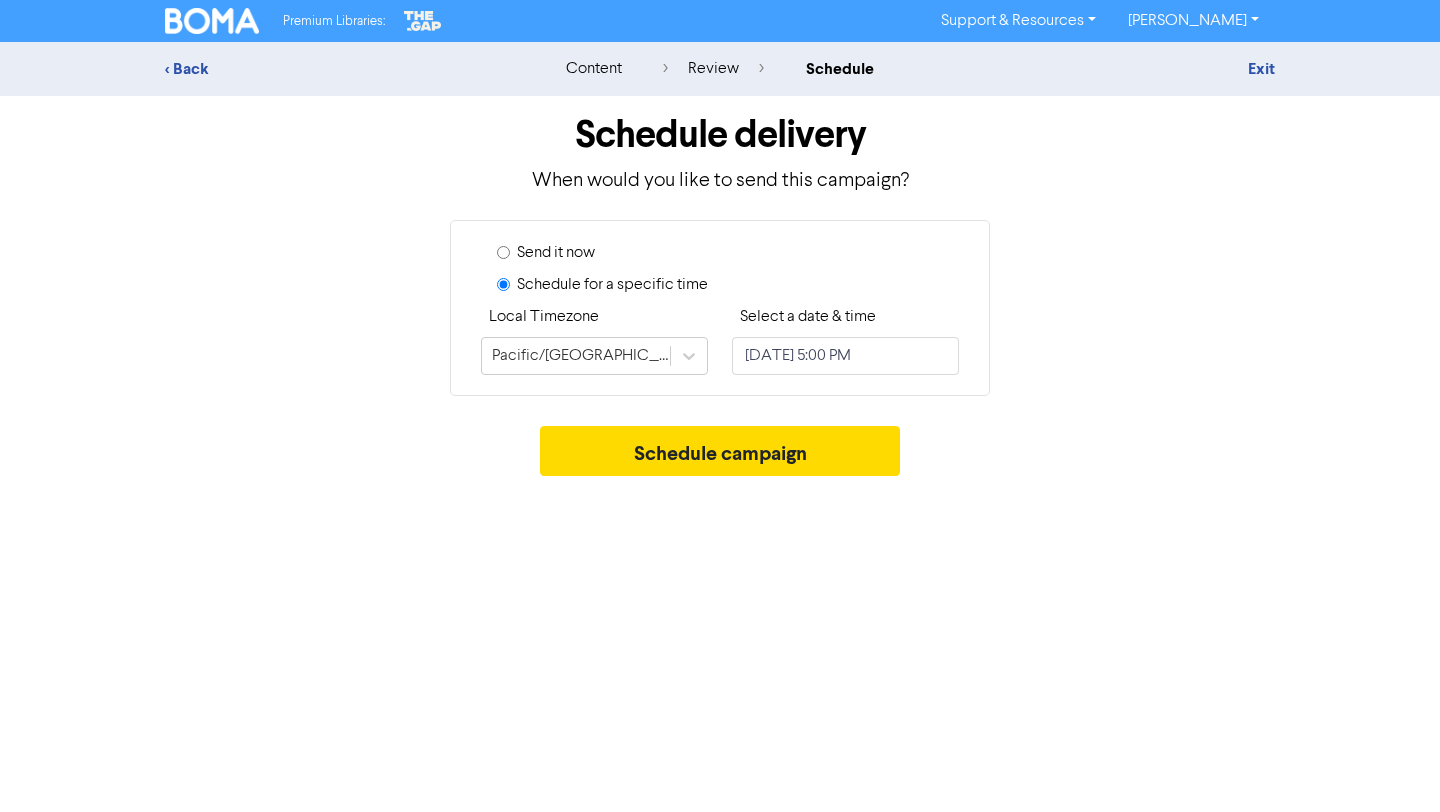 click on "Schedule campaign" at bounding box center (720, 456) 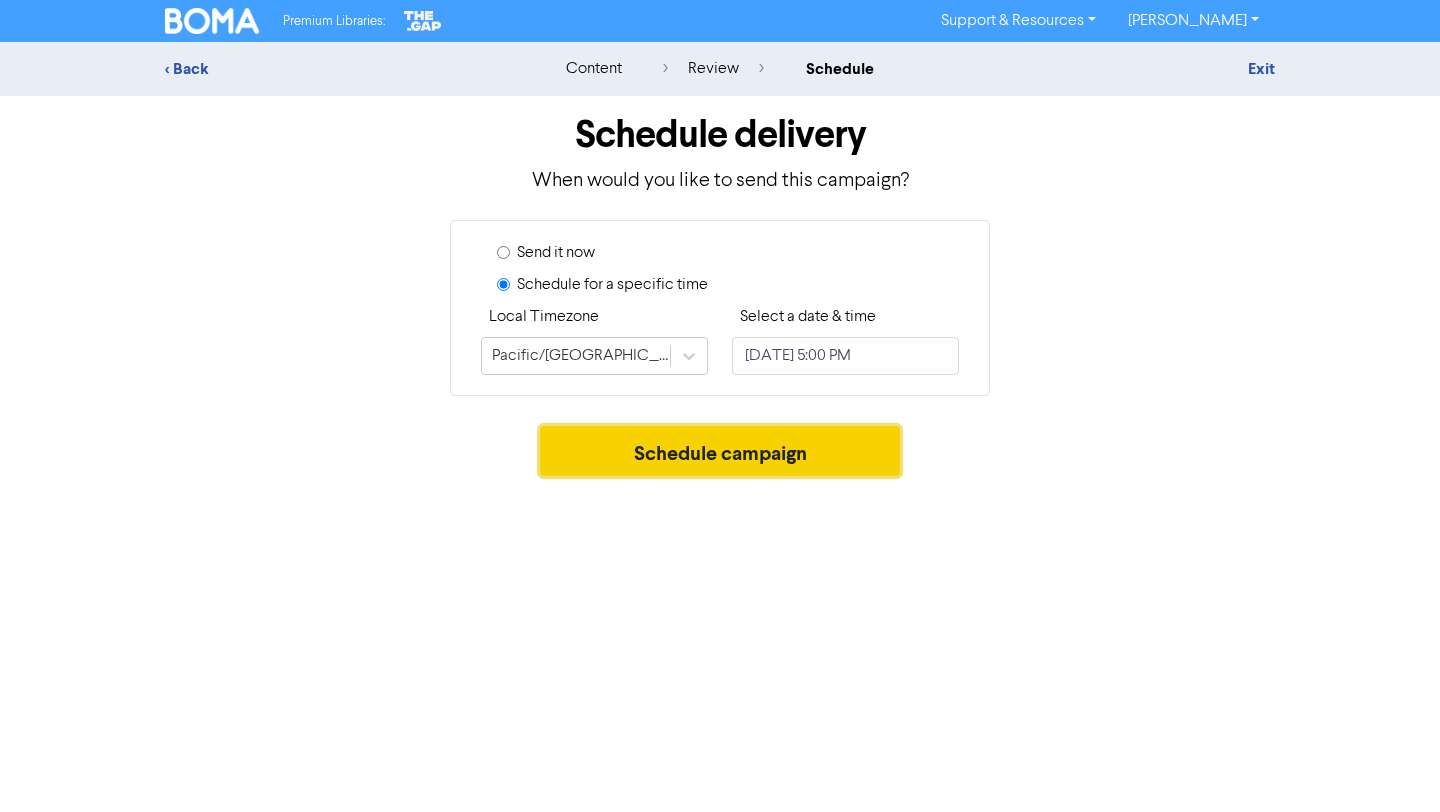click on "Schedule campaign" at bounding box center (720, 451) 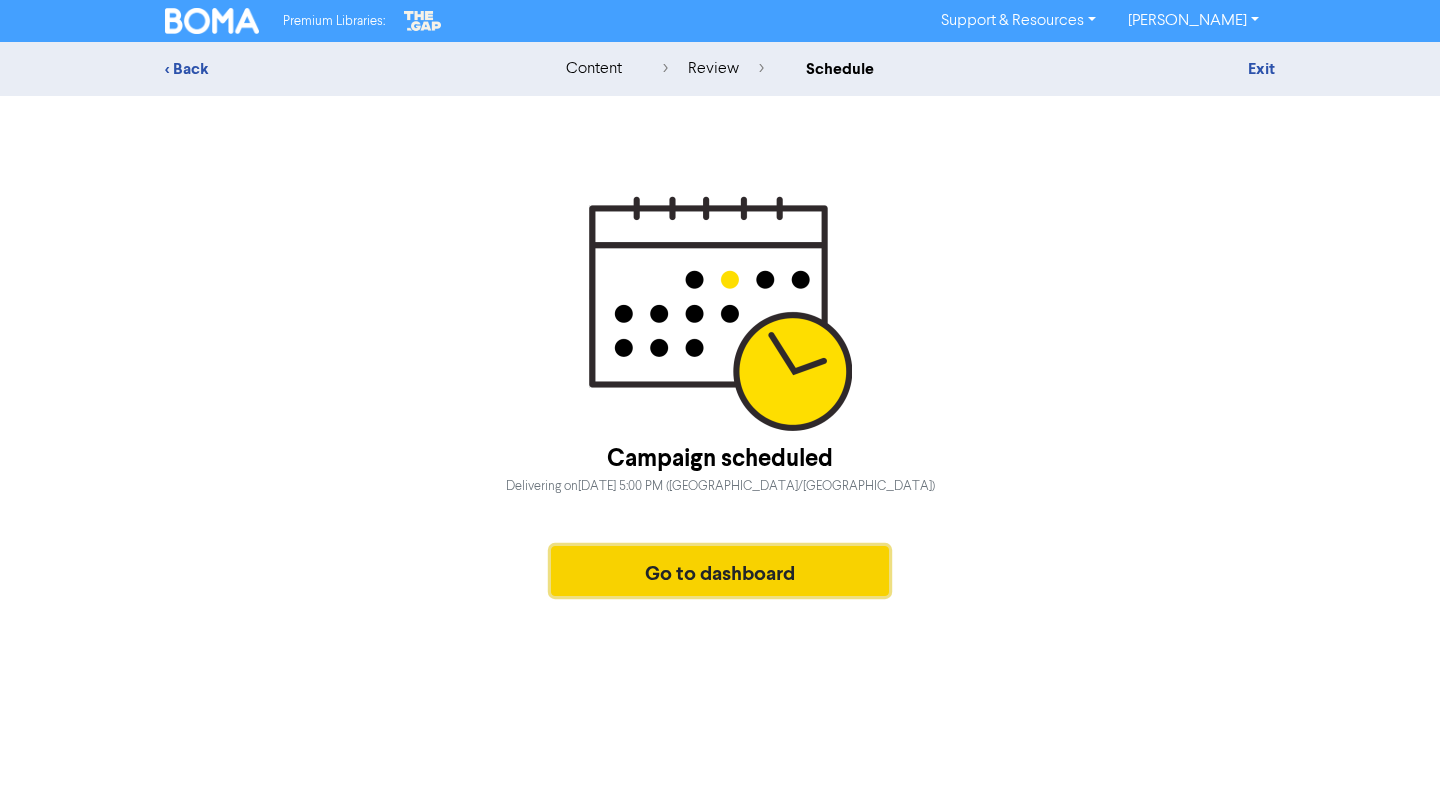 click on "Go to dashboard" at bounding box center (720, 571) 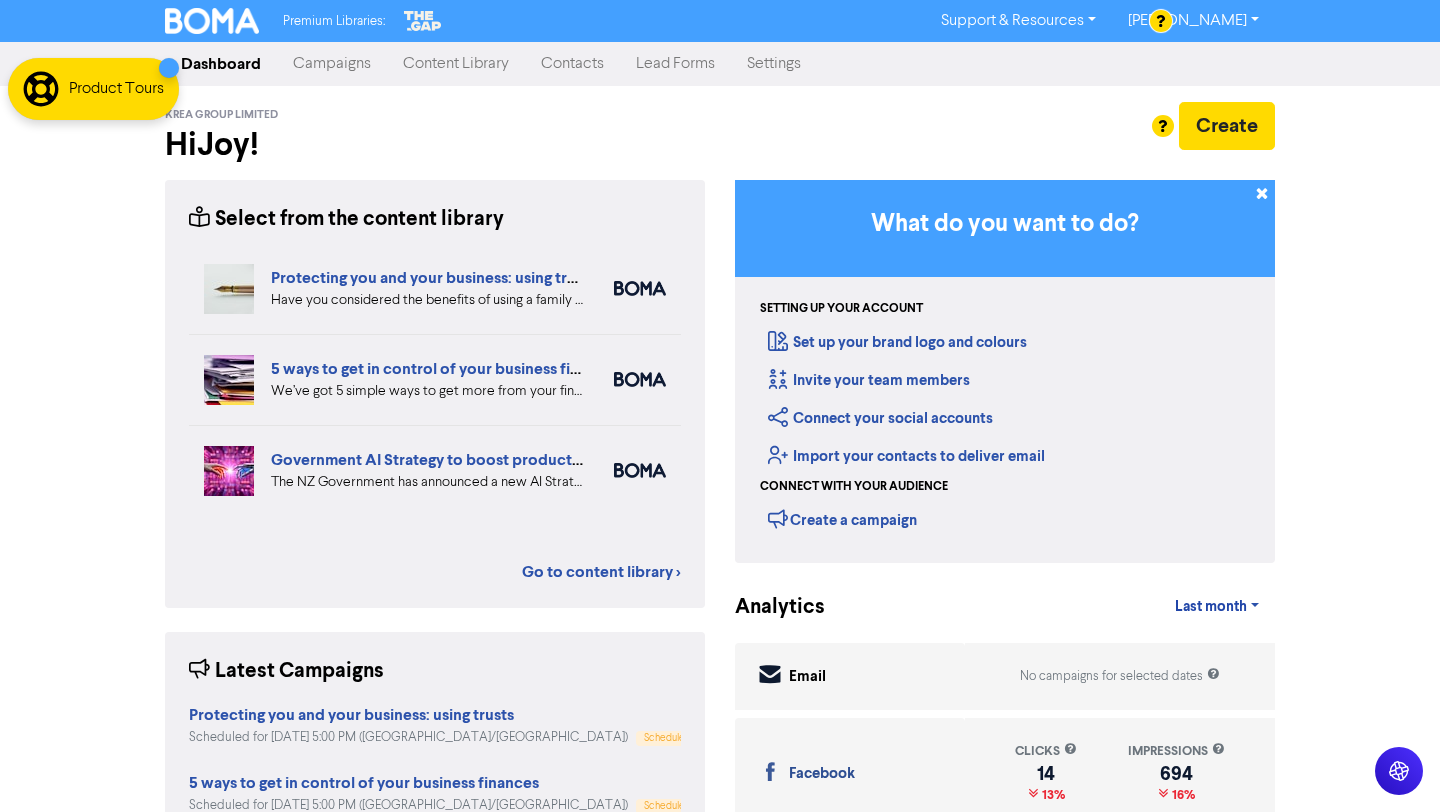 click on "Campaigns" at bounding box center [332, 64] 